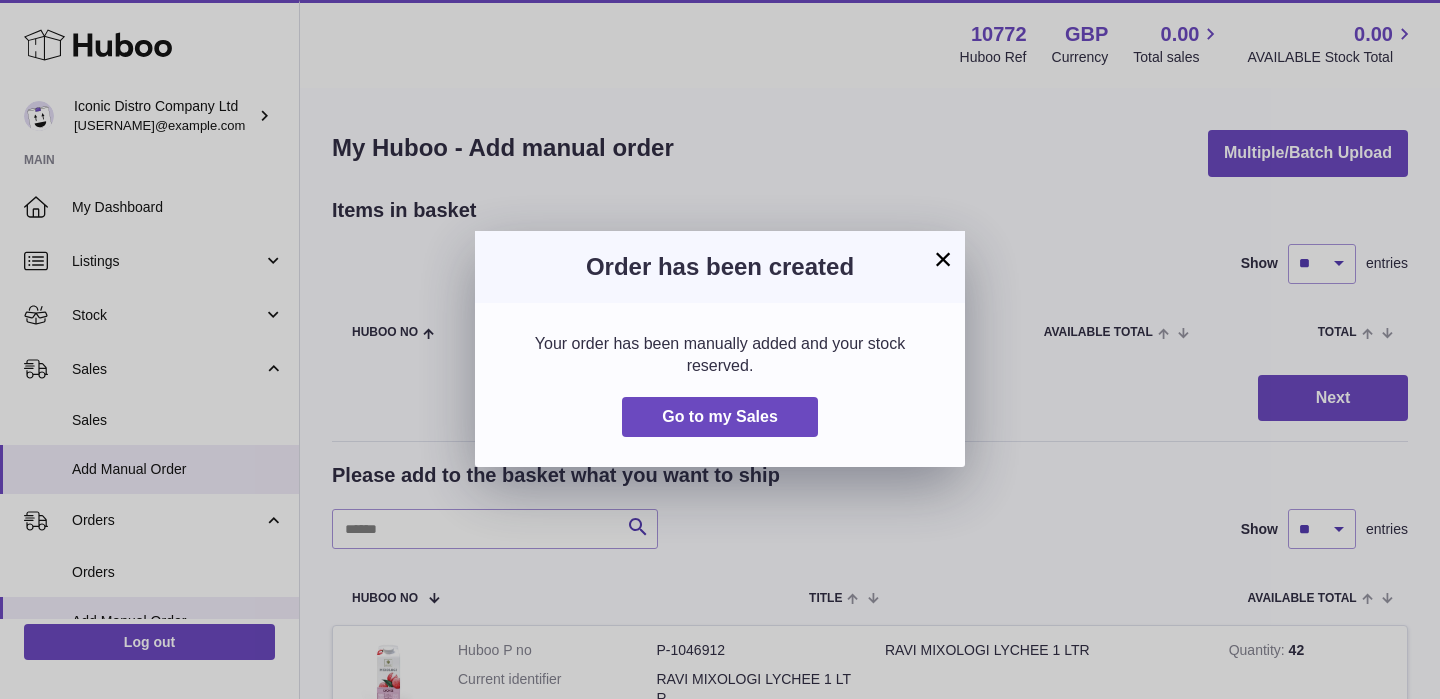 scroll, scrollTop: 0, scrollLeft: 0, axis: both 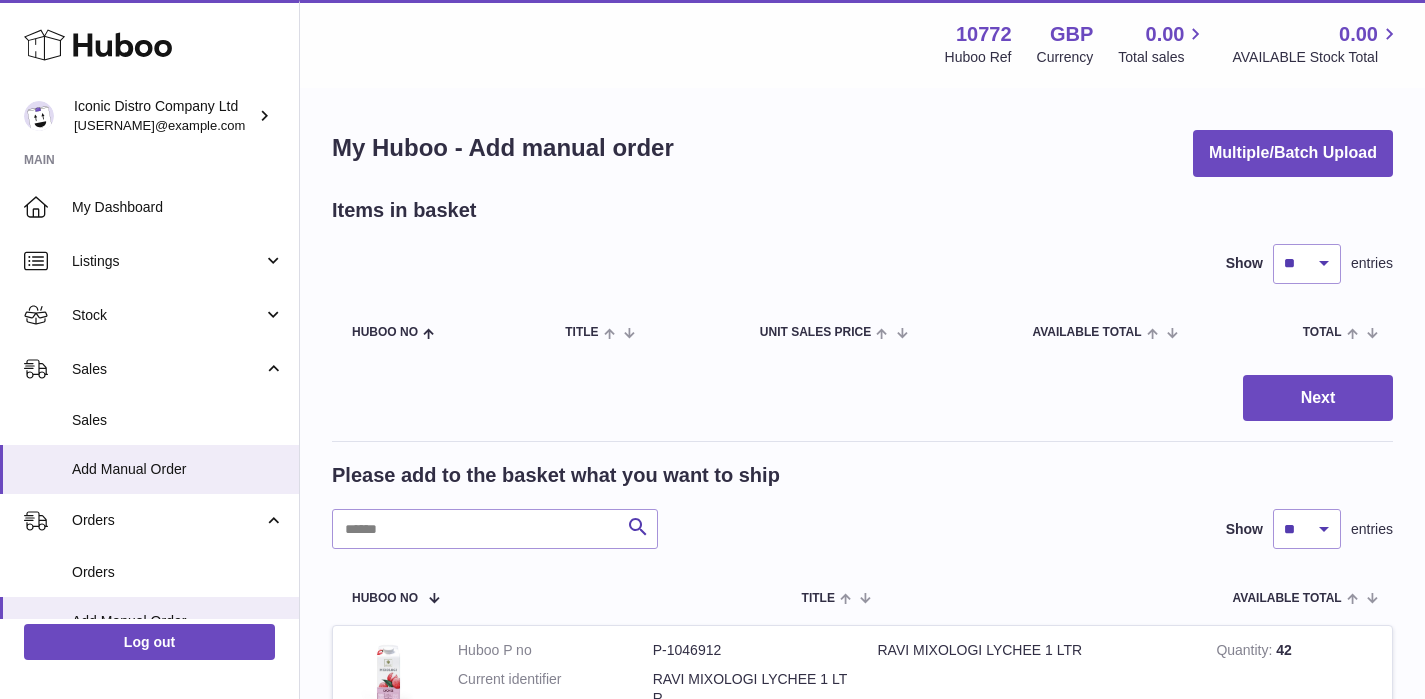 click 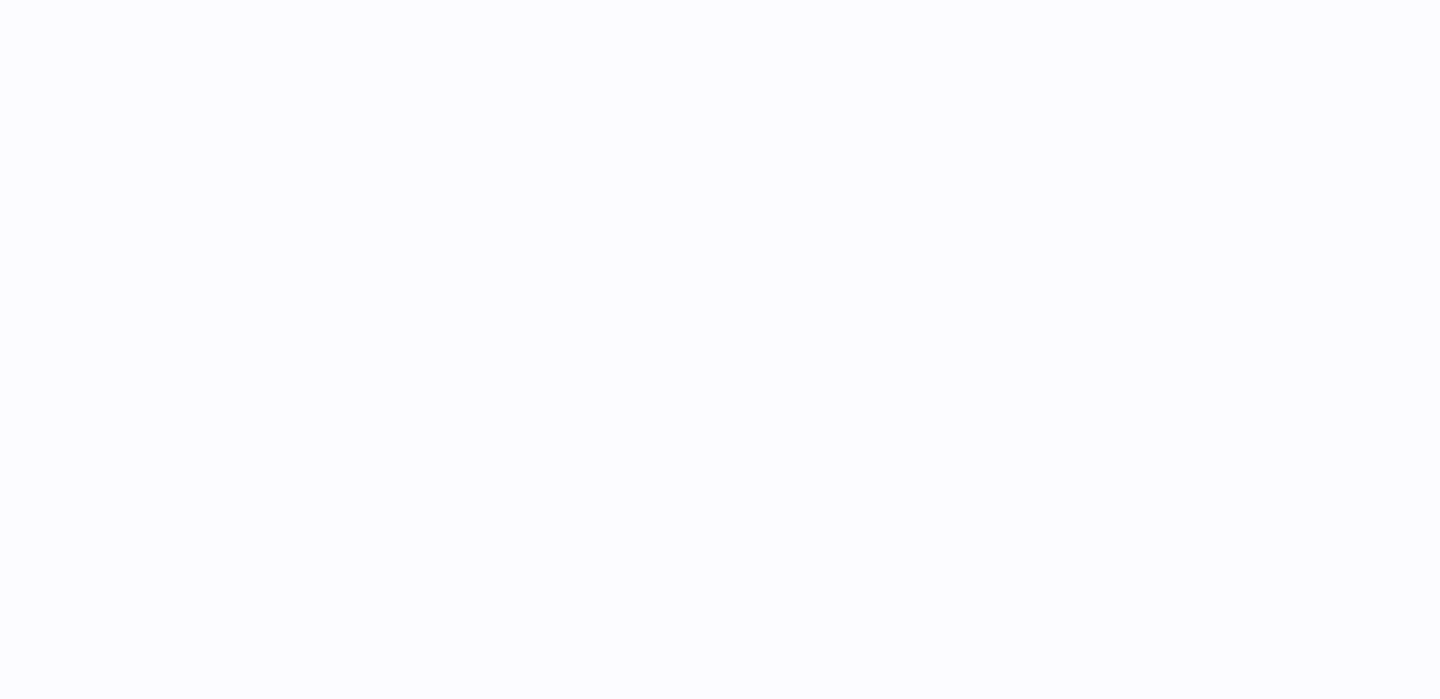 scroll, scrollTop: 0, scrollLeft: 0, axis: both 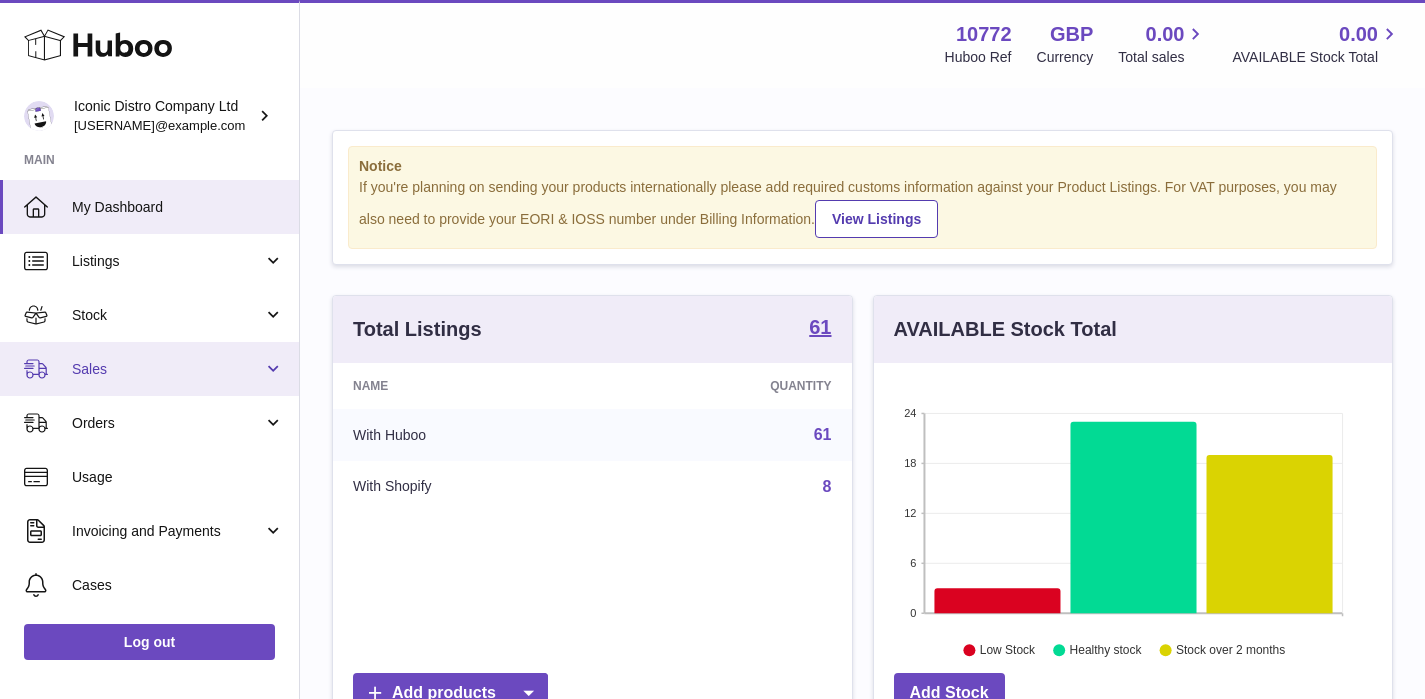 click on "Sales" at bounding box center (167, 369) 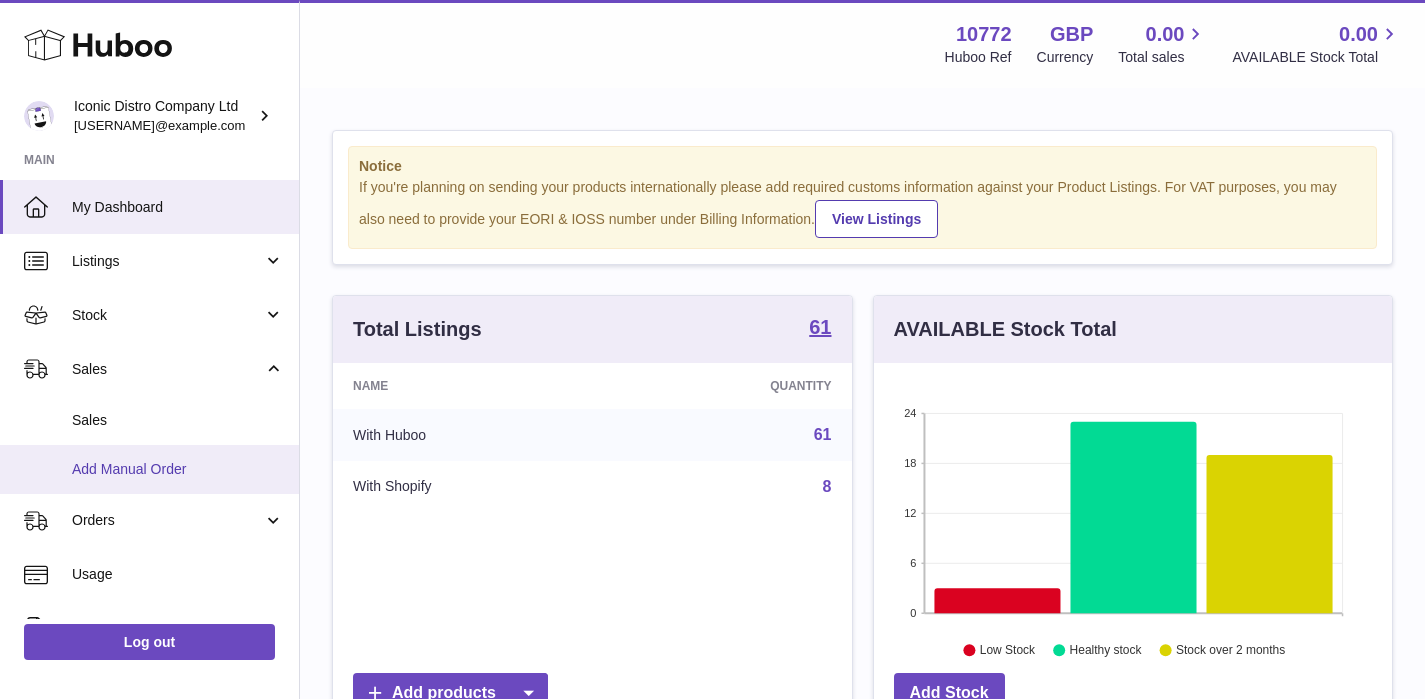 click on "Add Manual Order" at bounding box center (178, 469) 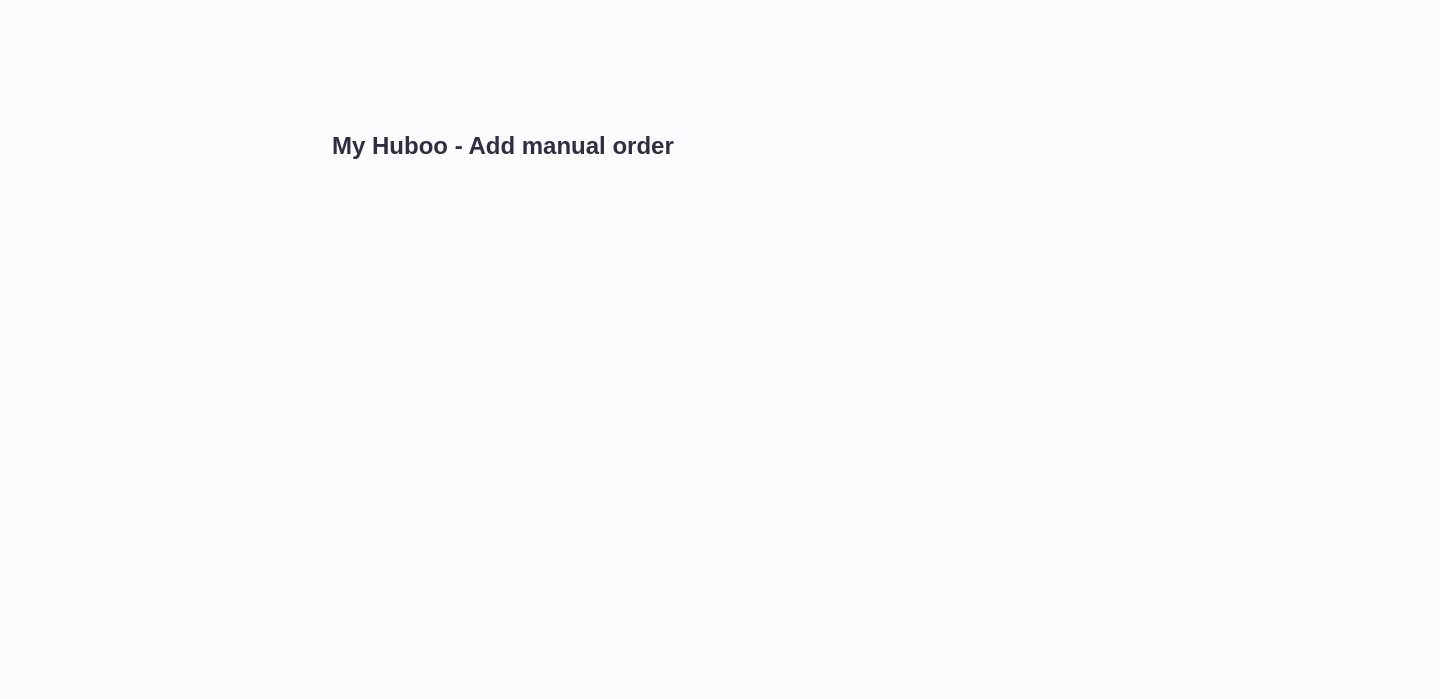 scroll, scrollTop: 0, scrollLeft: 0, axis: both 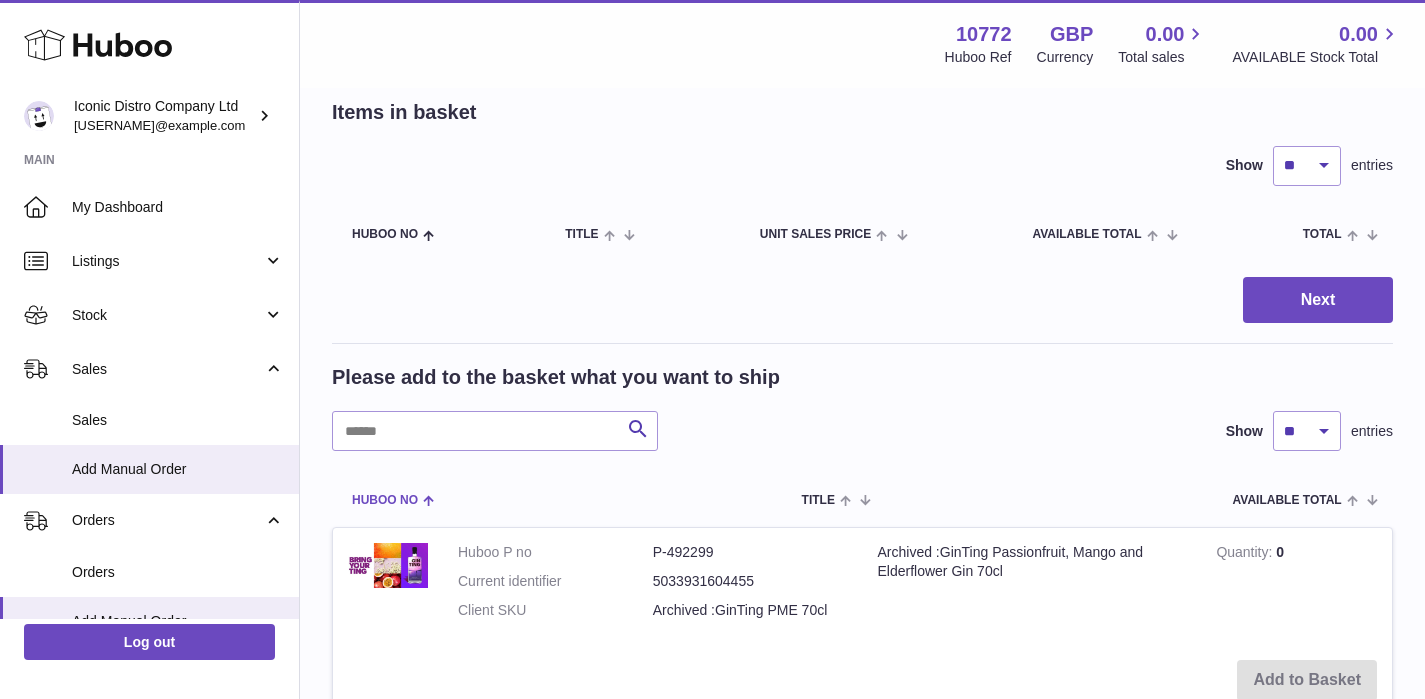 click on "Huboo no" at bounding box center (385, 500) 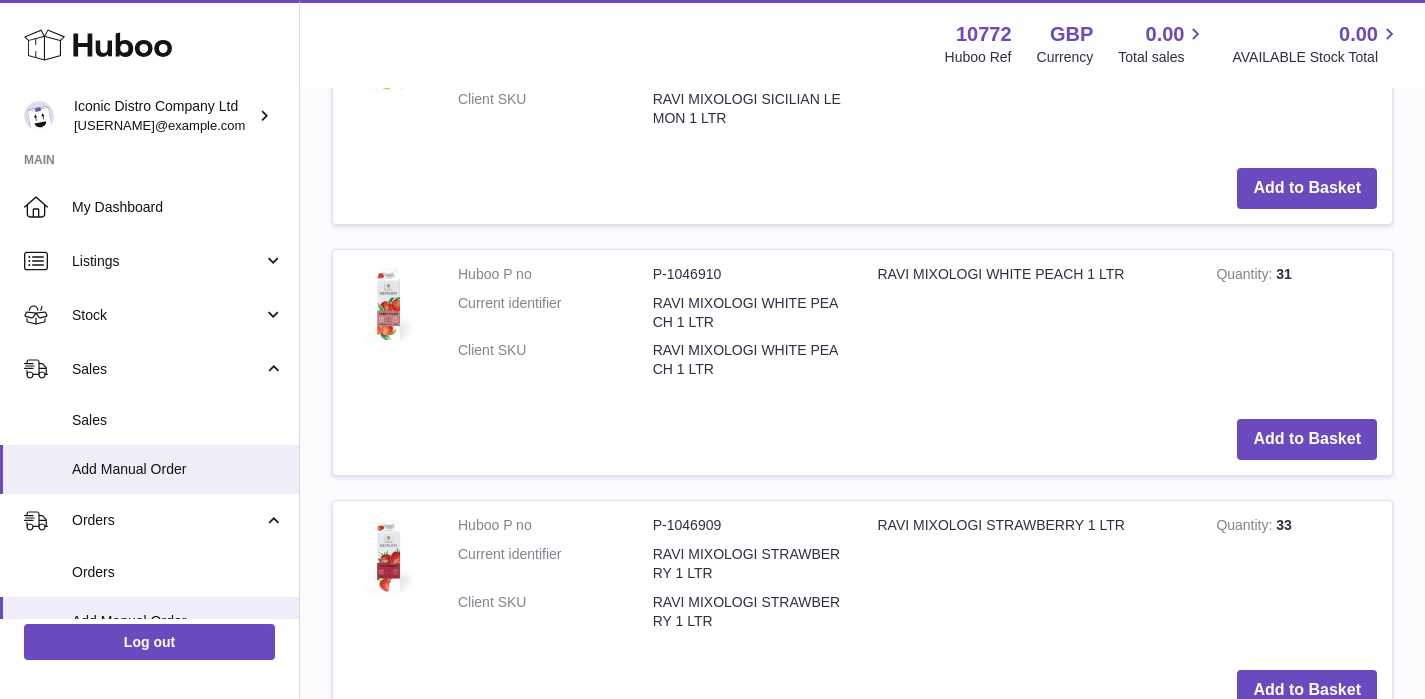 scroll, scrollTop: 0, scrollLeft: 0, axis: both 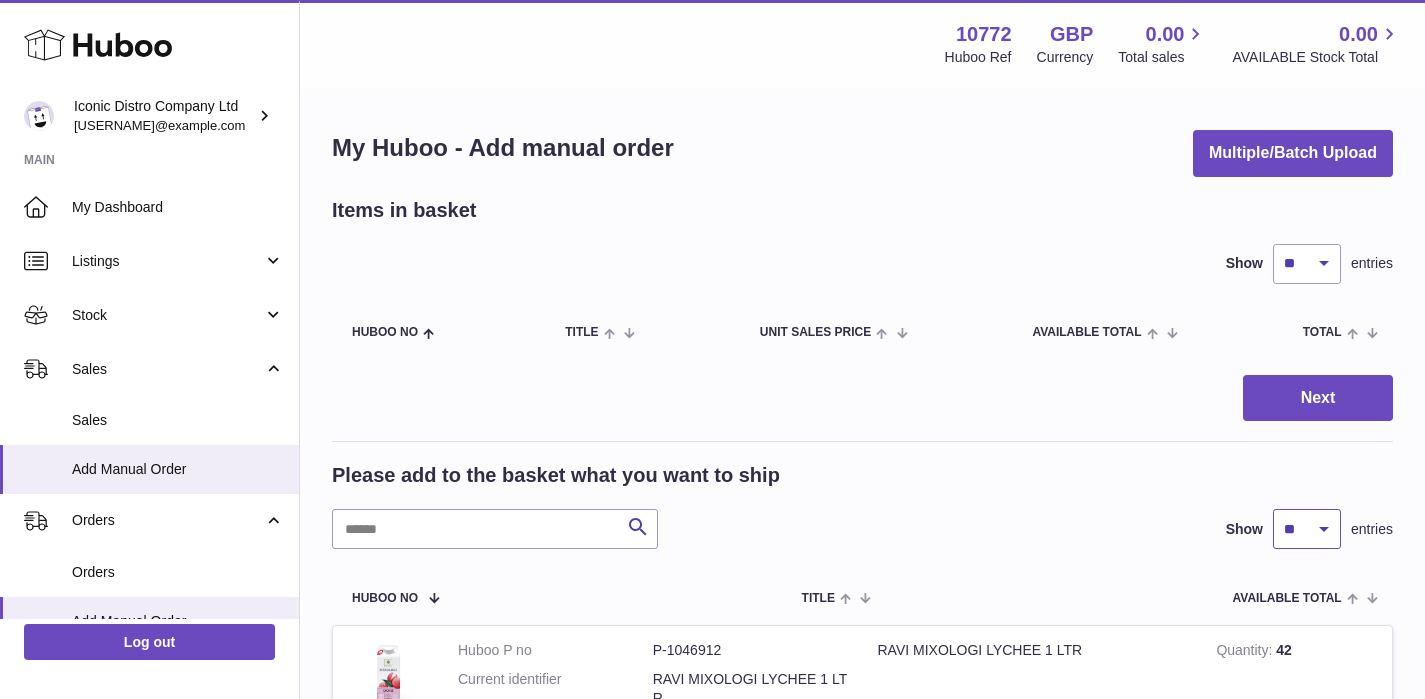 click on "** ** ** ***" at bounding box center [1307, 529] 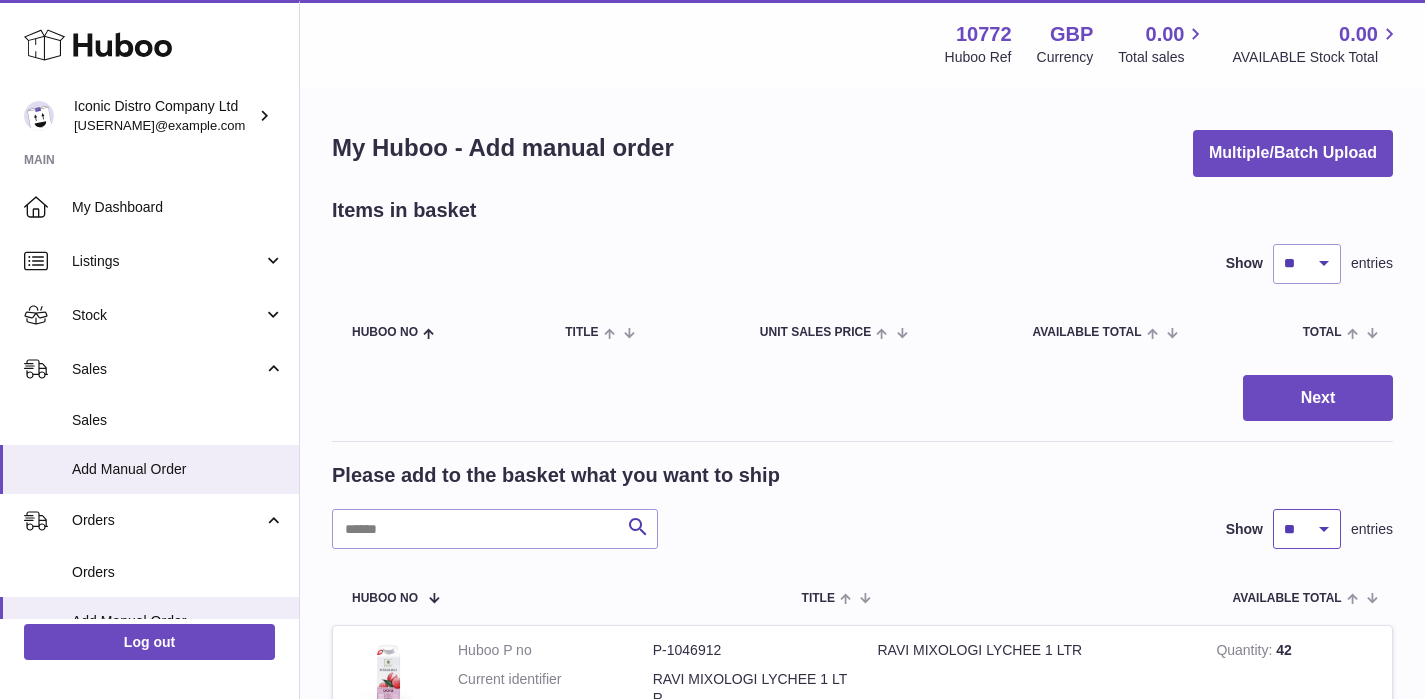 select on "***" 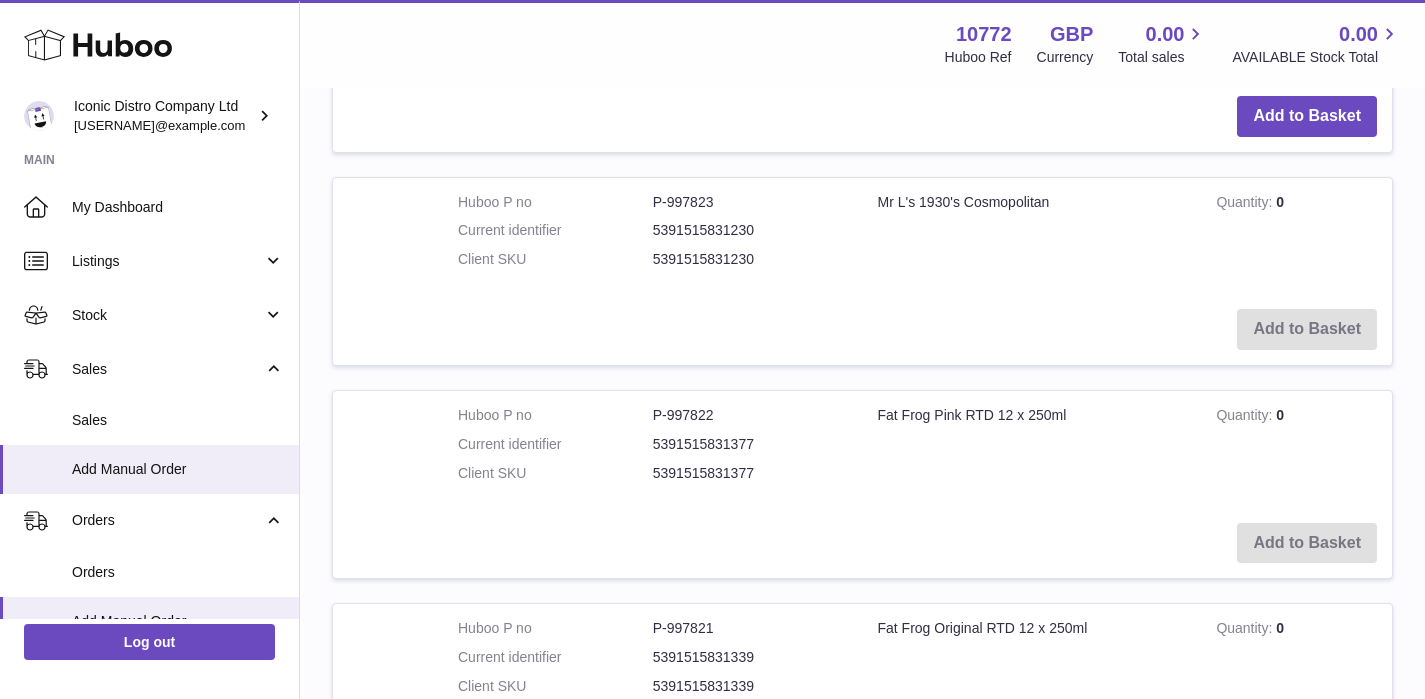 scroll, scrollTop: 12328, scrollLeft: 0, axis: vertical 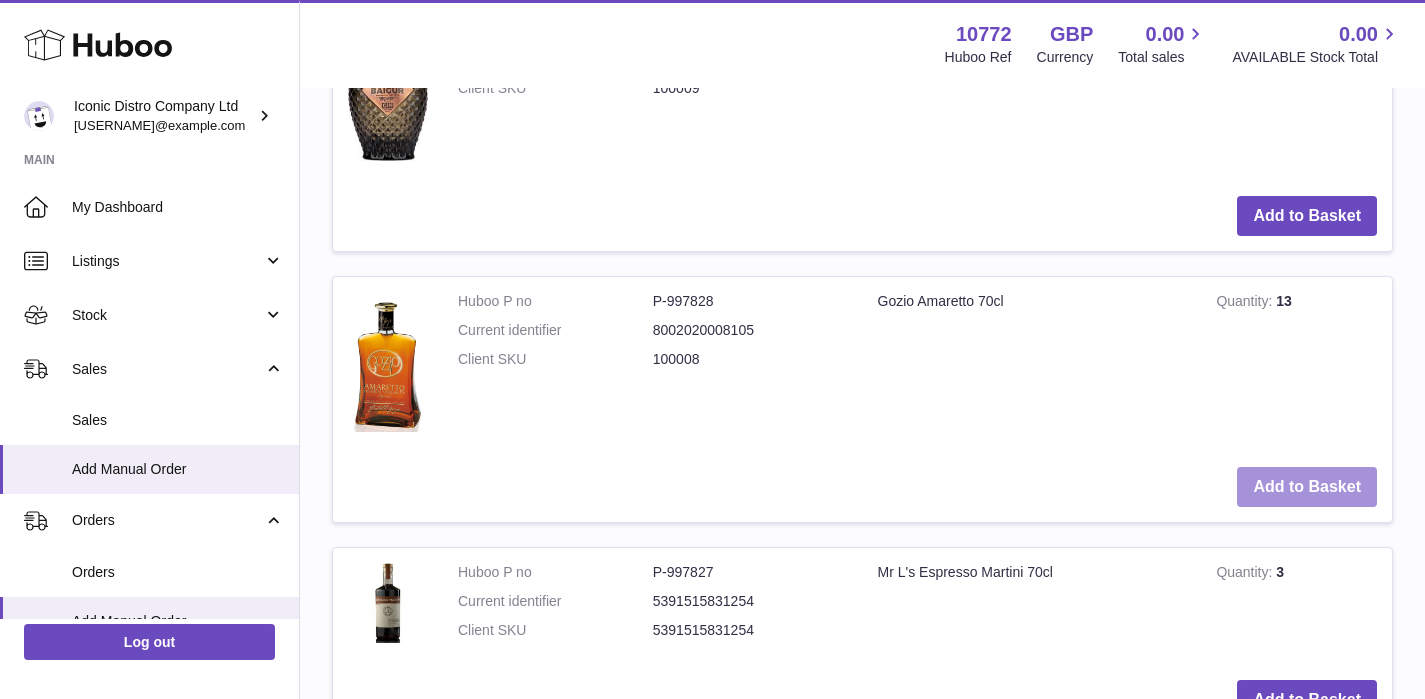click on "Add to Basket" at bounding box center [1307, 487] 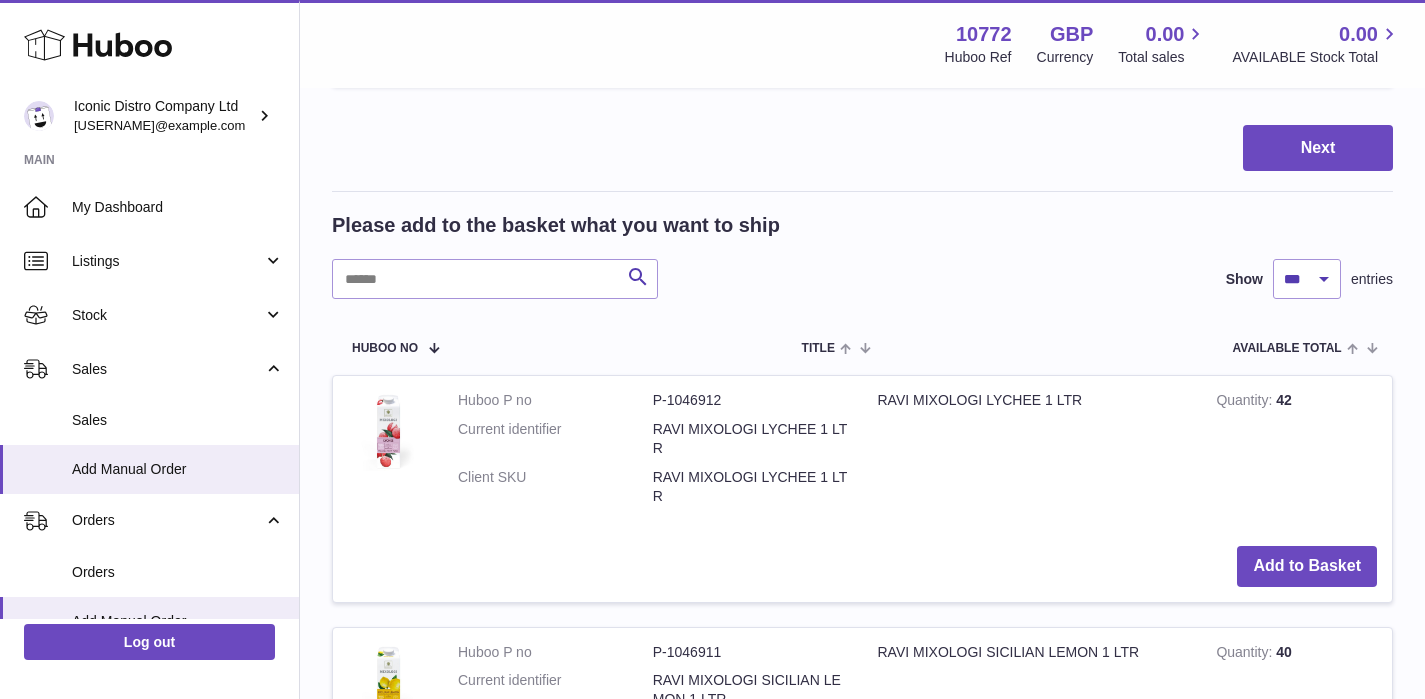 scroll, scrollTop: 0, scrollLeft: 0, axis: both 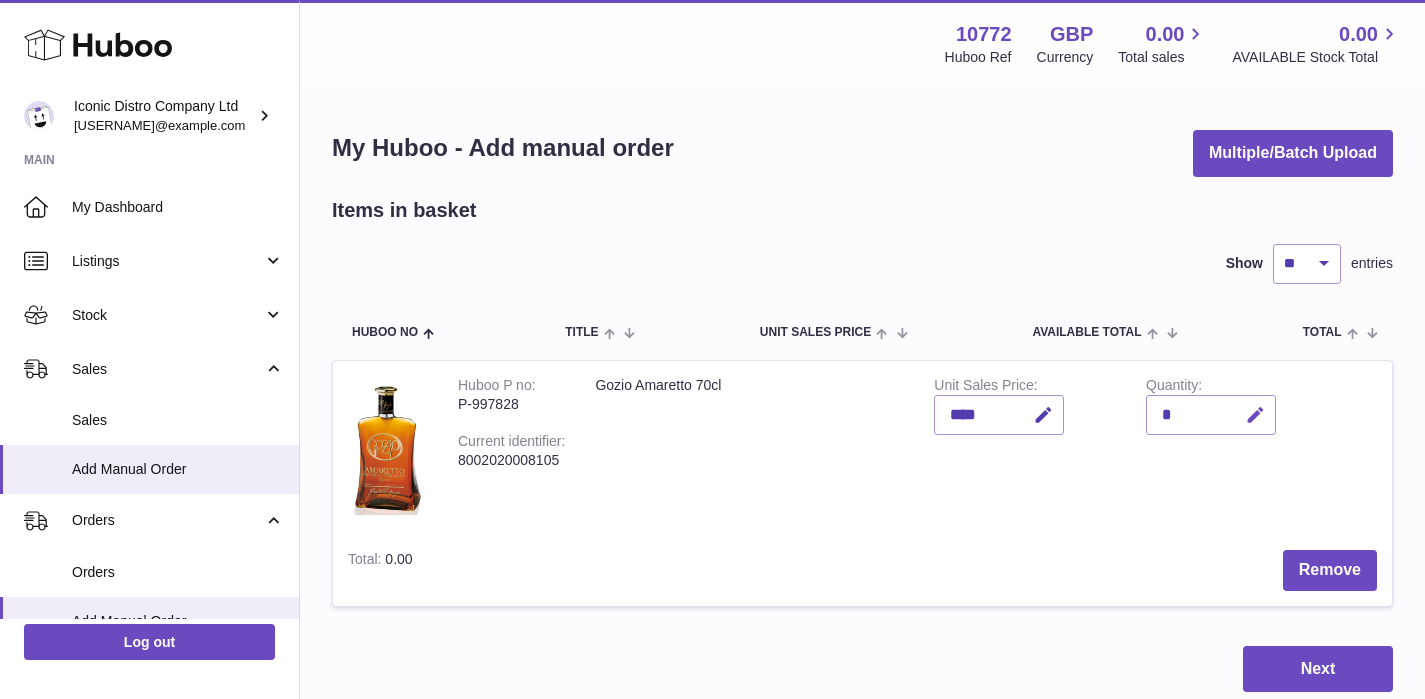 click at bounding box center (1252, 415) 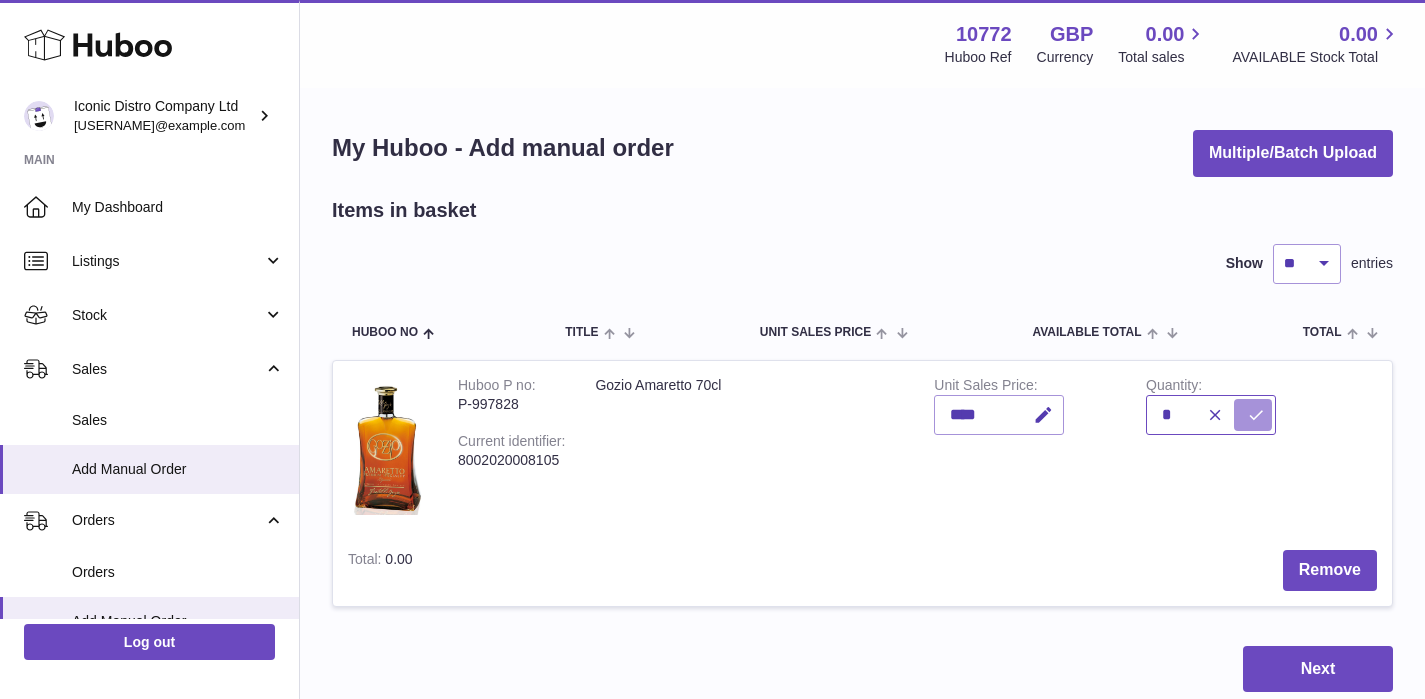 type on "*" 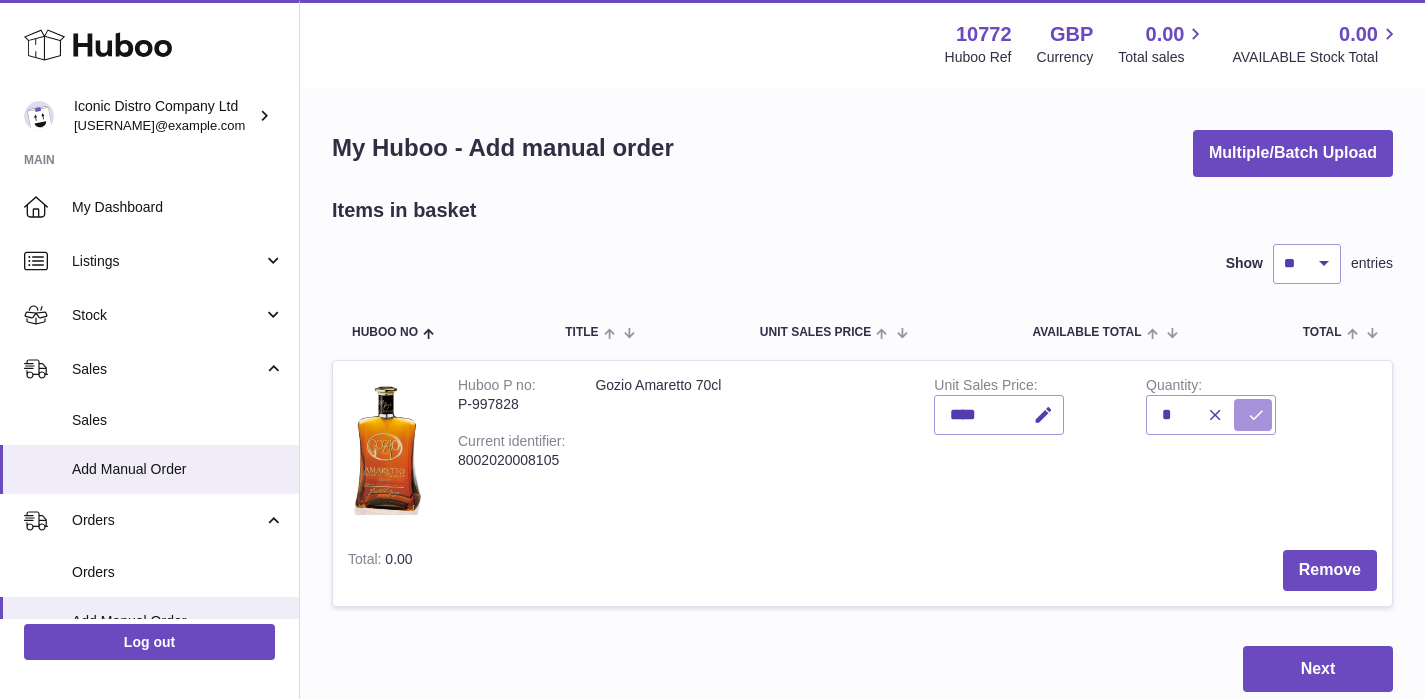 click at bounding box center (1253, 415) 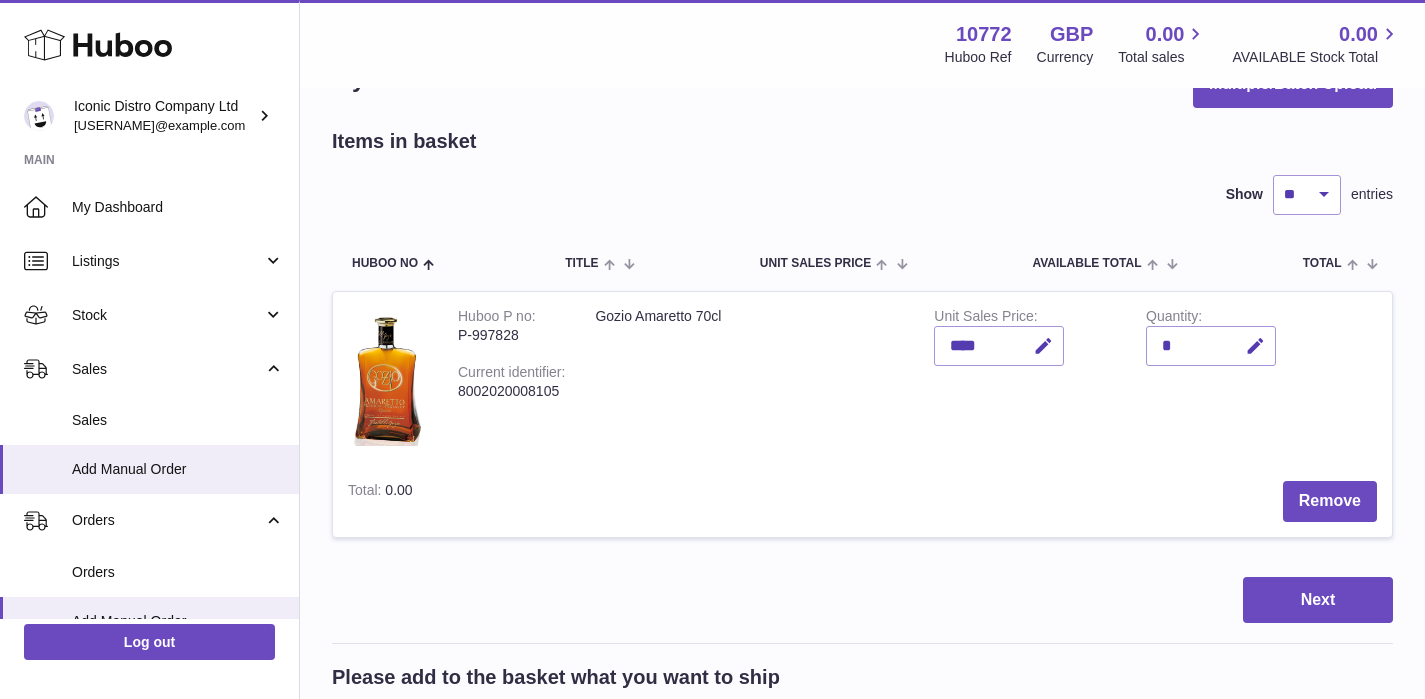 scroll, scrollTop: 87, scrollLeft: 0, axis: vertical 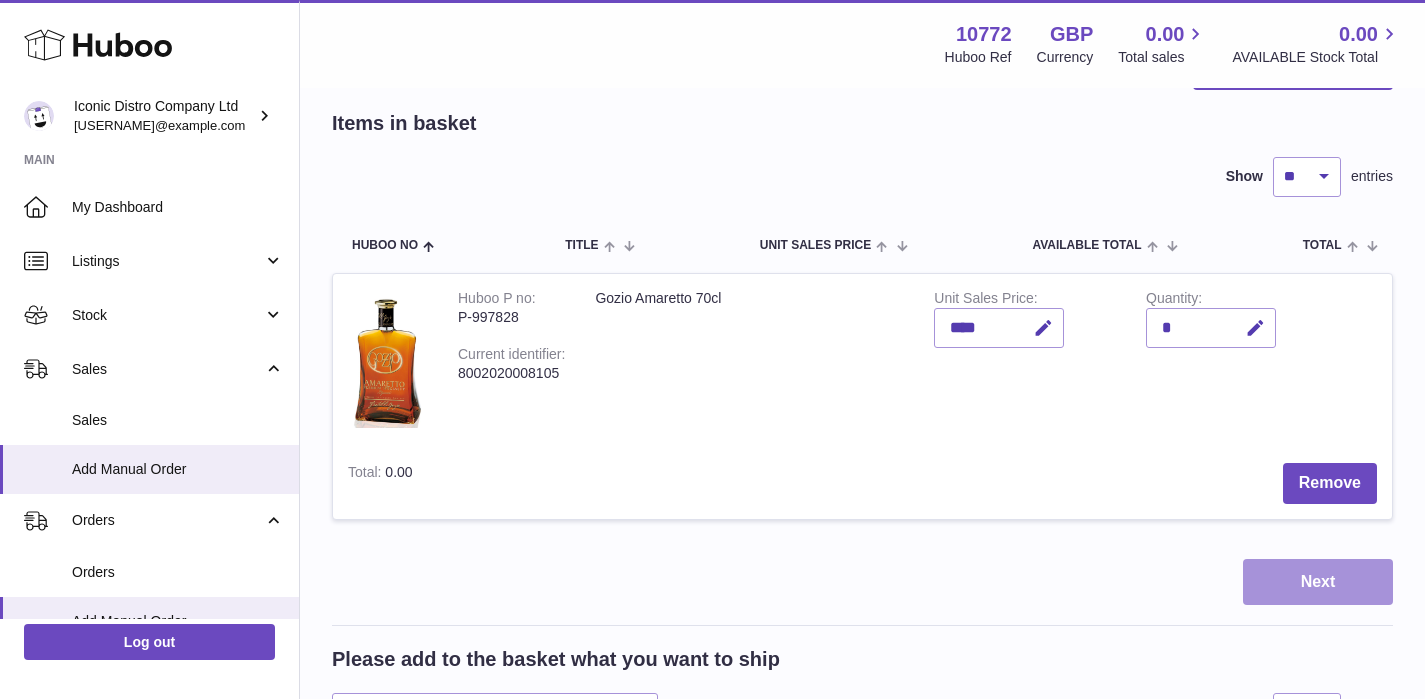 click on "Next" at bounding box center [1318, 582] 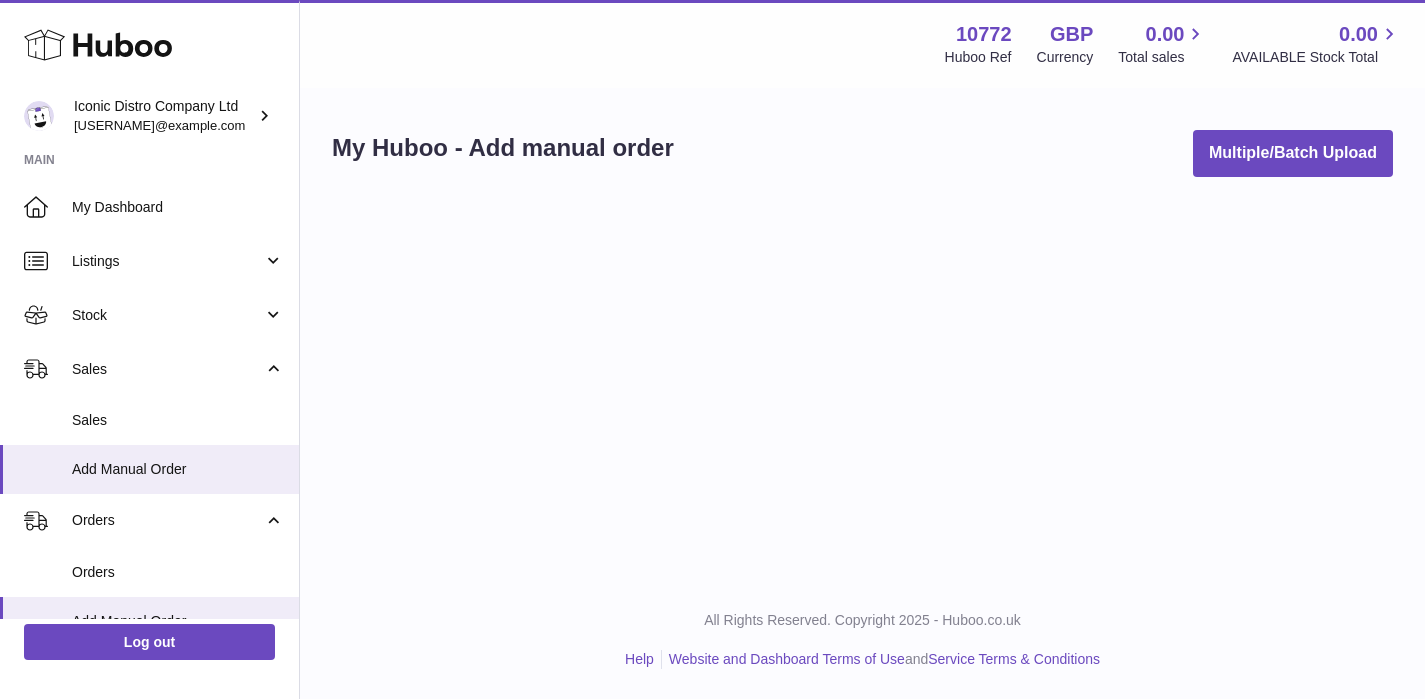 scroll, scrollTop: 0, scrollLeft: 0, axis: both 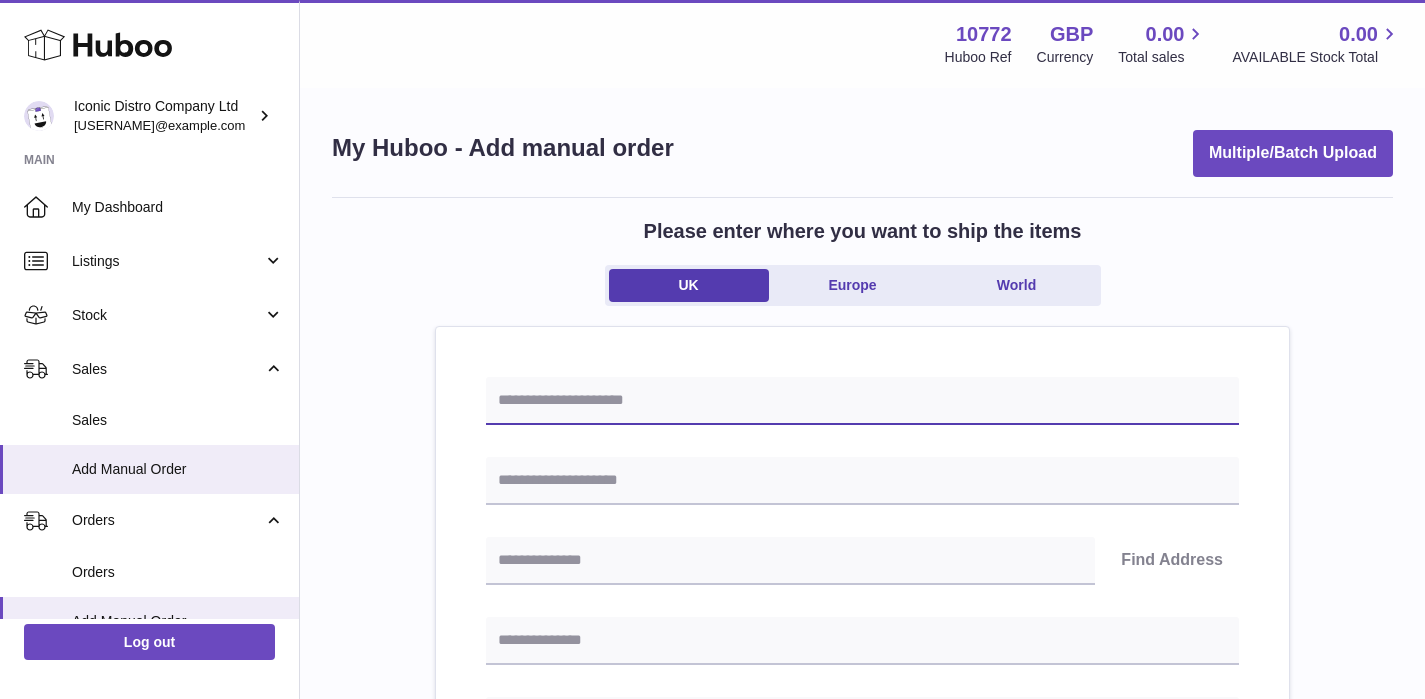 click at bounding box center (862, 401) 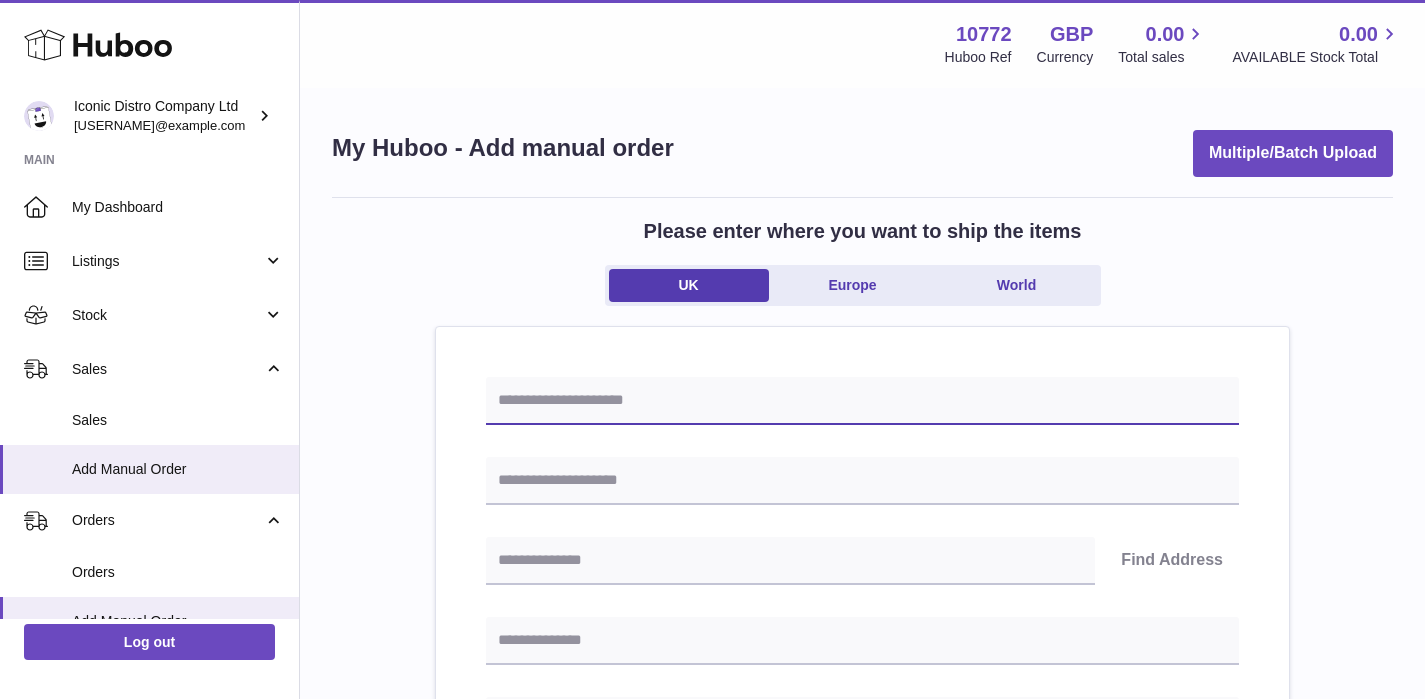 paste on "**********" 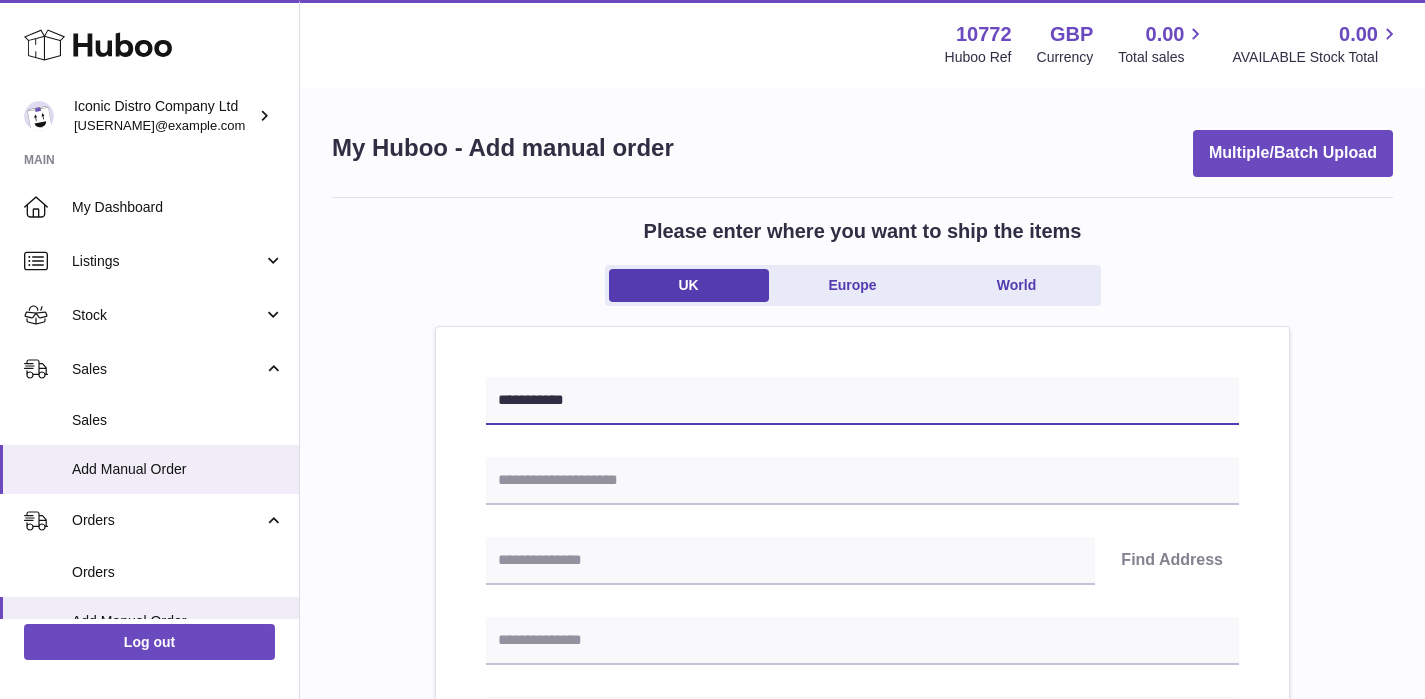 type on "**********" 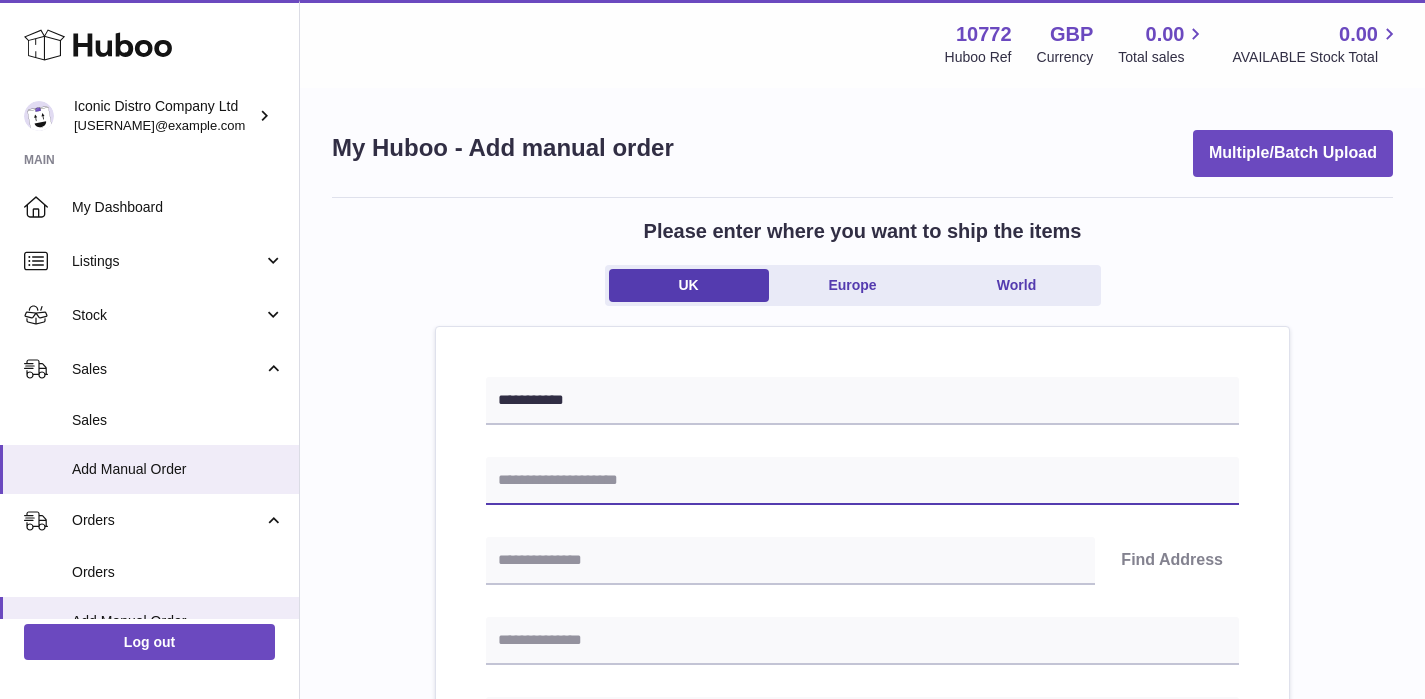 click at bounding box center (862, 481) 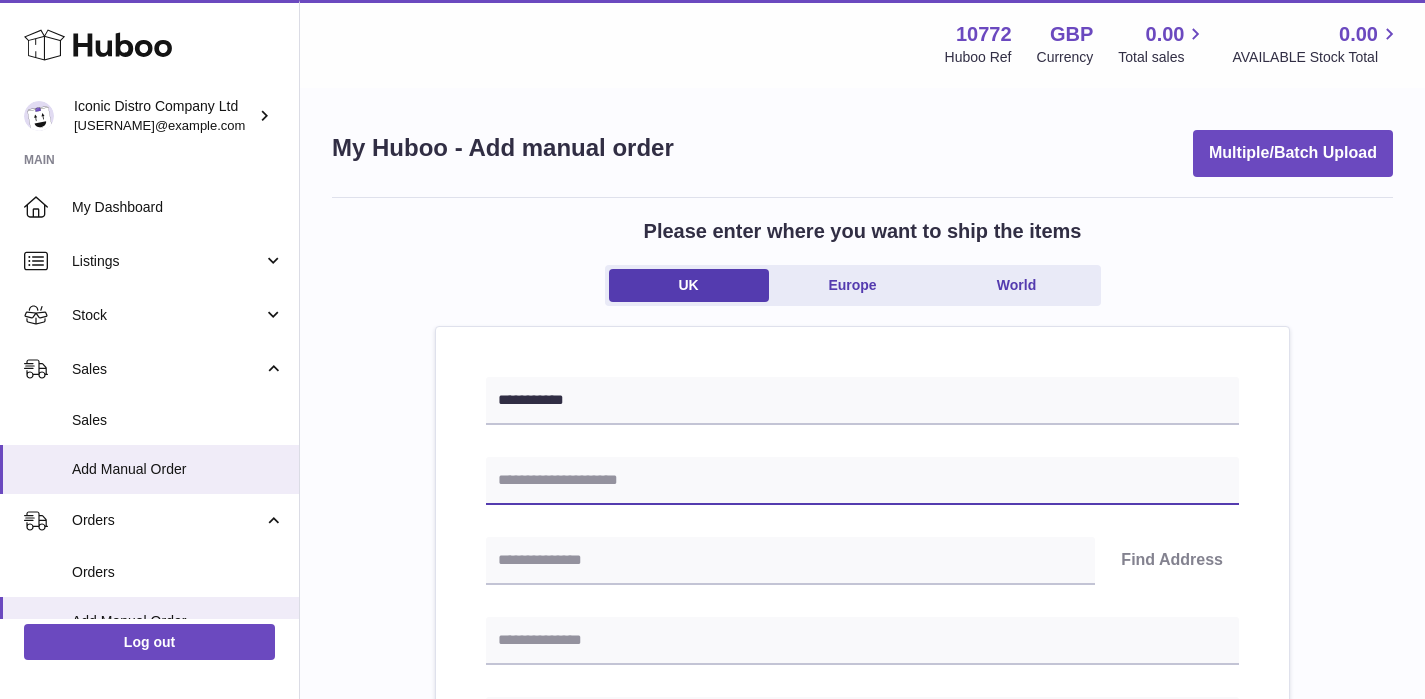 paste on "**********" 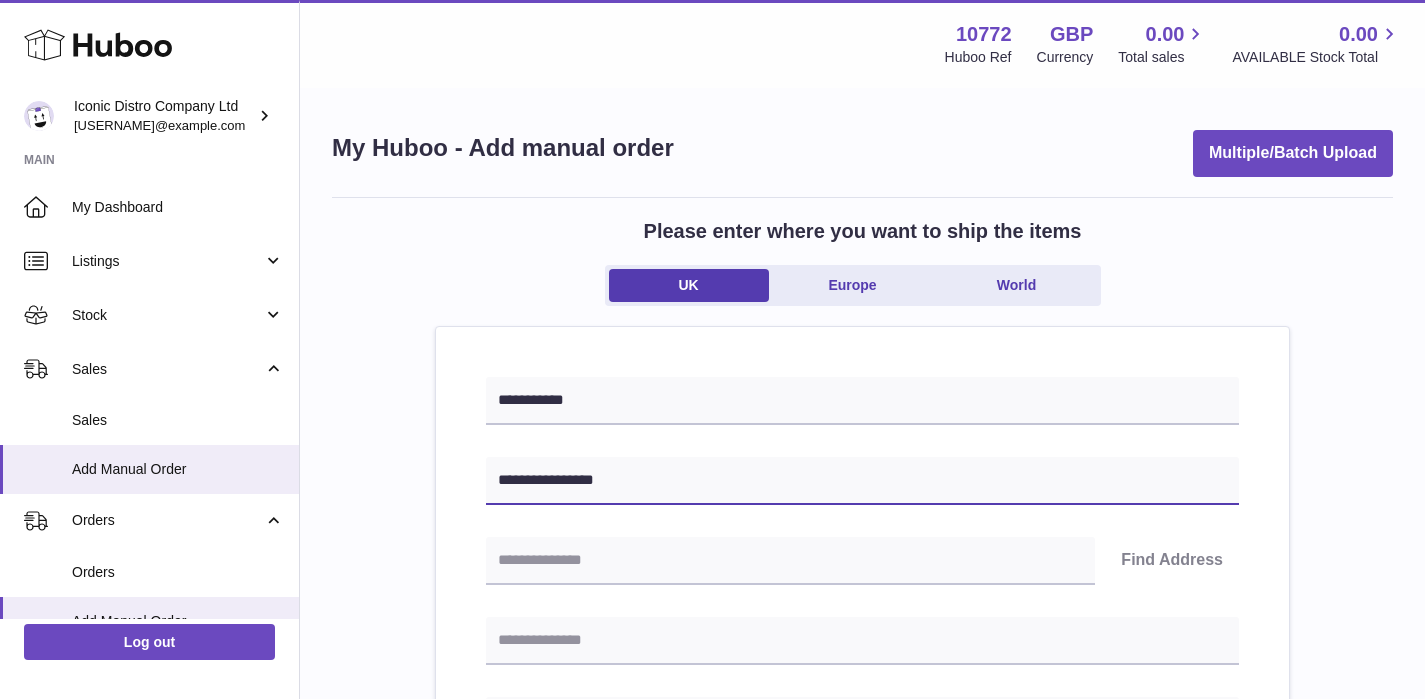 type on "**********" 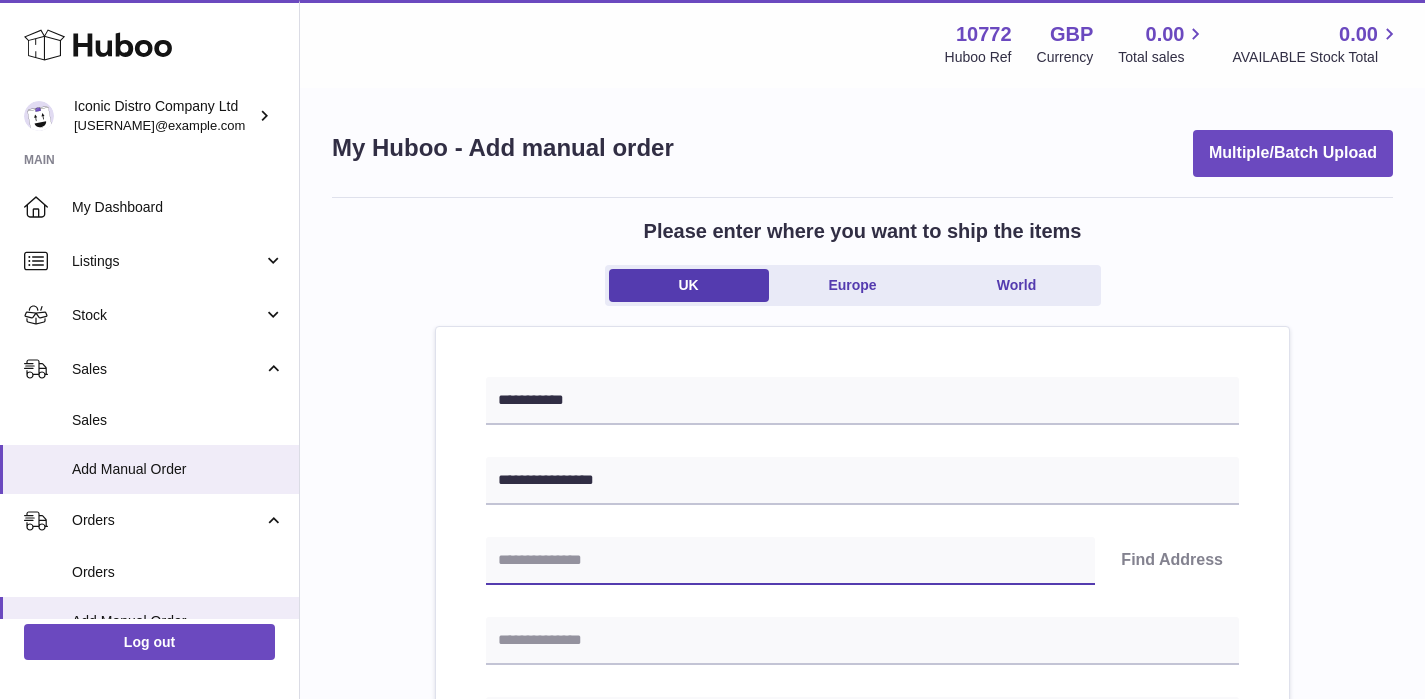 click at bounding box center (790, 561) 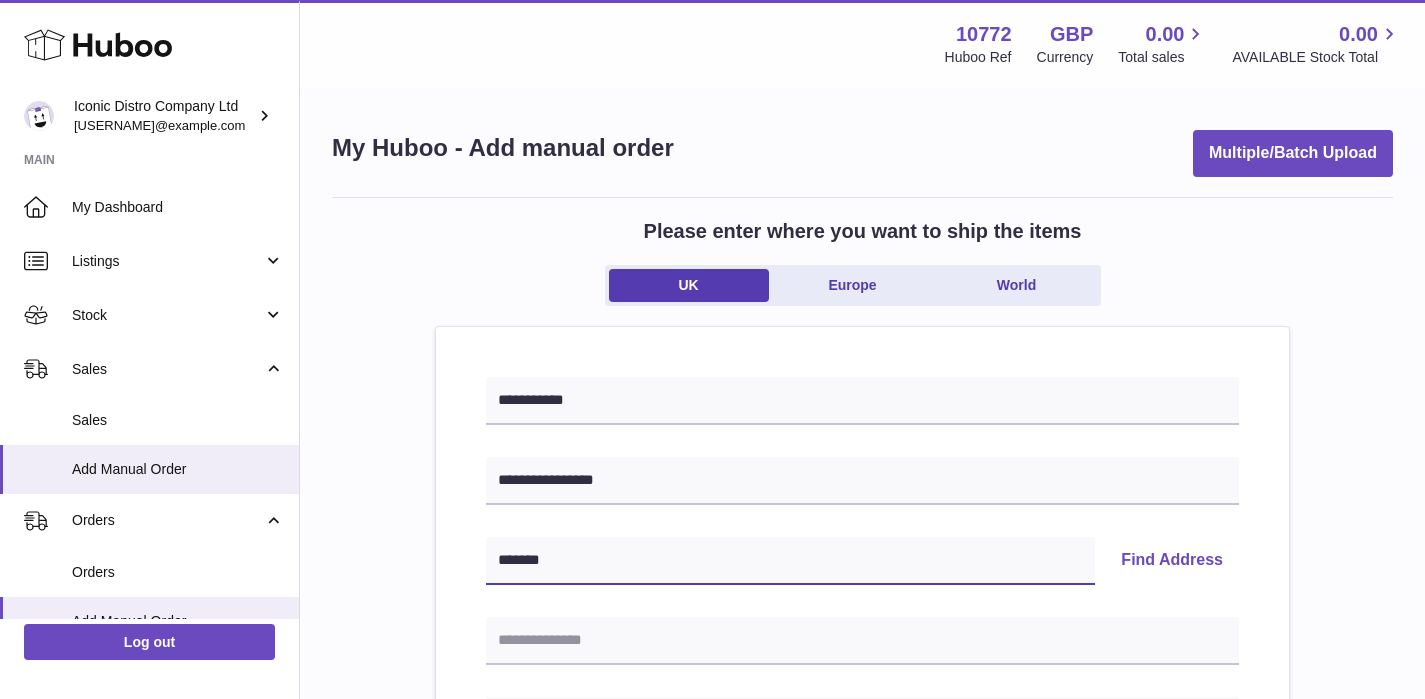 type on "*******" 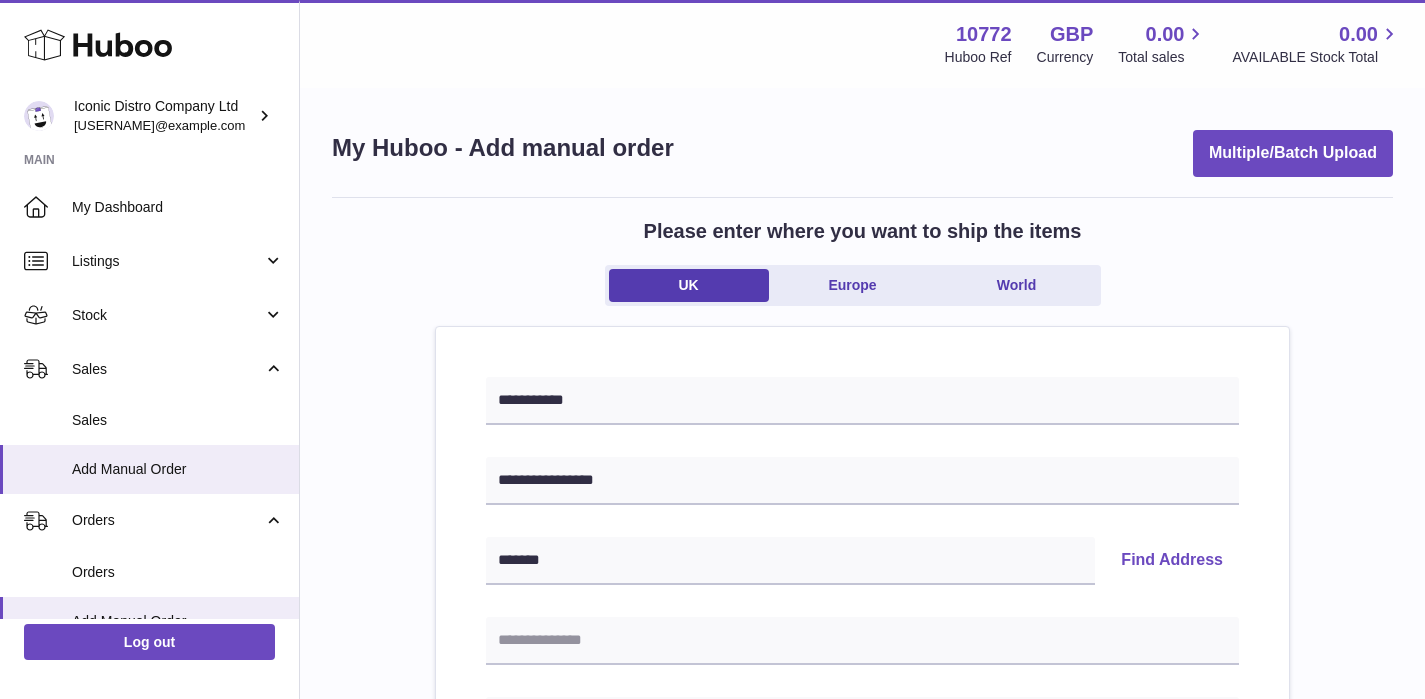 click on "Find Address" at bounding box center [1172, 561] 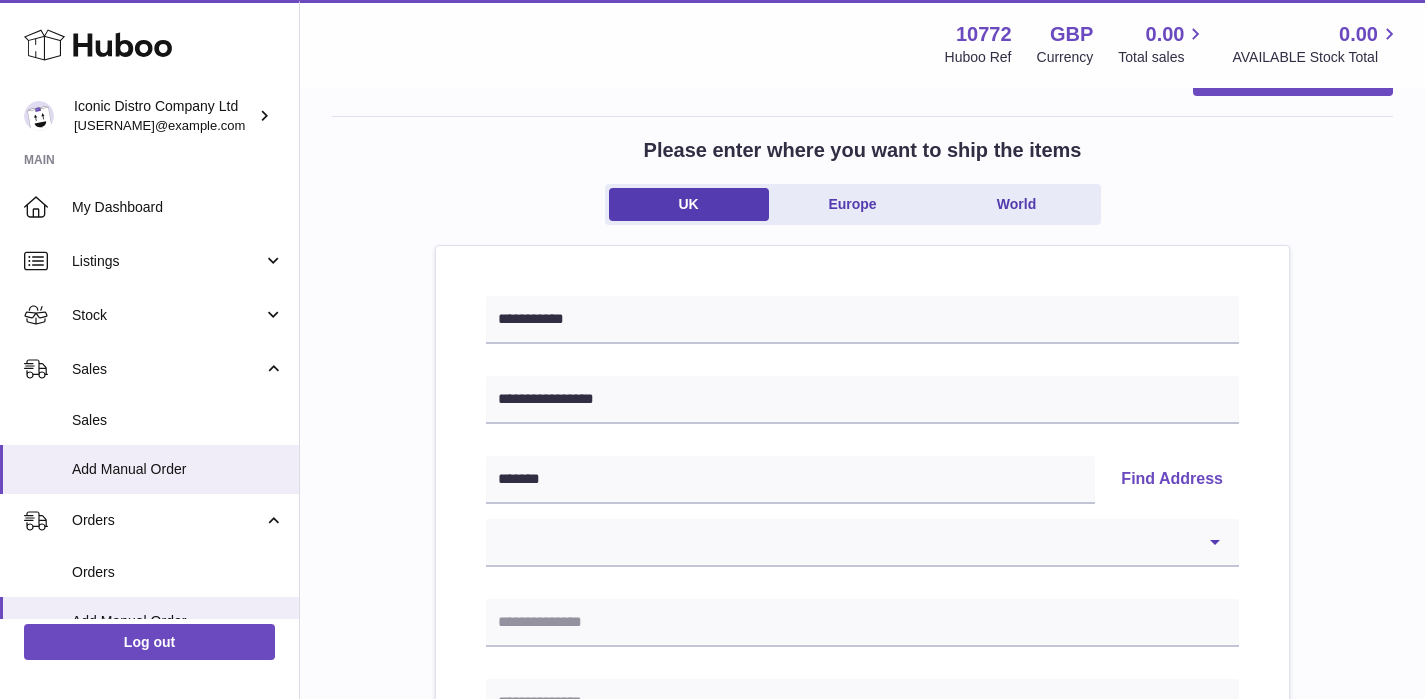 scroll, scrollTop: 115, scrollLeft: 0, axis: vertical 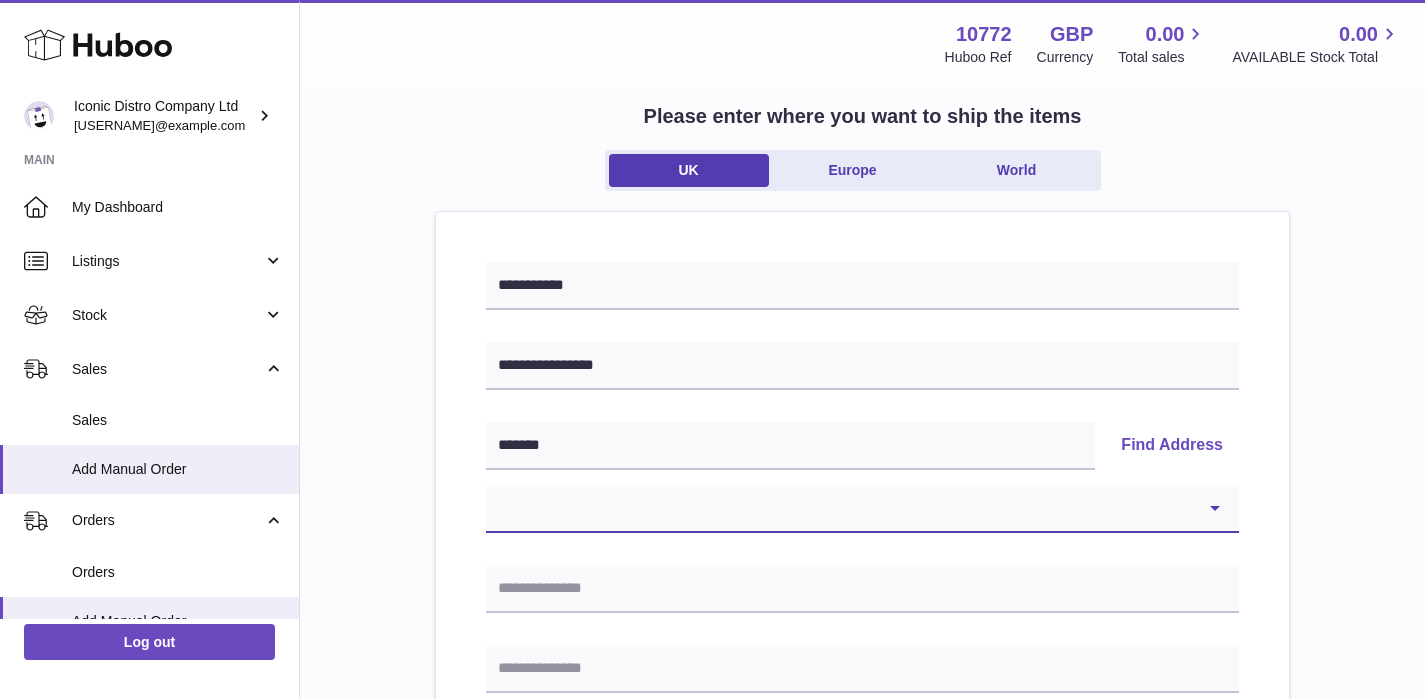 click on "**********" at bounding box center (862, 509) 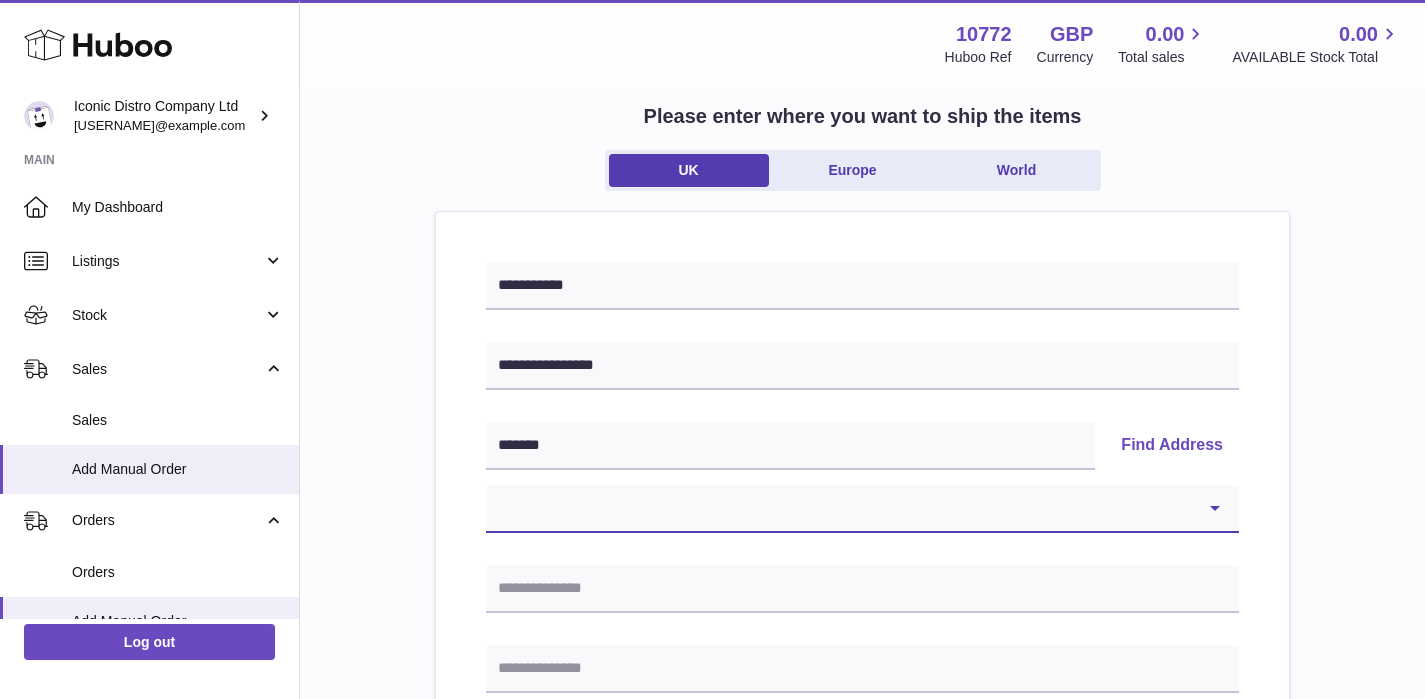 select on "*" 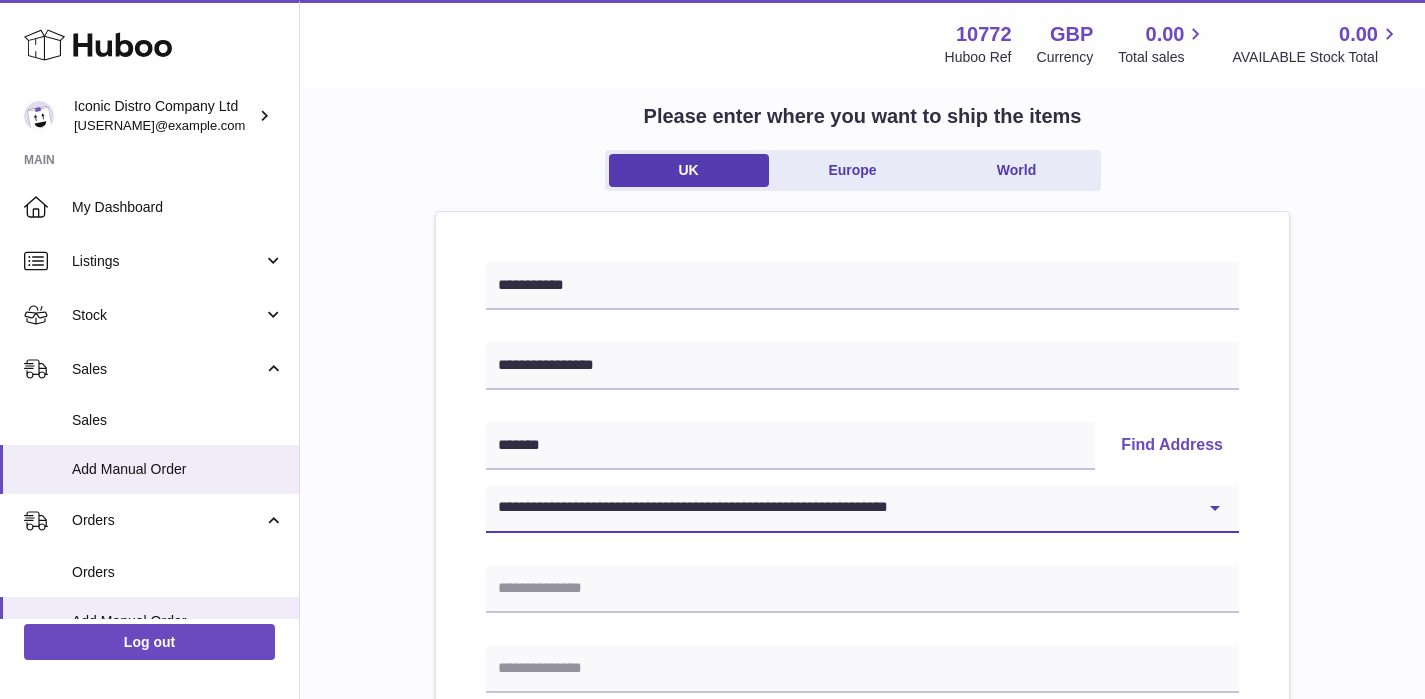 type on "*******" 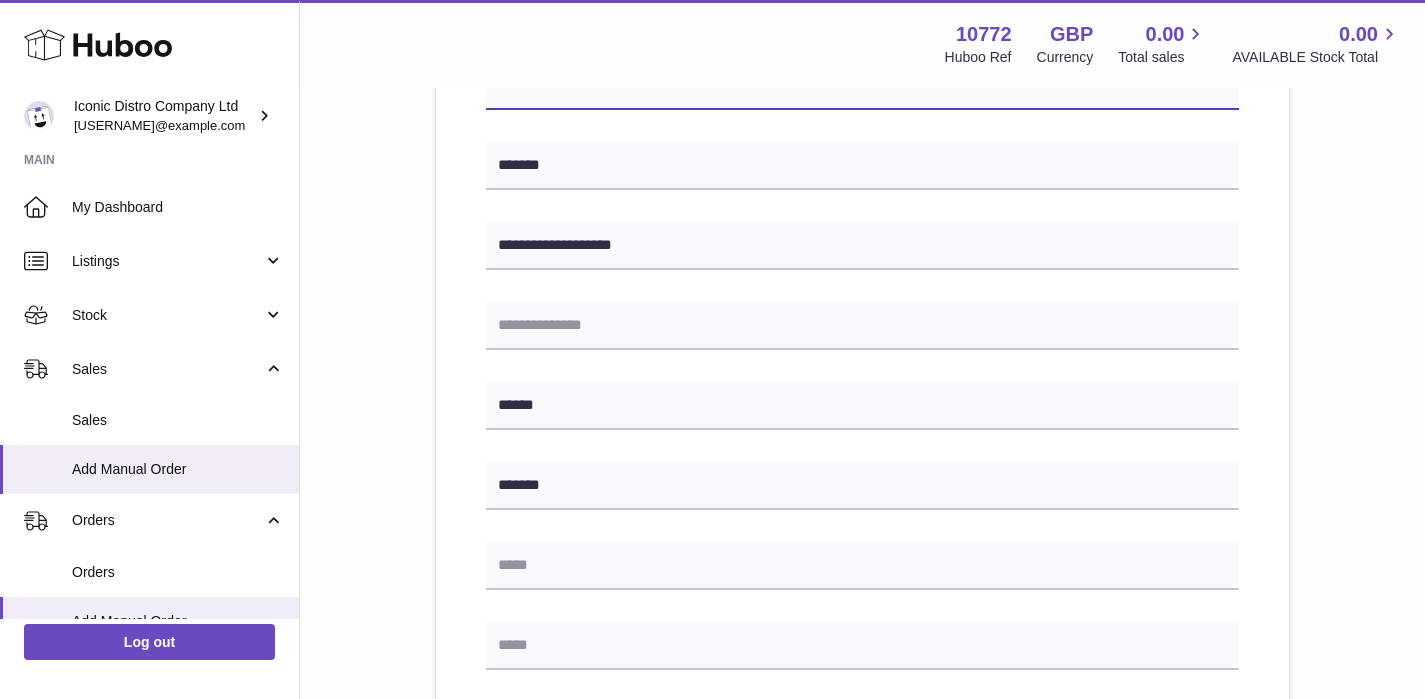 scroll, scrollTop: 551, scrollLeft: 0, axis: vertical 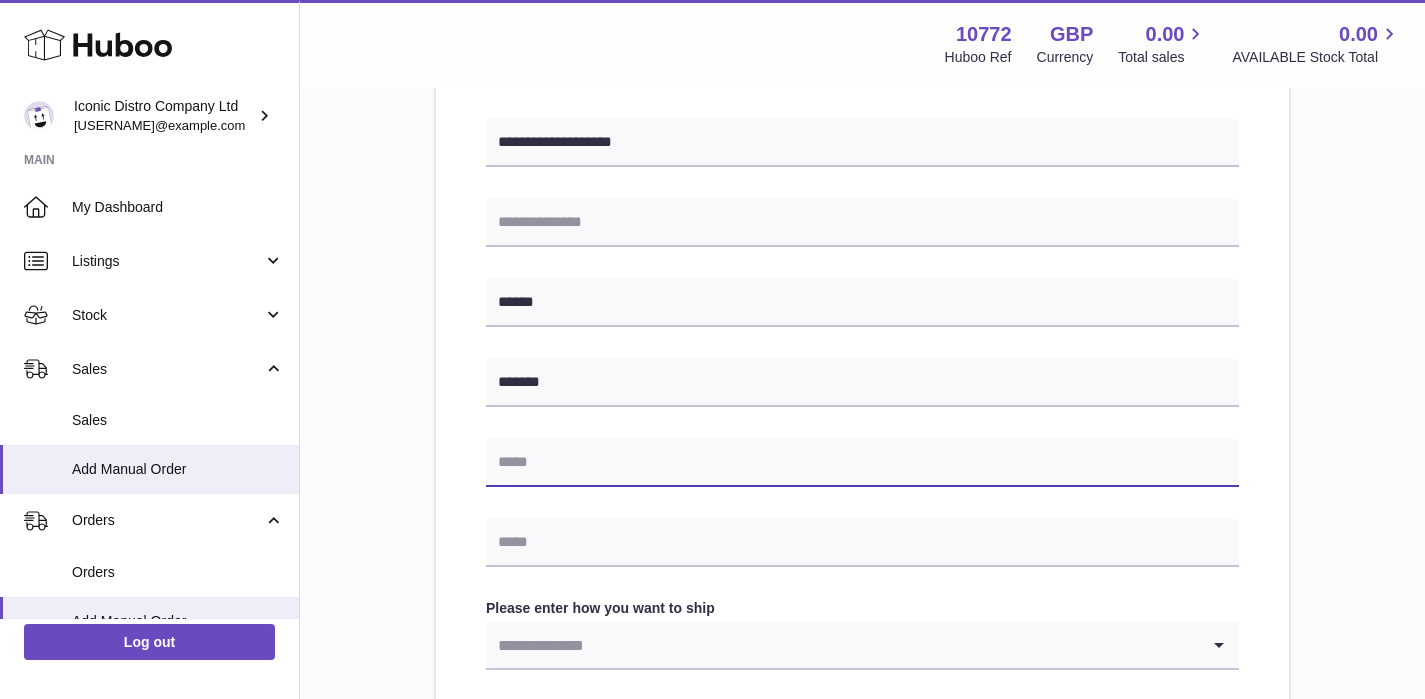click at bounding box center (862, 463) 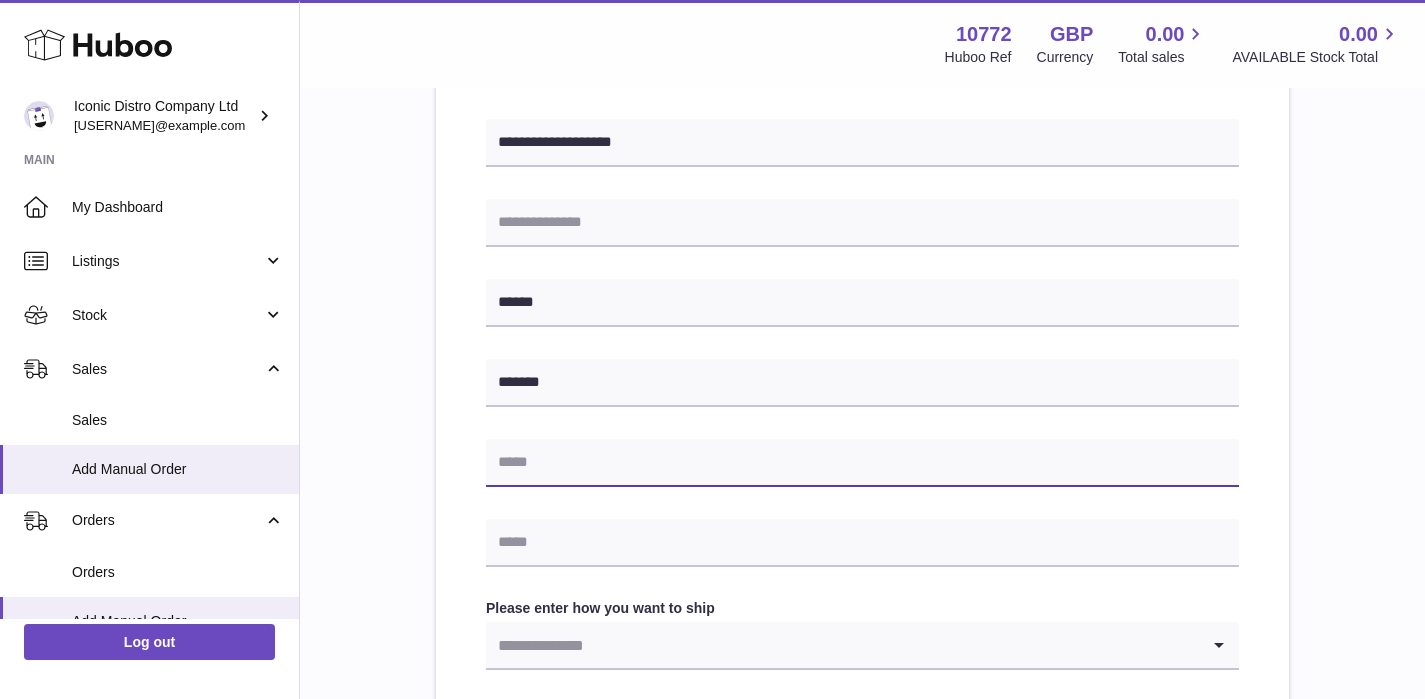paste on "**********" 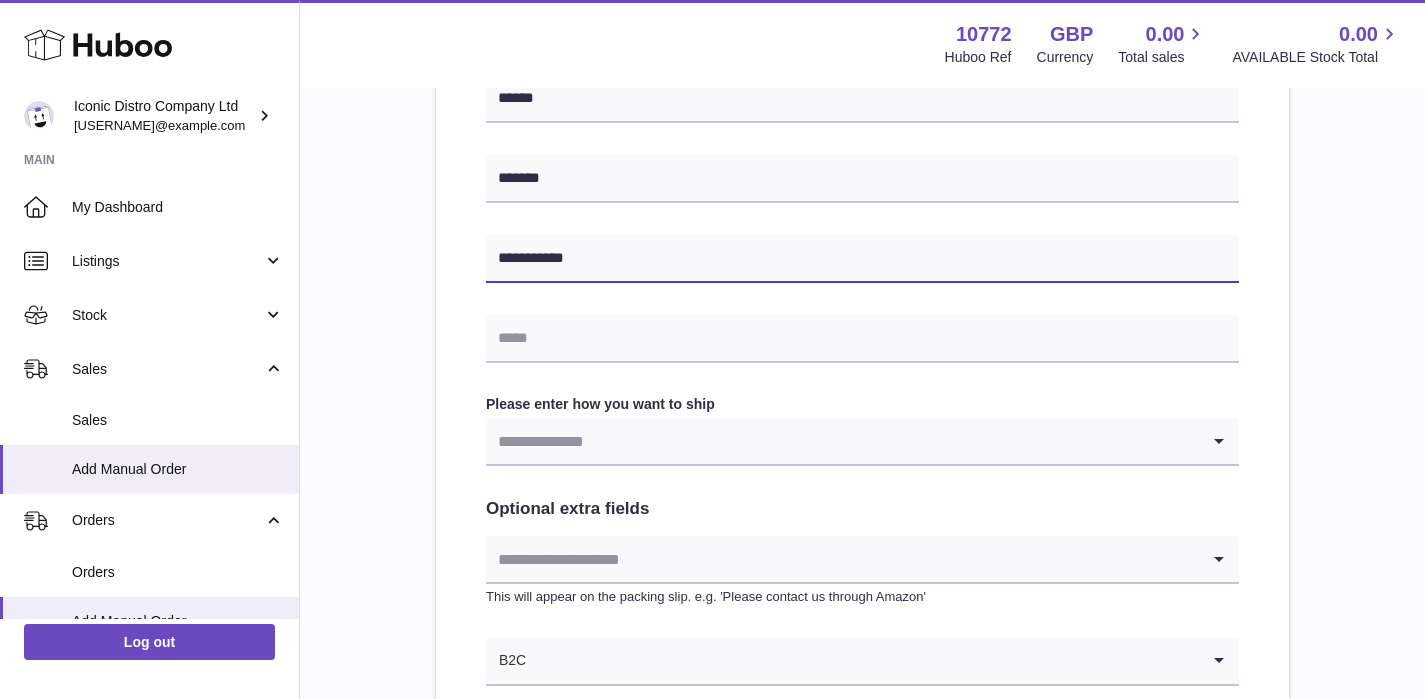 scroll, scrollTop: 847, scrollLeft: 0, axis: vertical 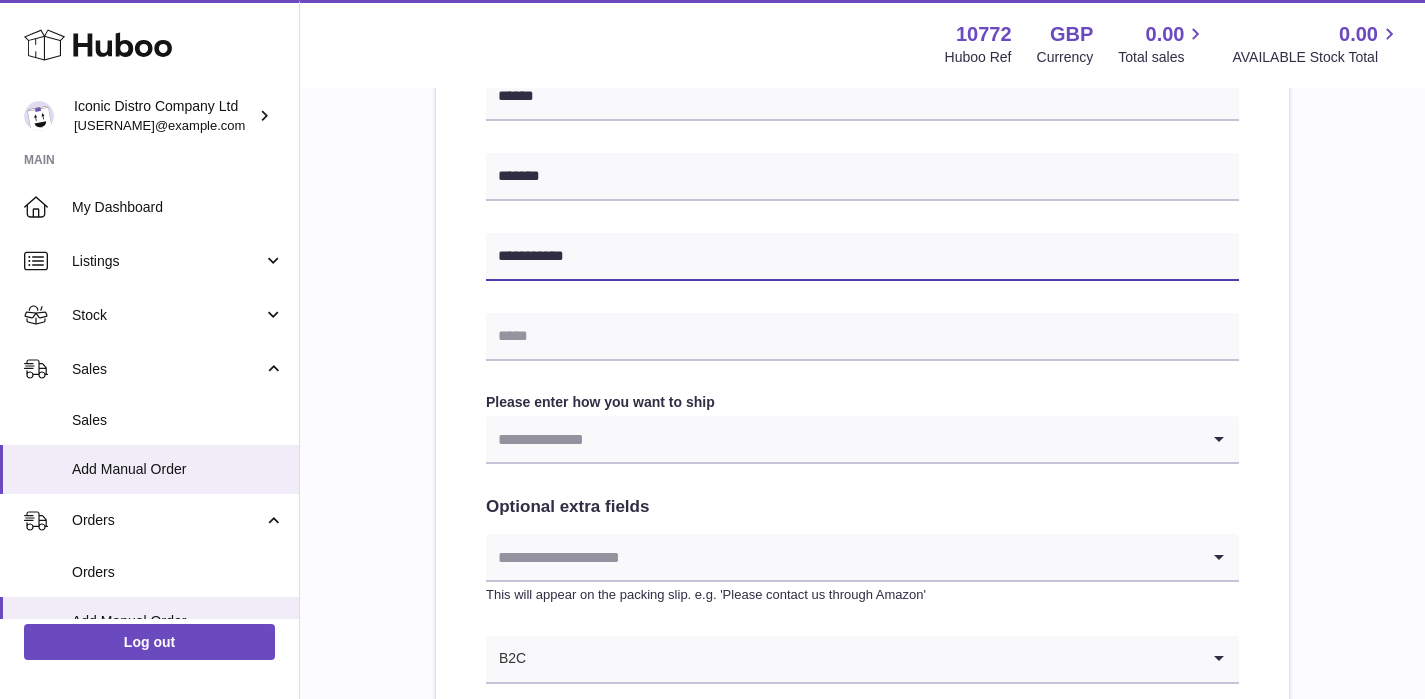type on "**********" 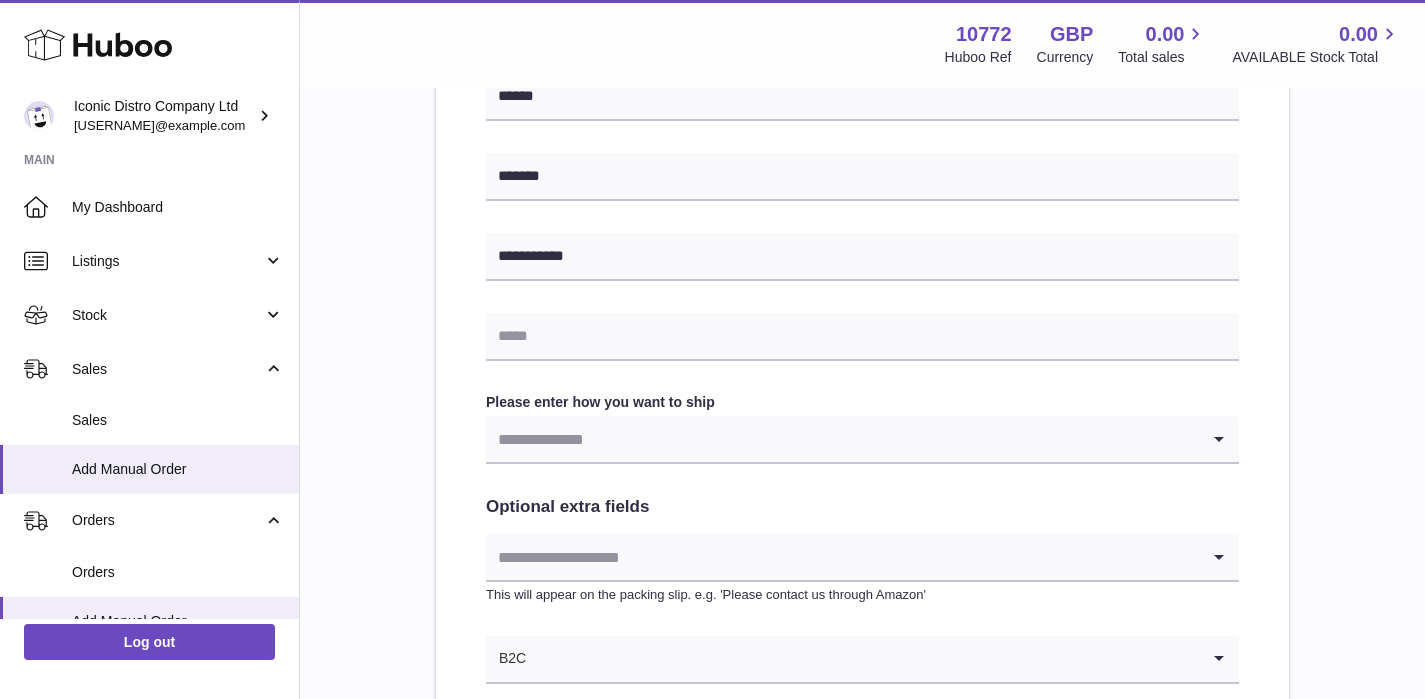 click 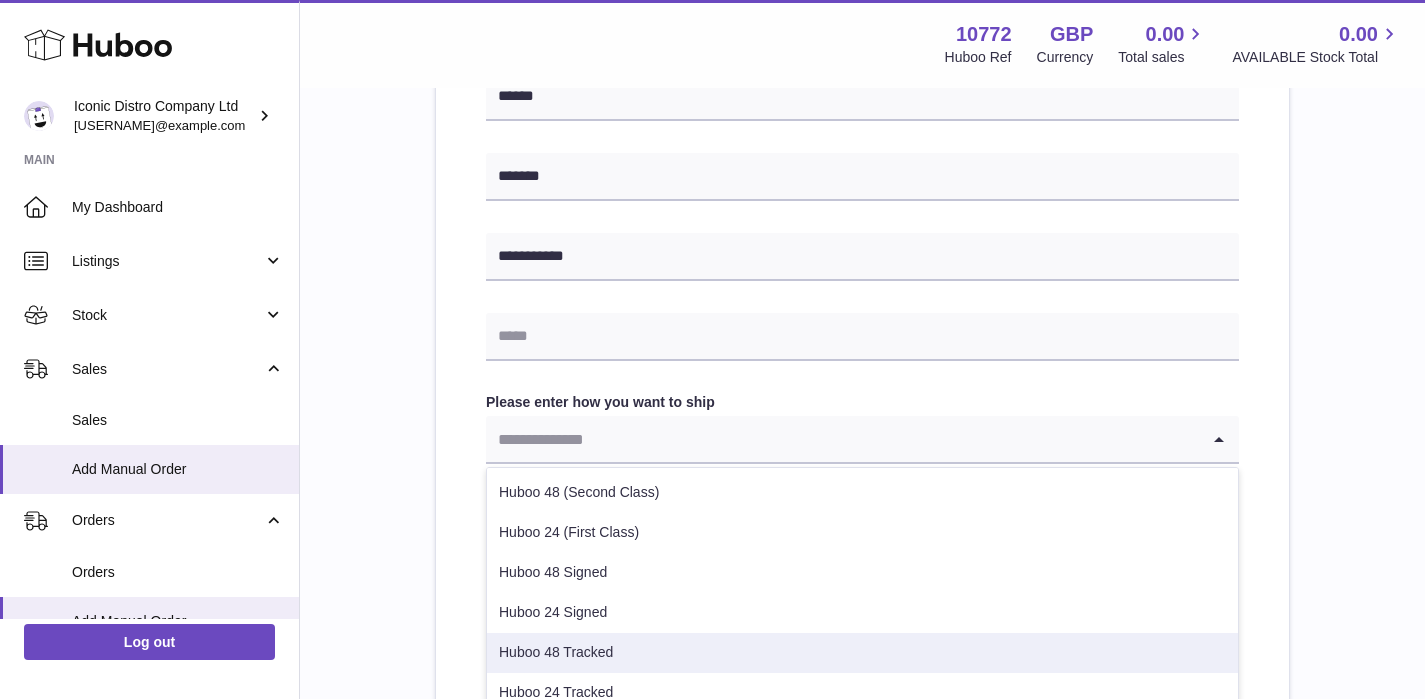 click on "Huboo 48 Tracked" at bounding box center [862, 653] 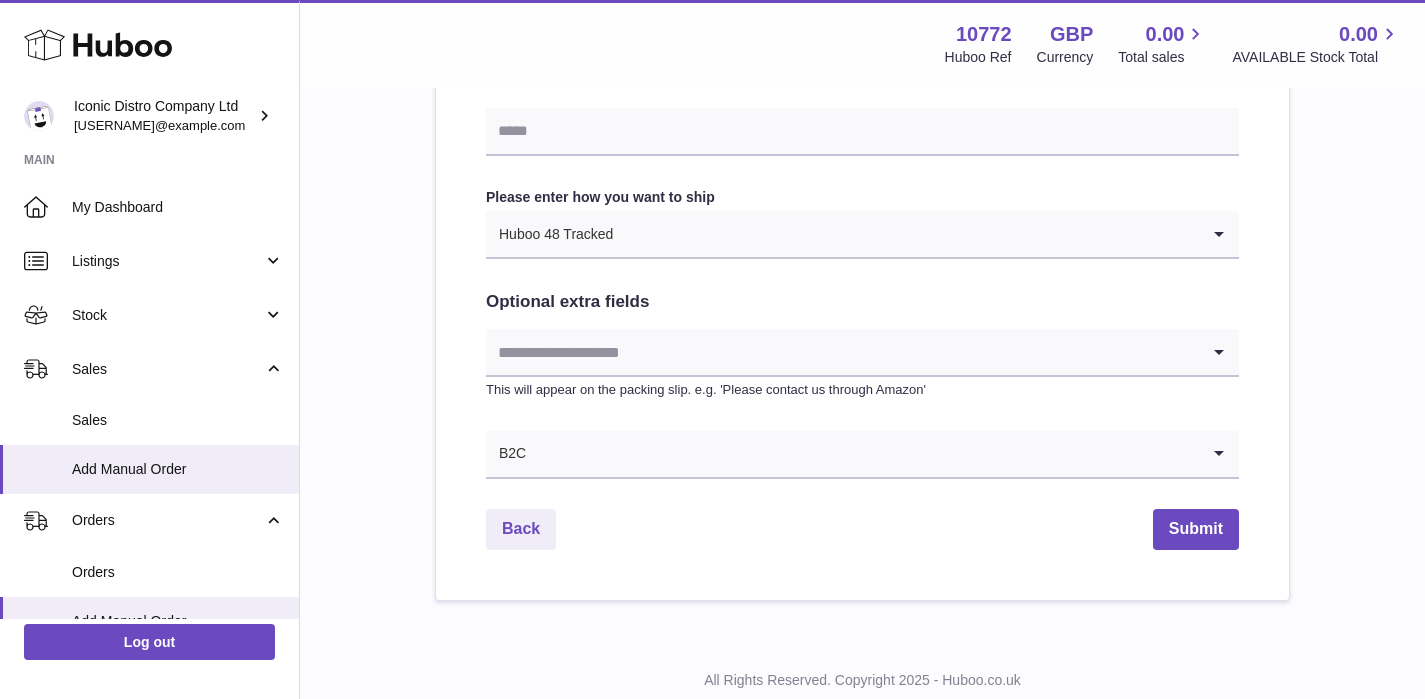 scroll, scrollTop: 1111, scrollLeft: 0, axis: vertical 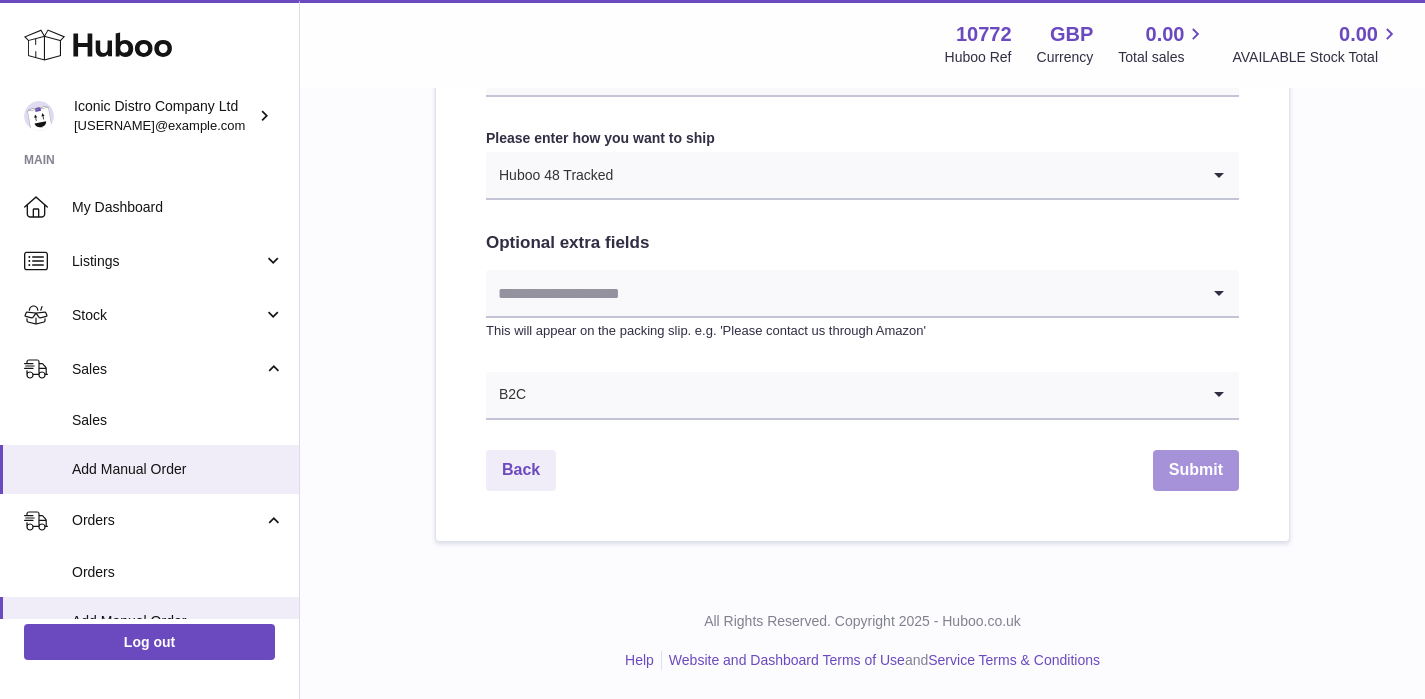 click on "Submit" at bounding box center (1196, 470) 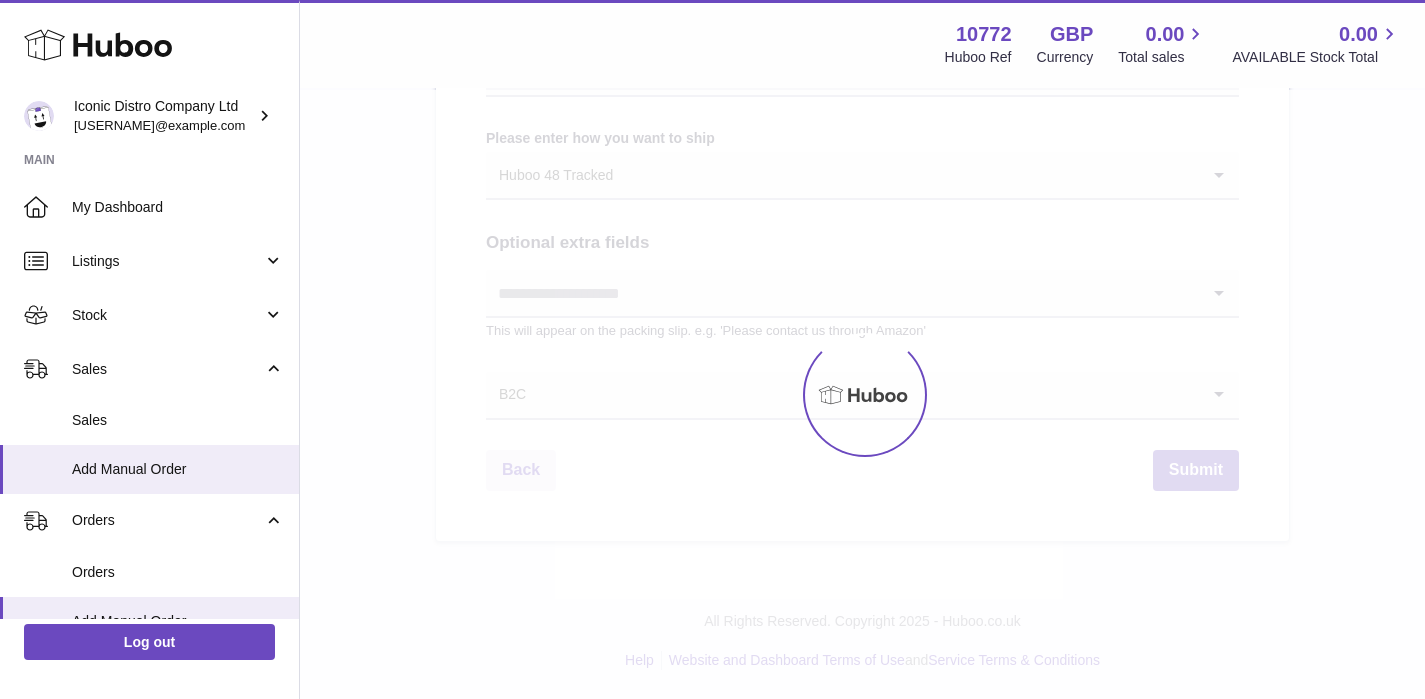 scroll, scrollTop: 0, scrollLeft: 0, axis: both 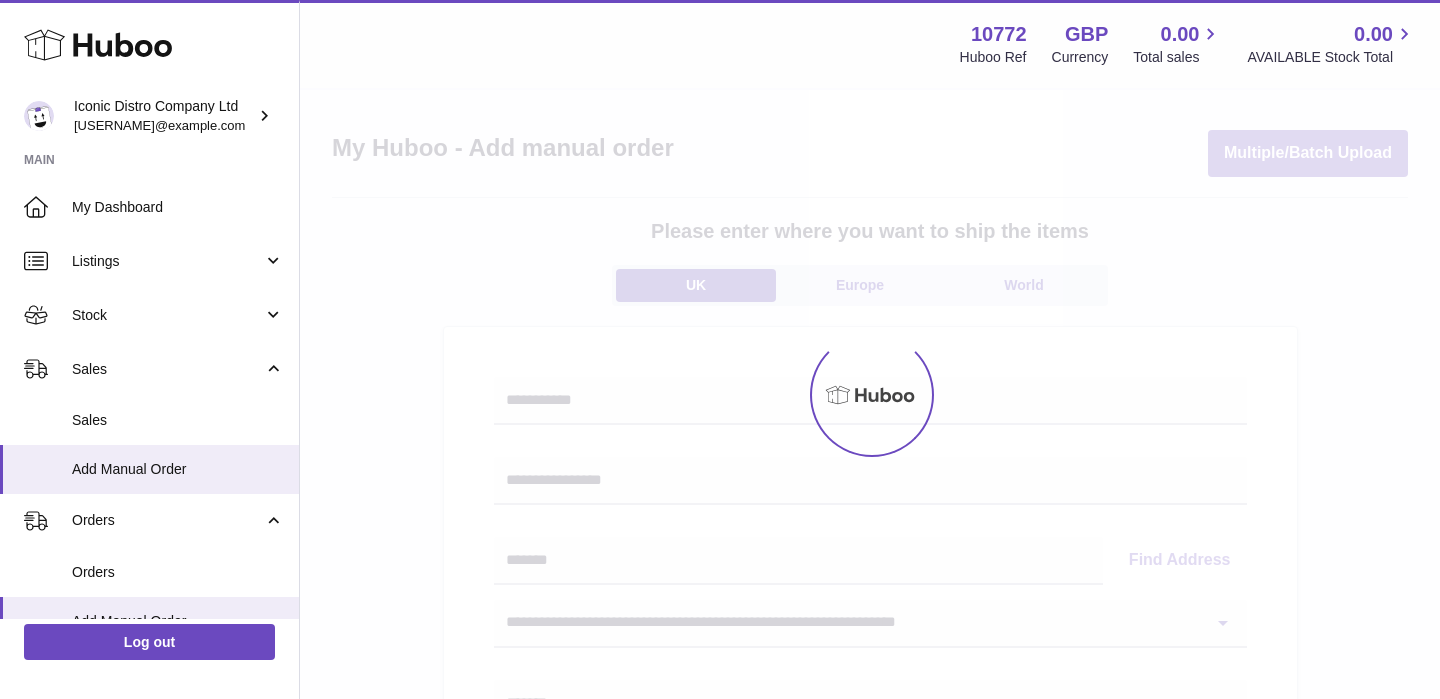 select on "***" 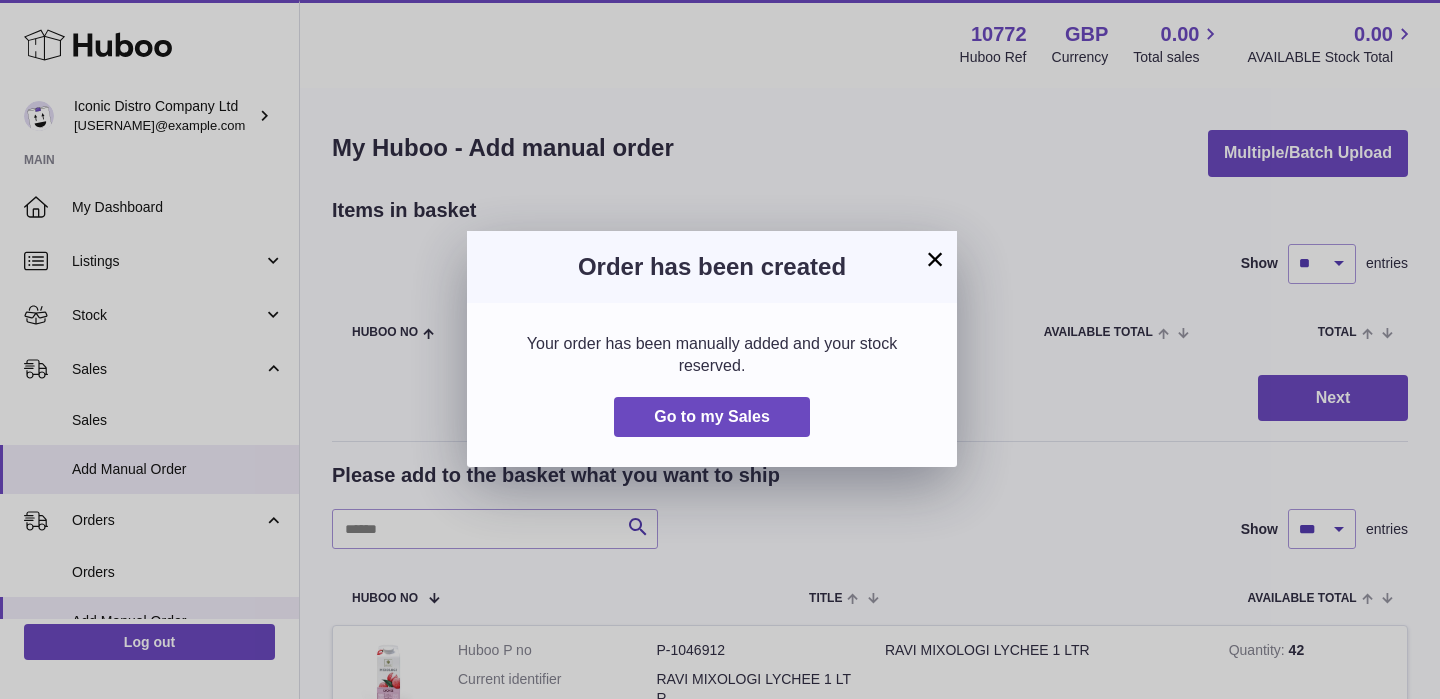 click on "×" at bounding box center (935, 259) 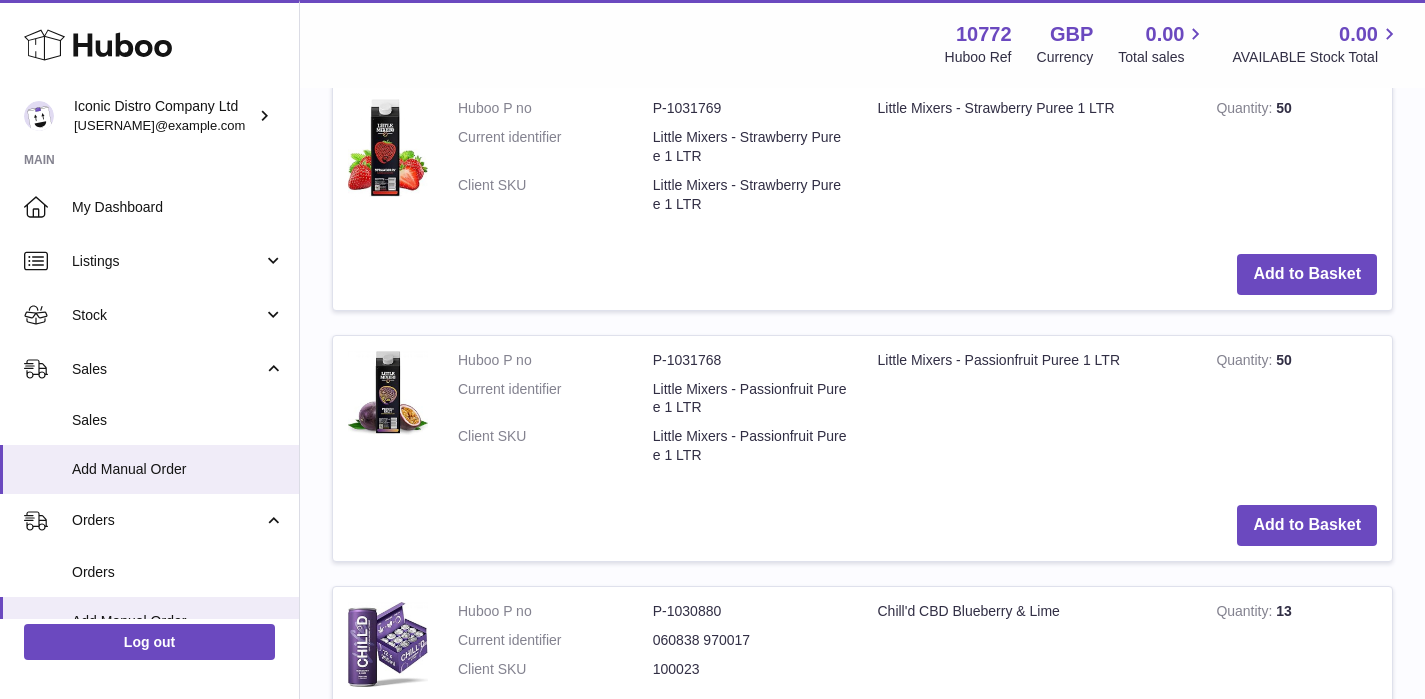 scroll, scrollTop: 5686, scrollLeft: 0, axis: vertical 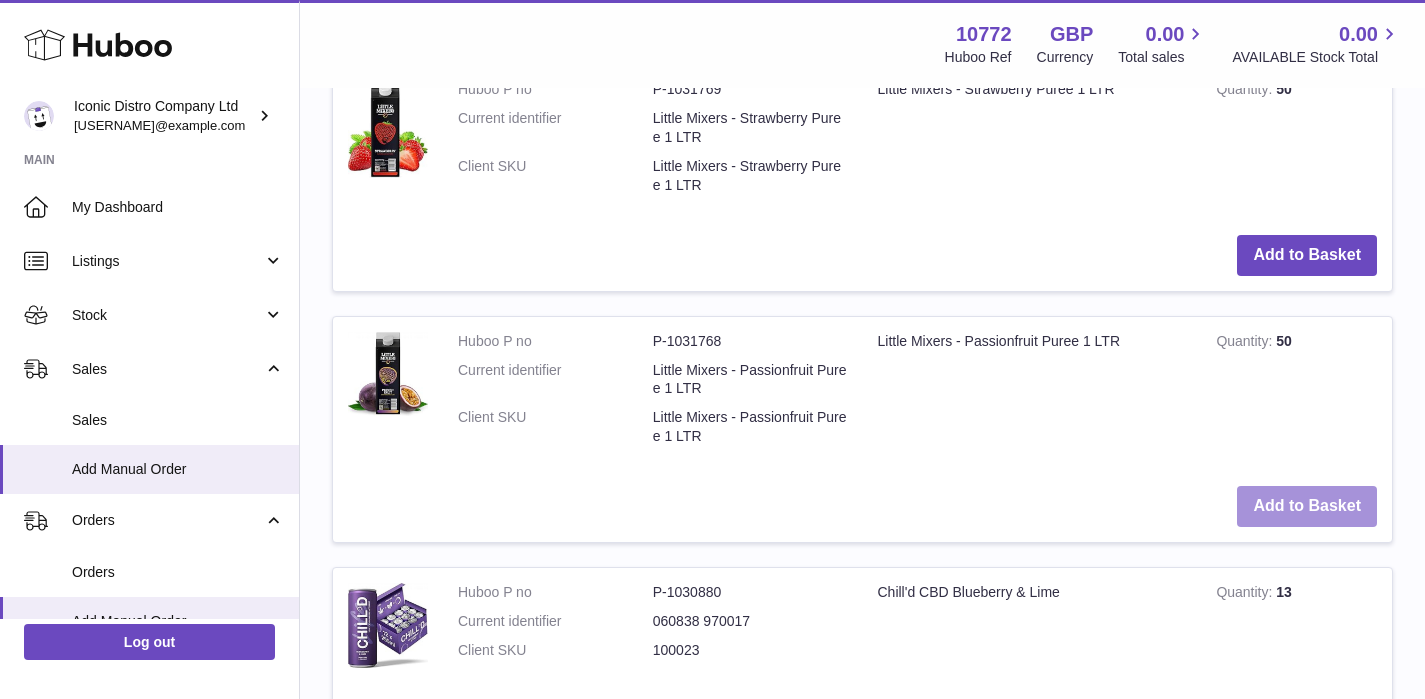 click on "Add to Basket" at bounding box center (1307, 506) 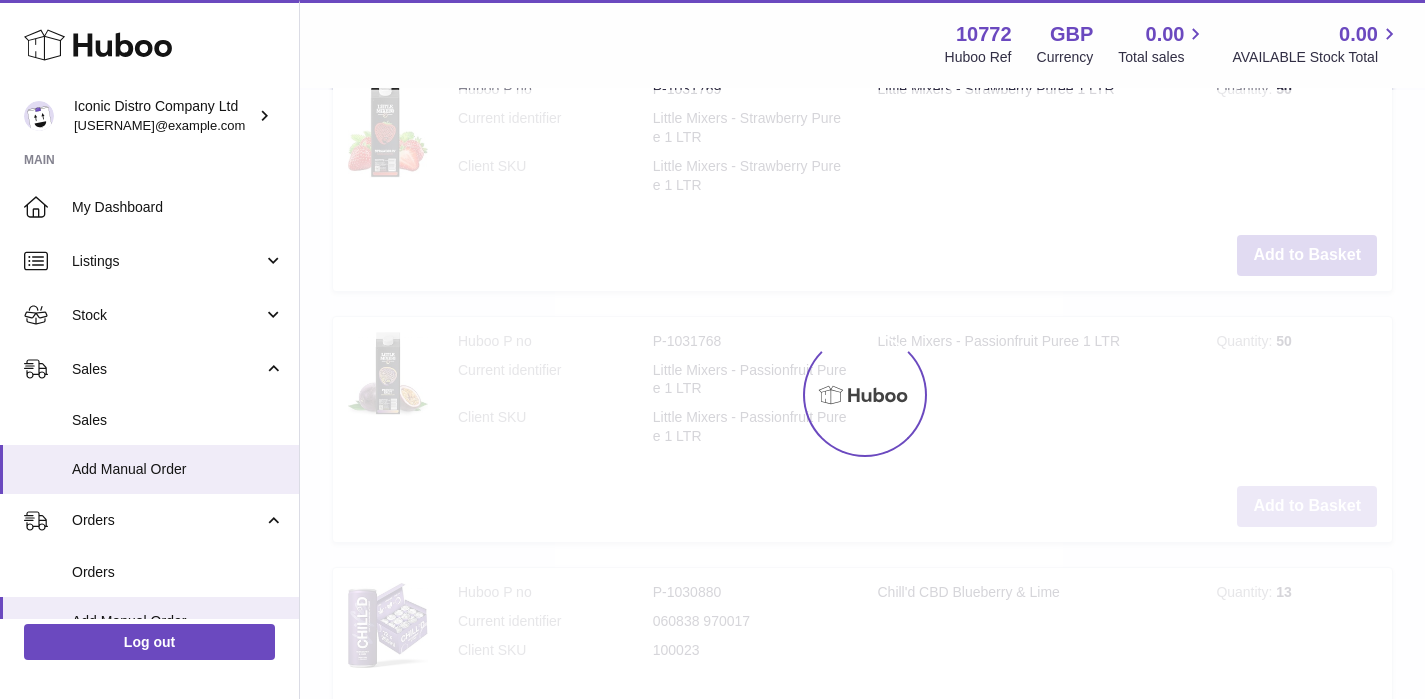 scroll, scrollTop: 5929, scrollLeft: 0, axis: vertical 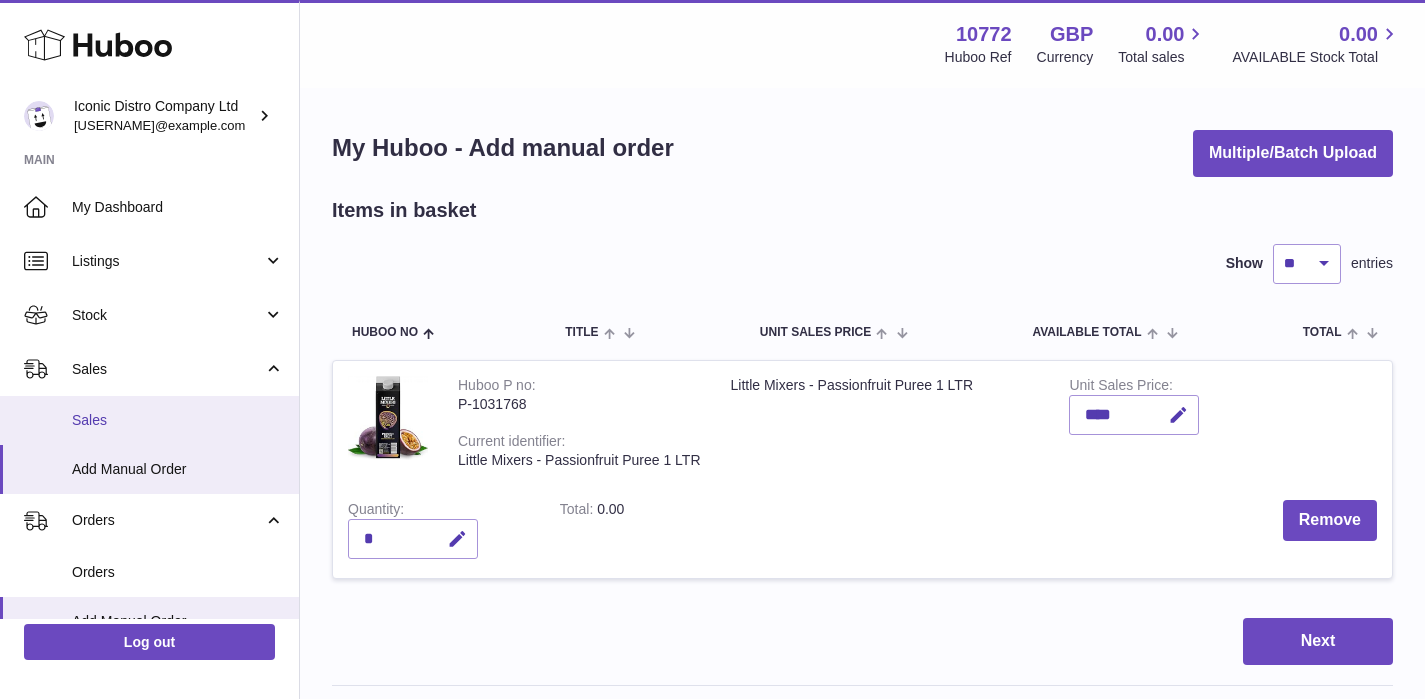 click on "Sales" at bounding box center (178, 420) 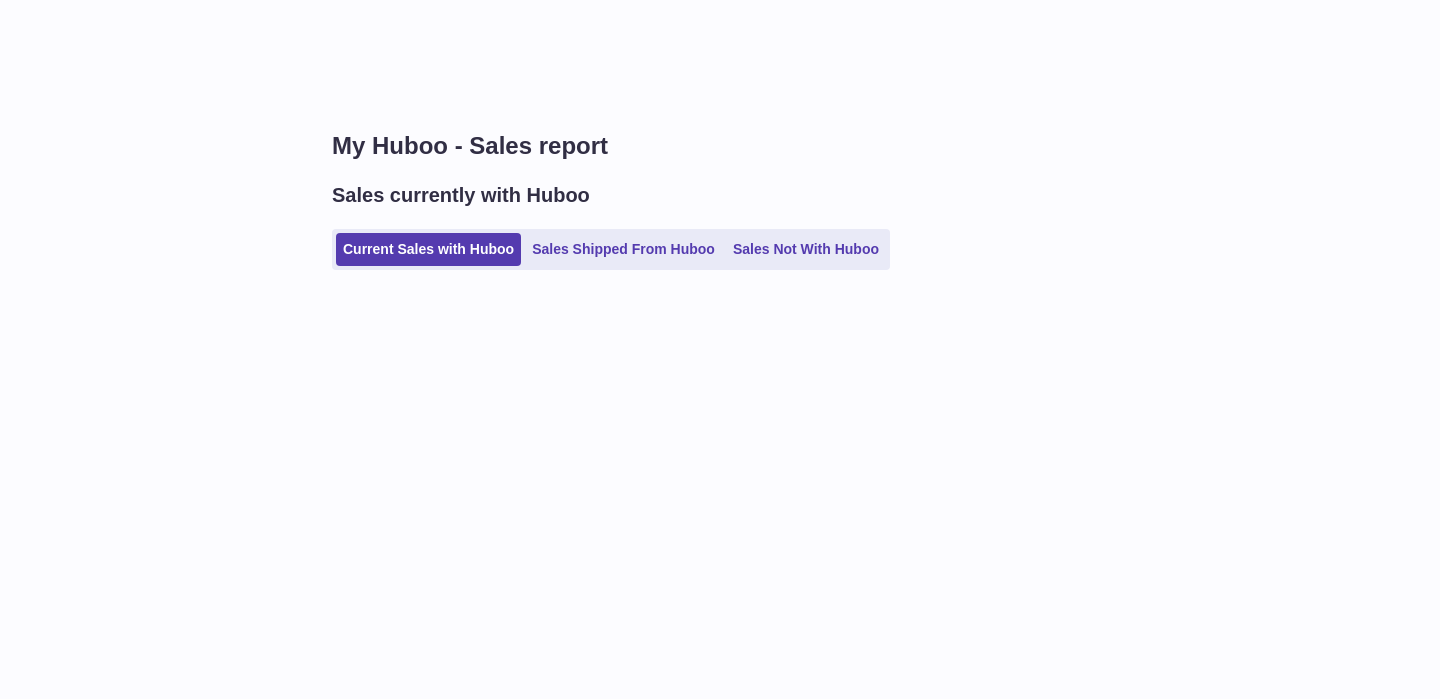 scroll, scrollTop: 0, scrollLeft: 0, axis: both 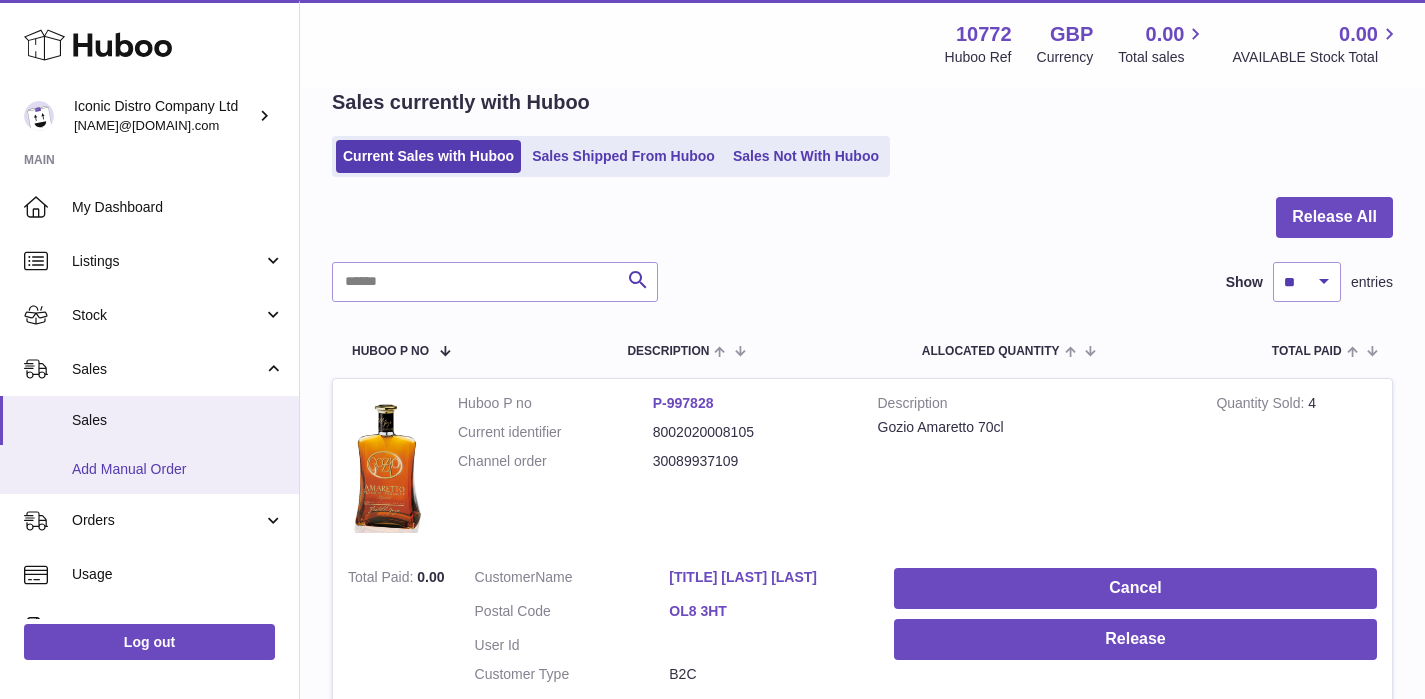 click on "Add Manual Order" at bounding box center [178, 469] 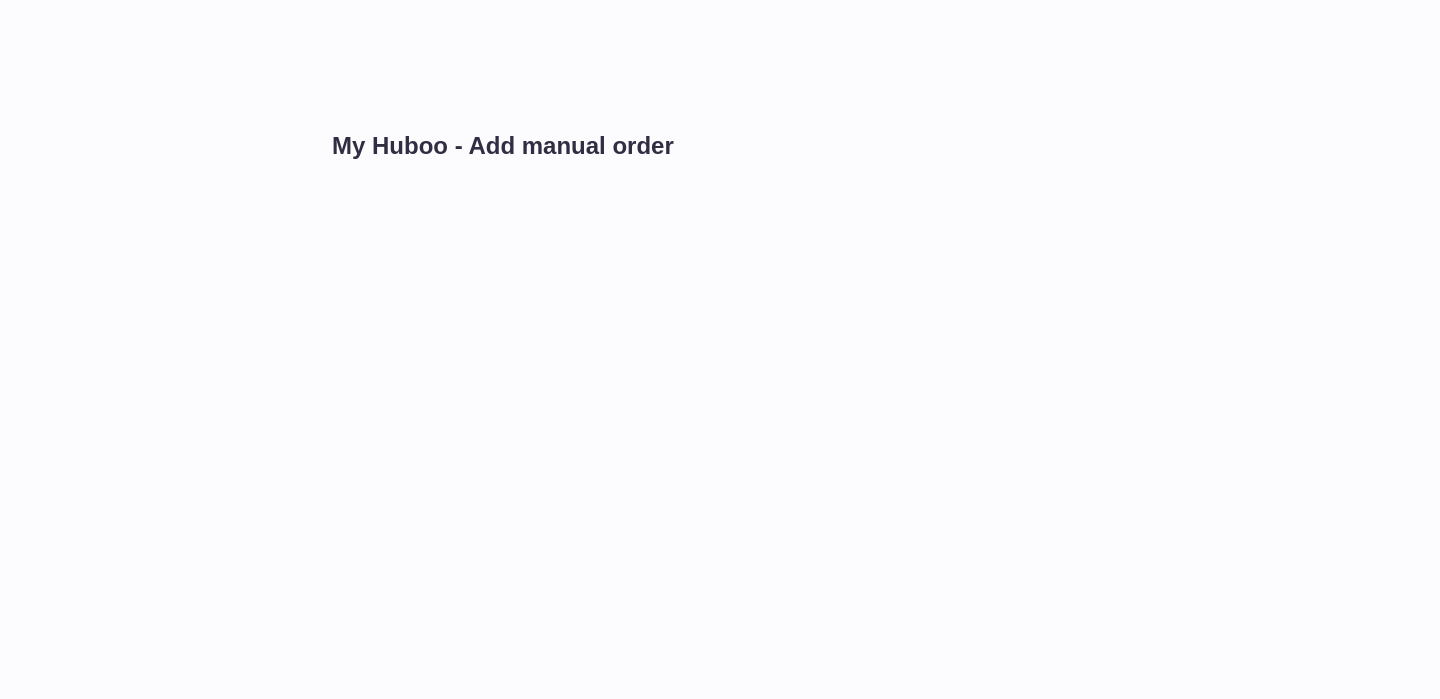 scroll, scrollTop: 0, scrollLeft: 0, axis: both 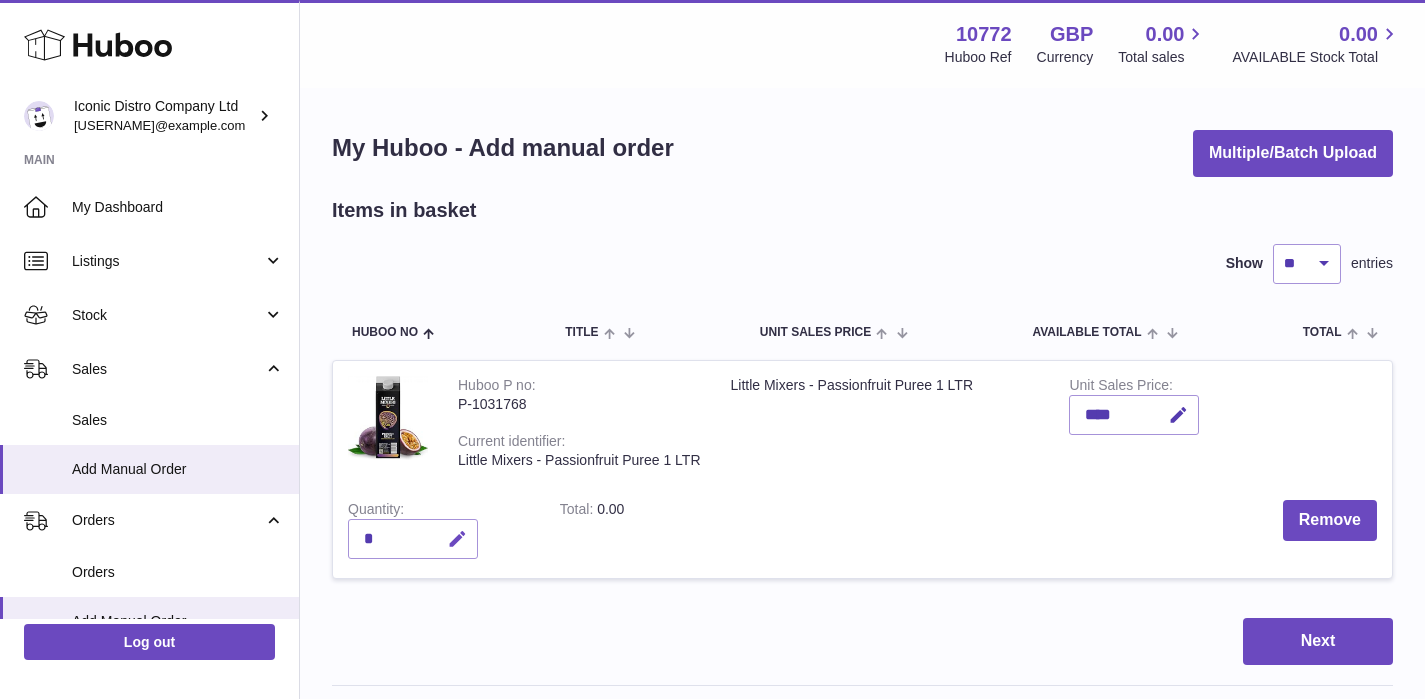click at bounding box center (454, 539) 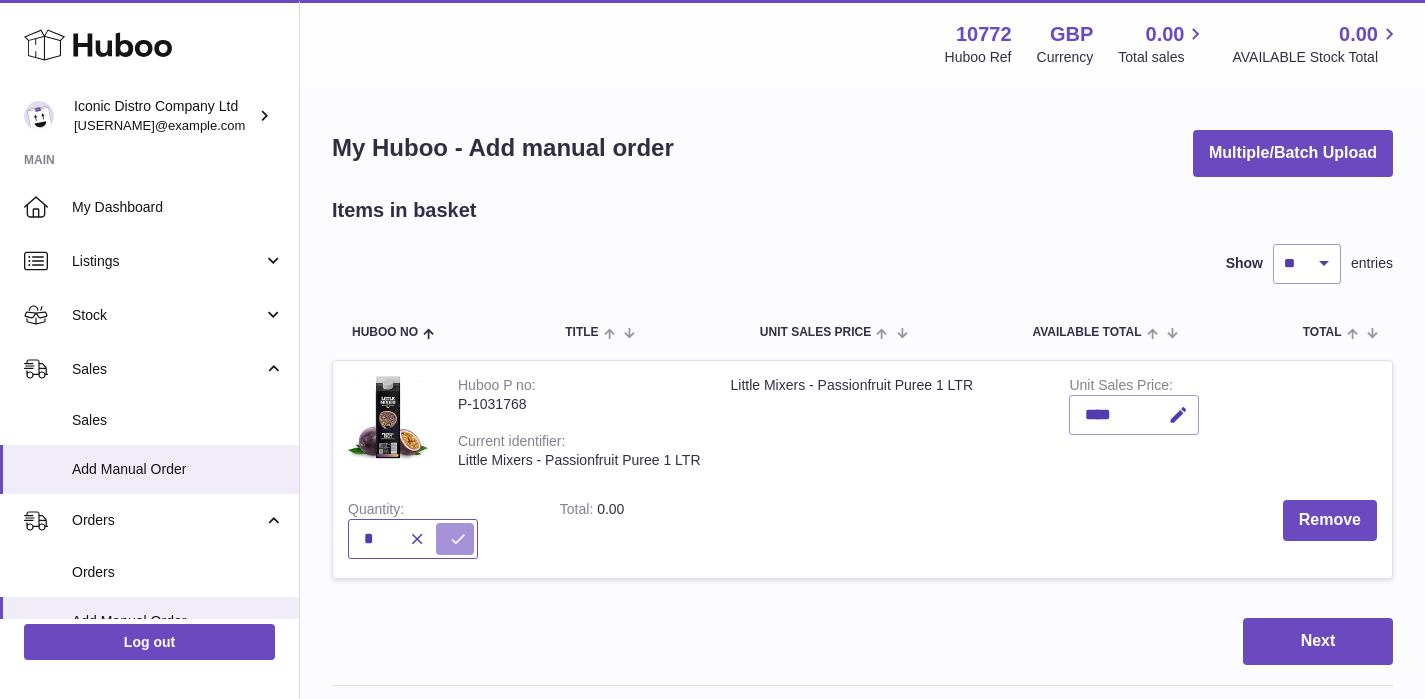 type on "*" 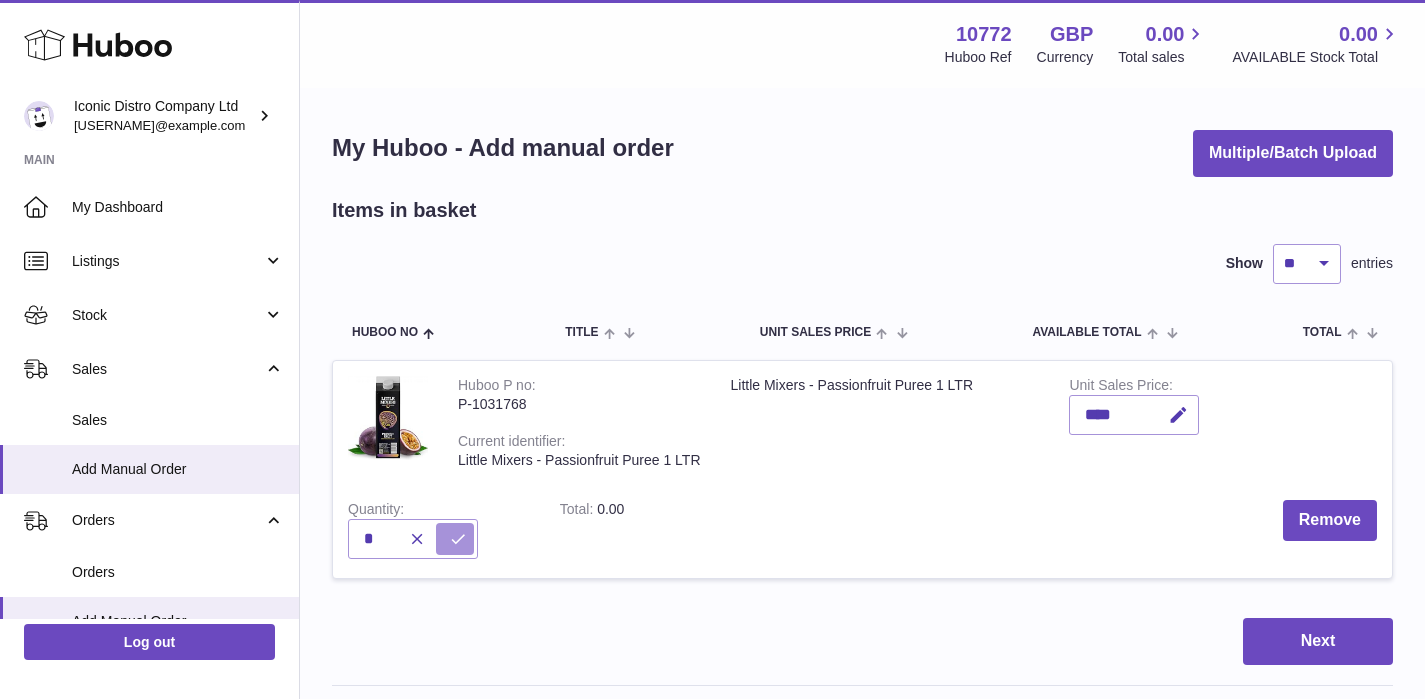 click at bounding box center [458, 539] 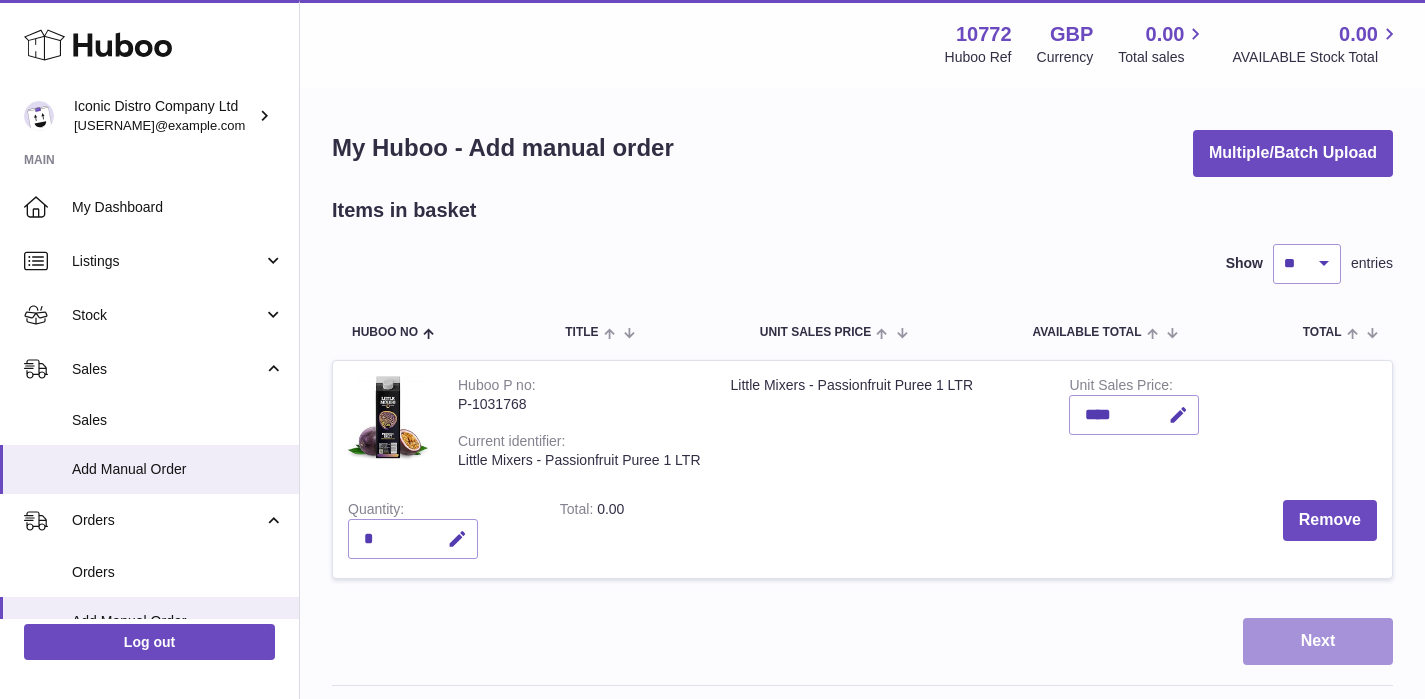 click on "Next" at bounding box center [1318, 641] 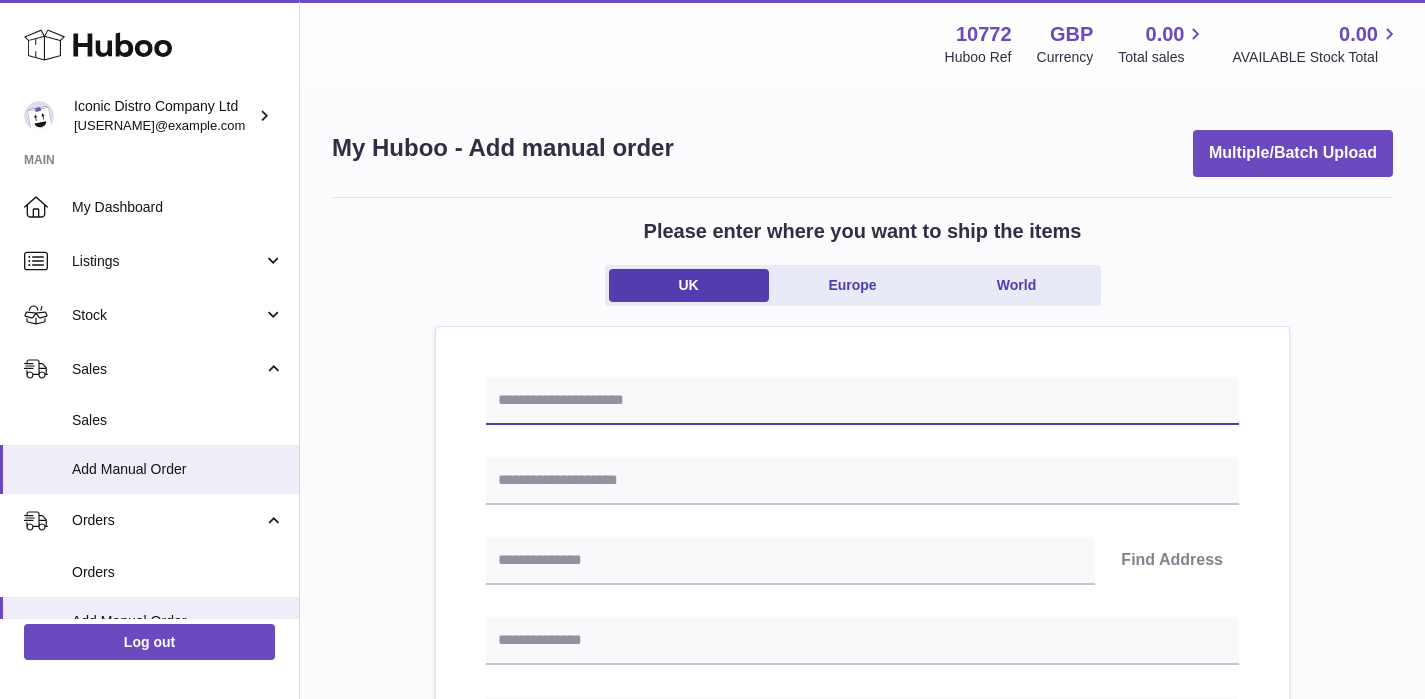 click at bounding box center [862, 401] 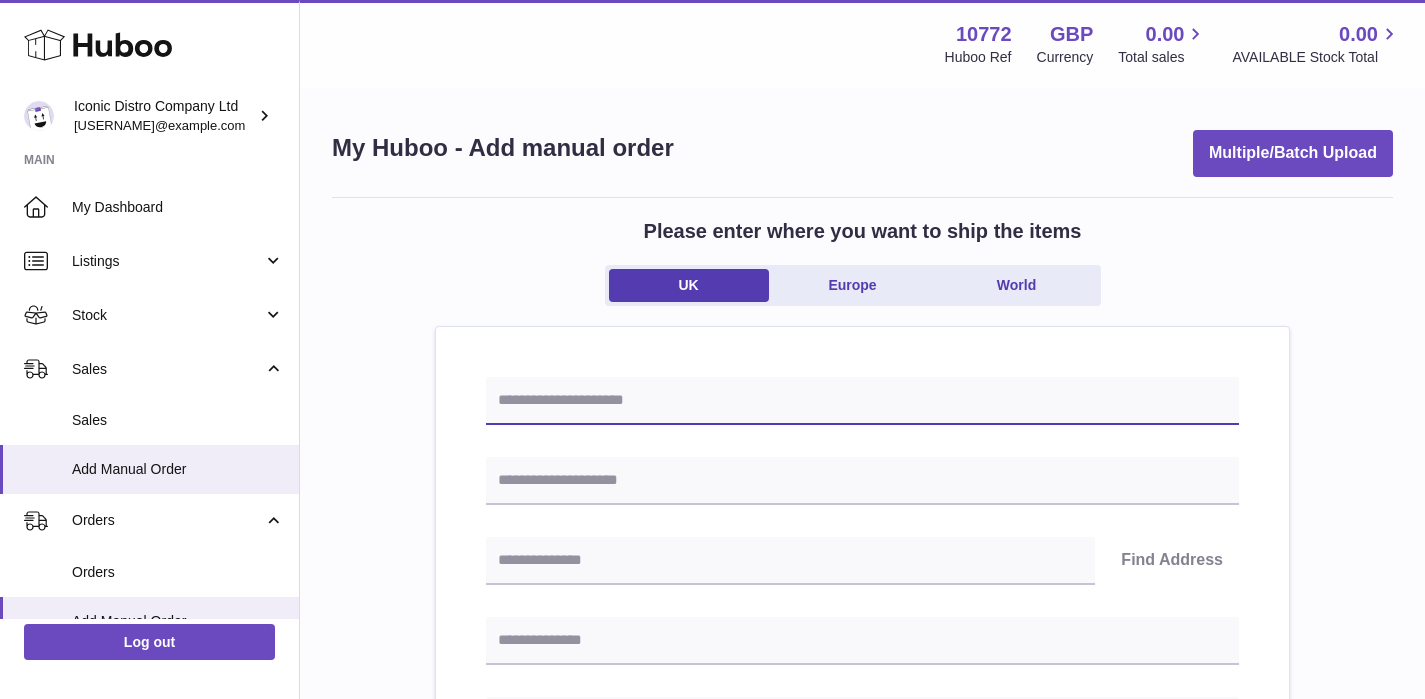 paste on "**********" 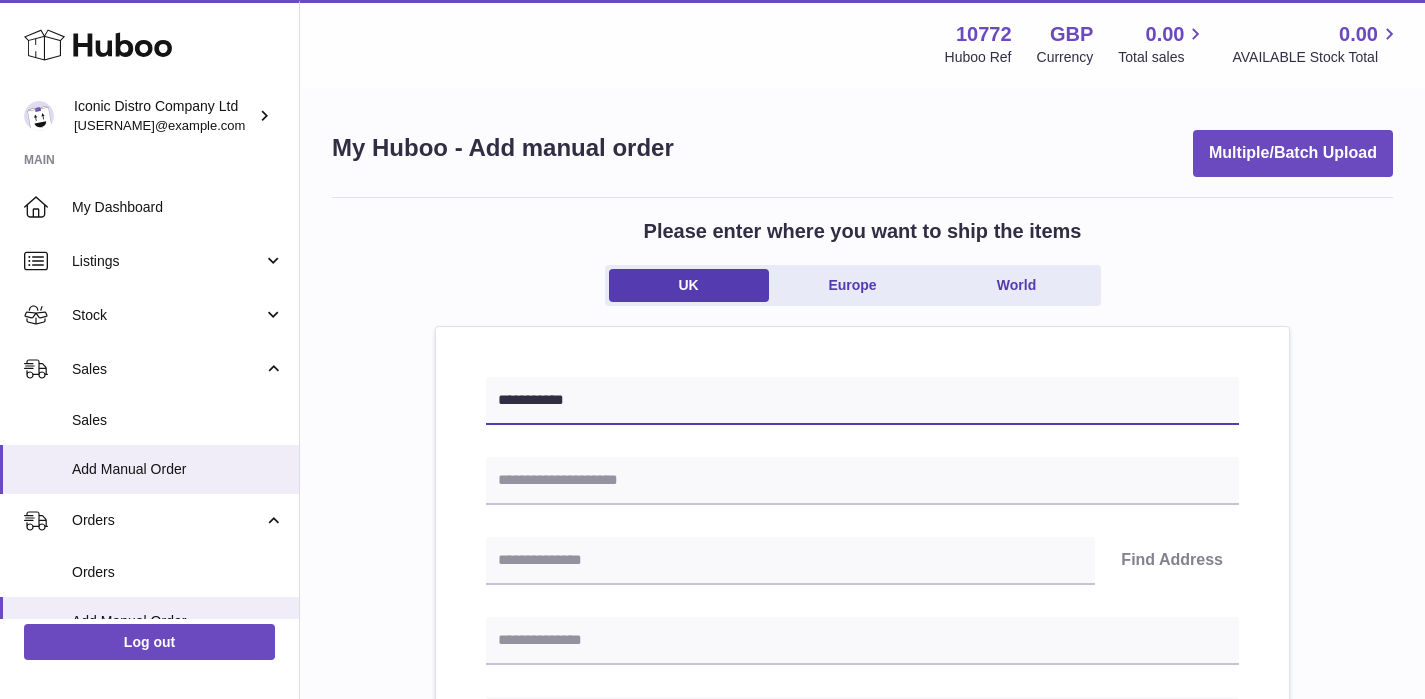 type on "**********" 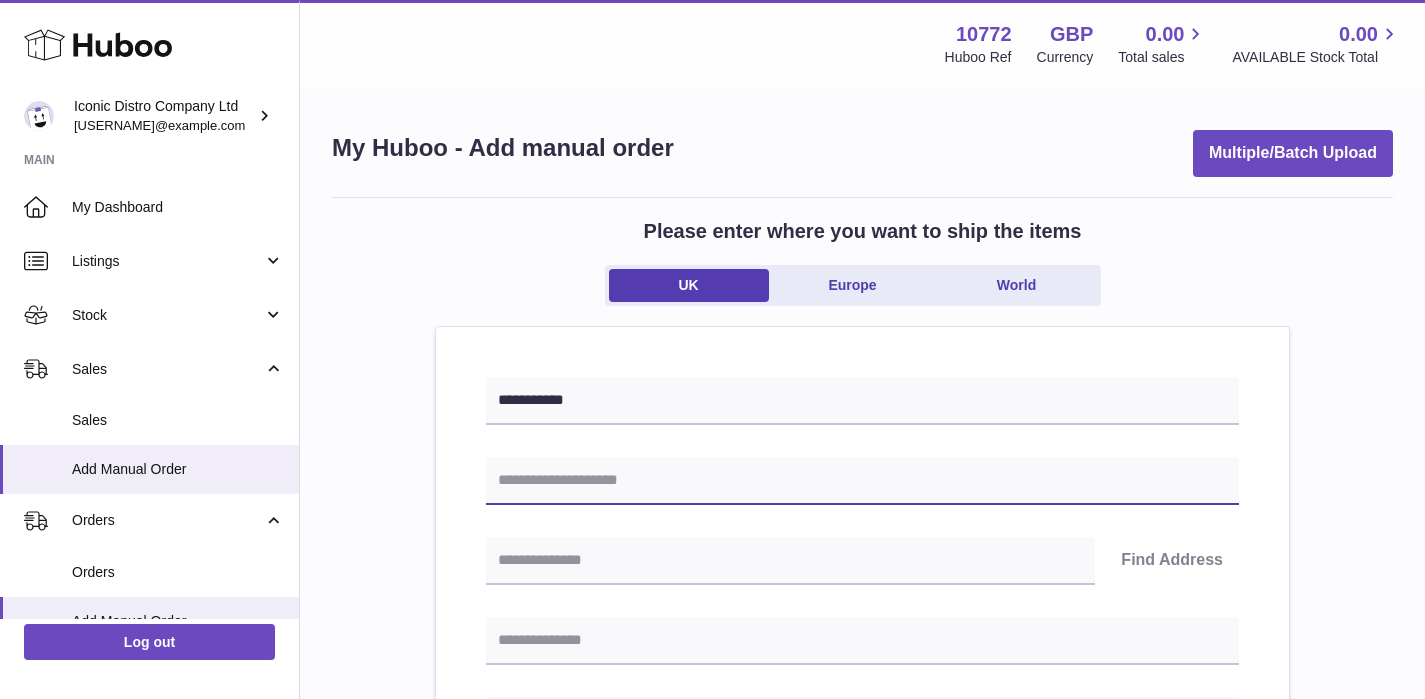 click at bounding box center (862, 481) 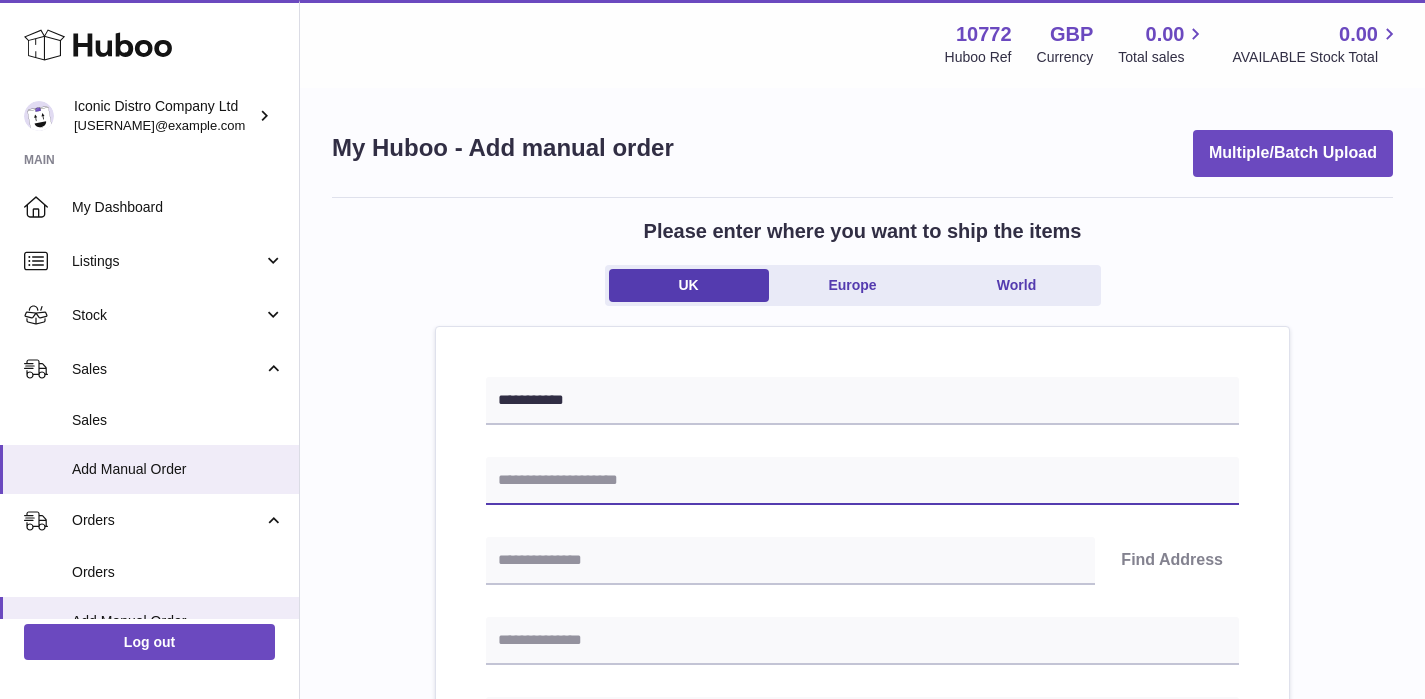 paste on "**********" 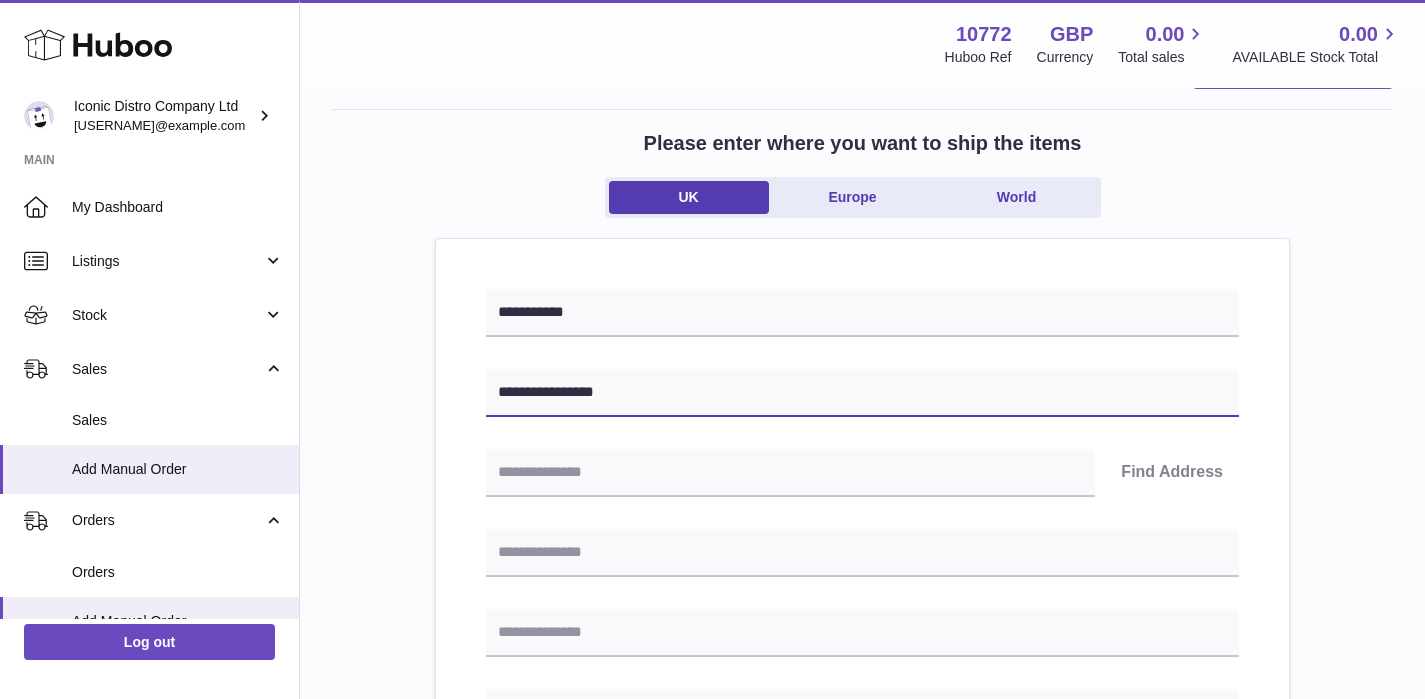 scroll, scrollTop: 121, scrollLeft: 0, axis: vertical 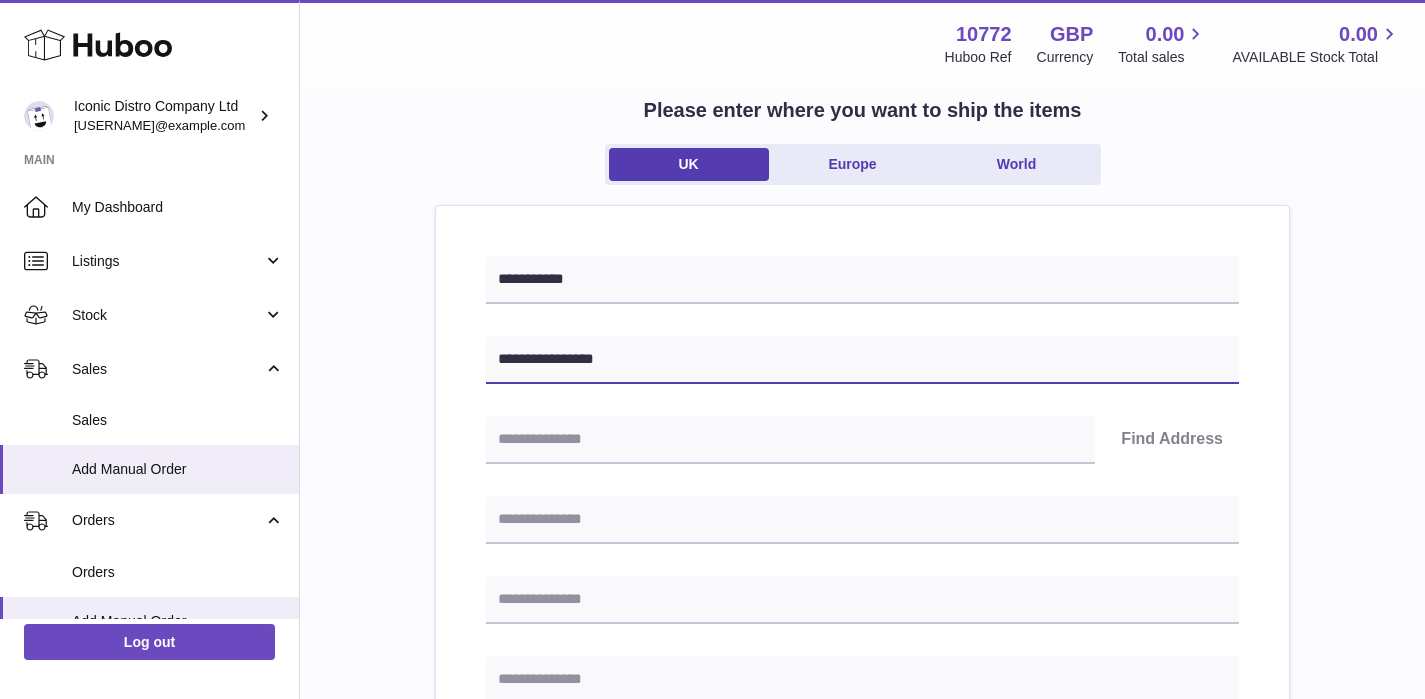type on "**********" 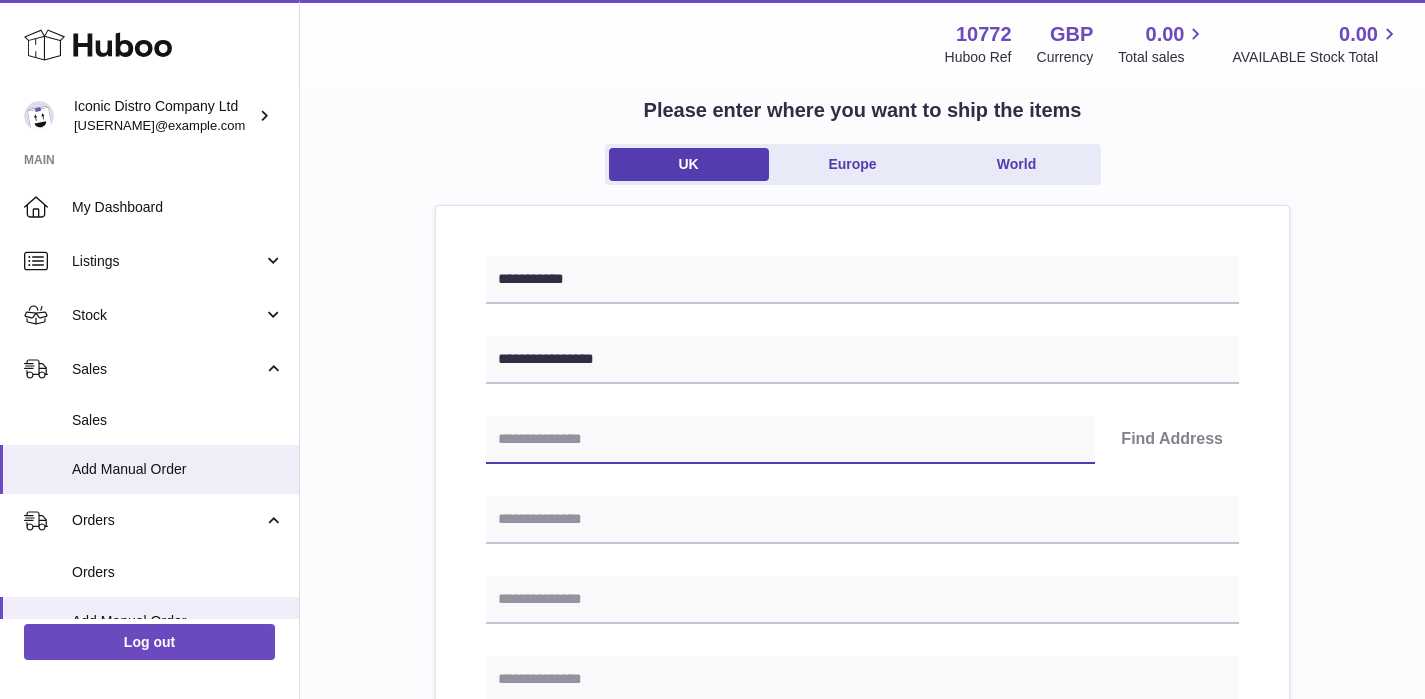 click at bounding box center [790, 440] 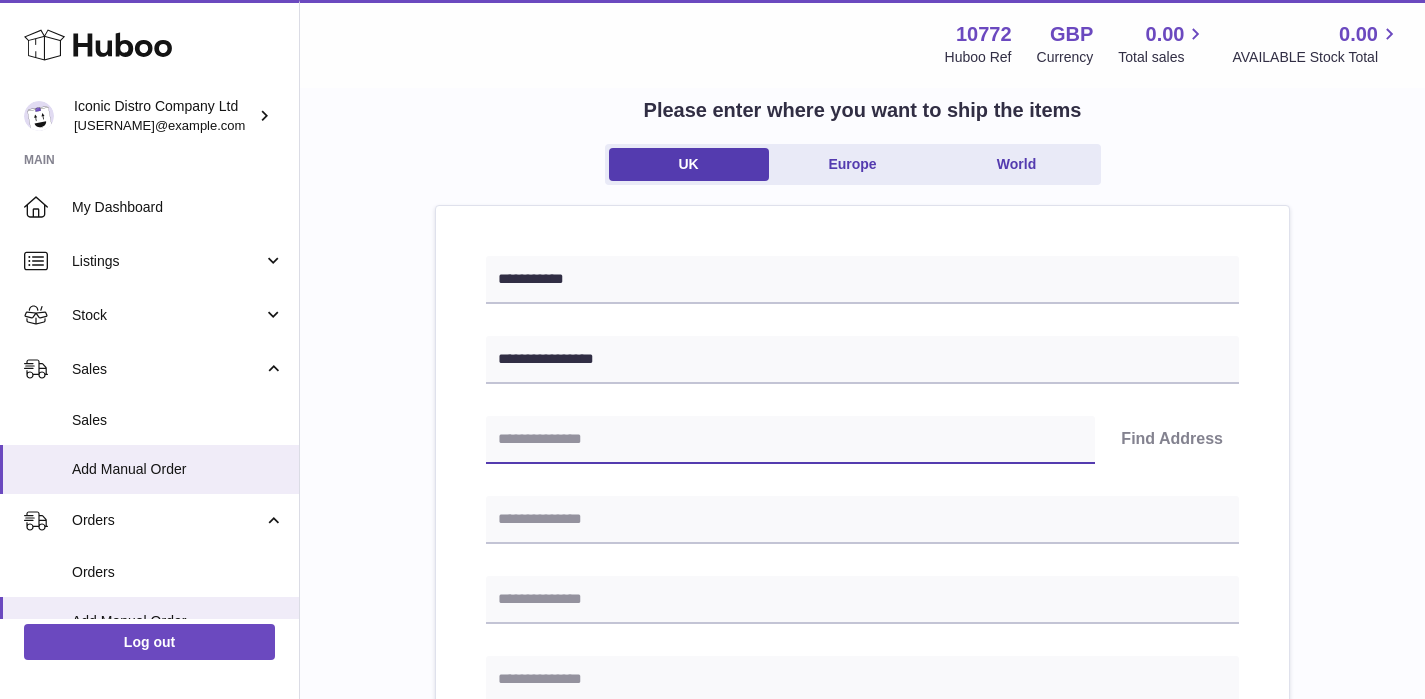 paste on "*******" 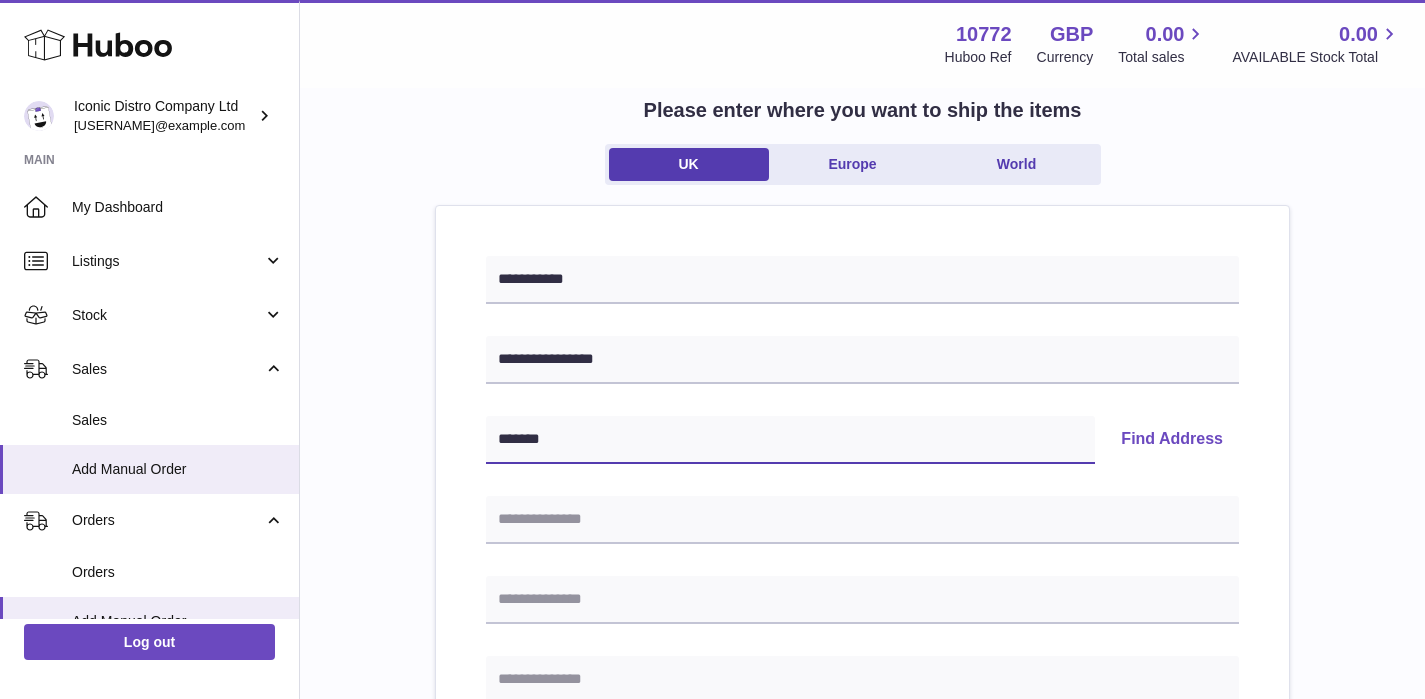 type on "*******" 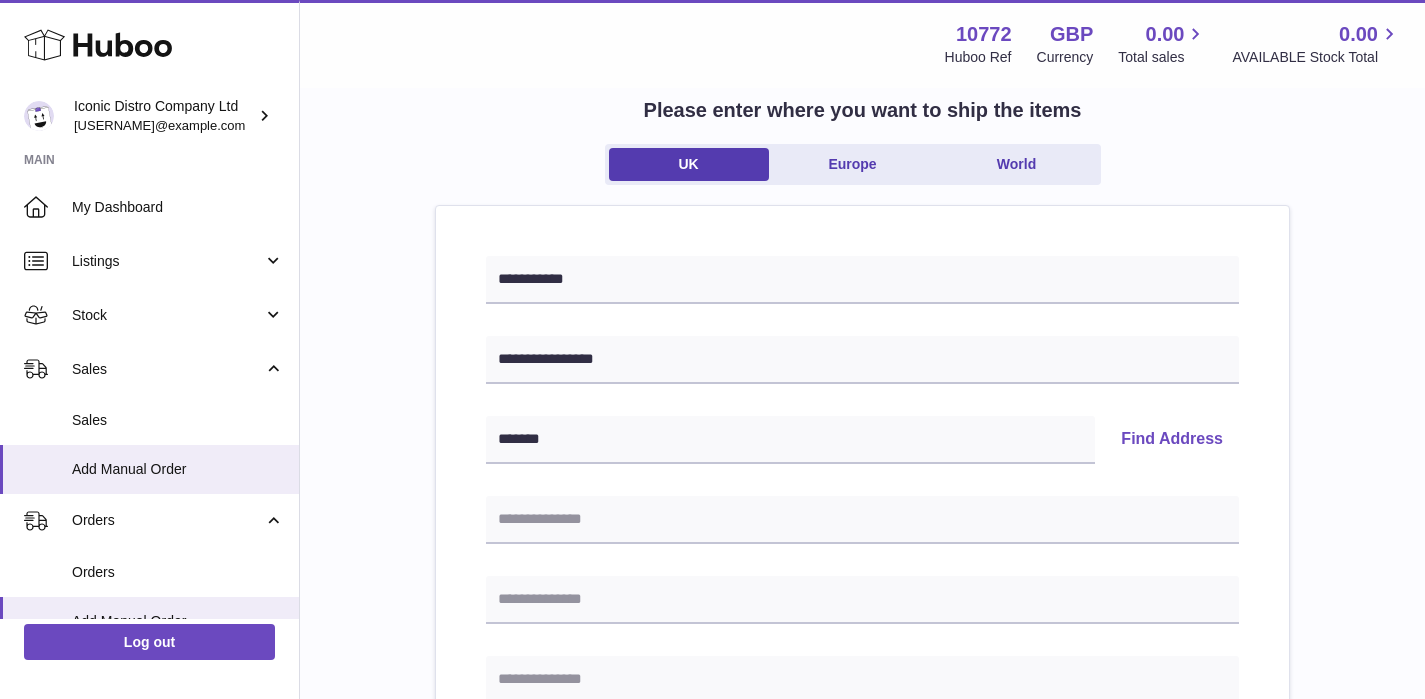 click on "Find Address" at bounding box center [1172, 440] 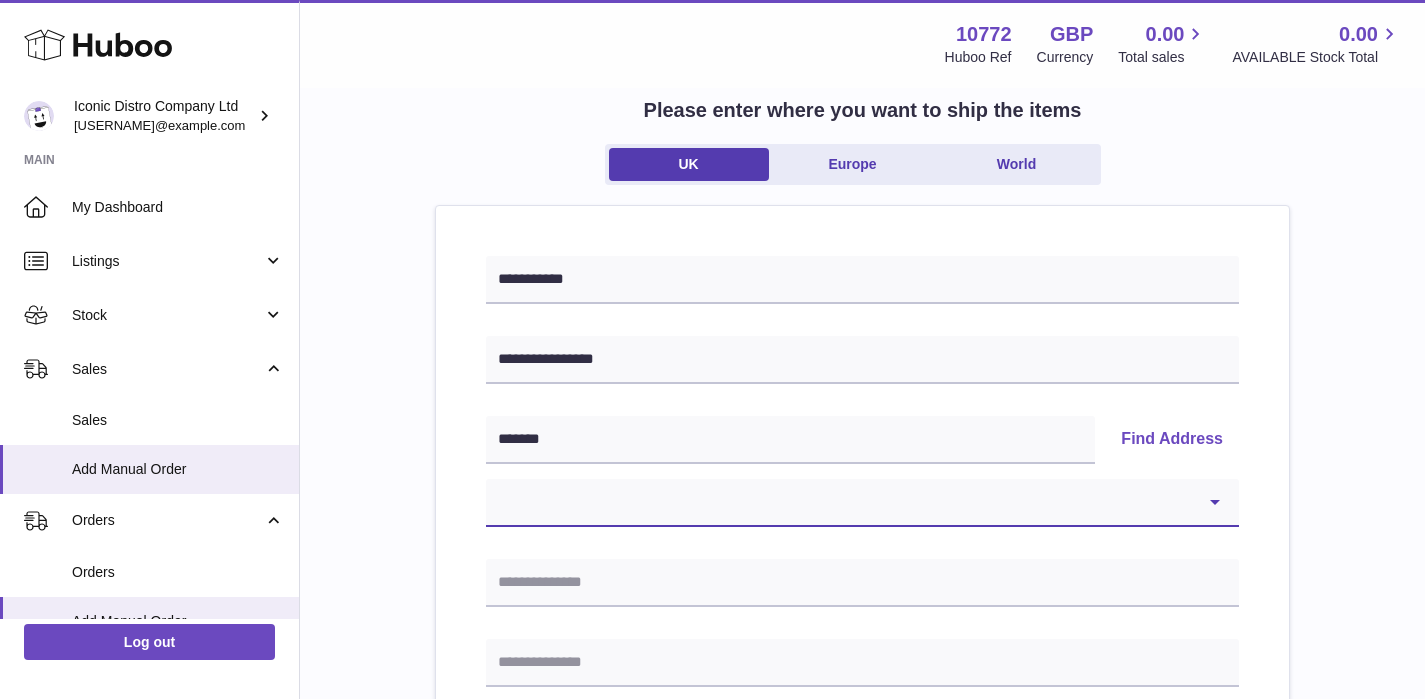 click on "**********" at bounding box center (862, 503) 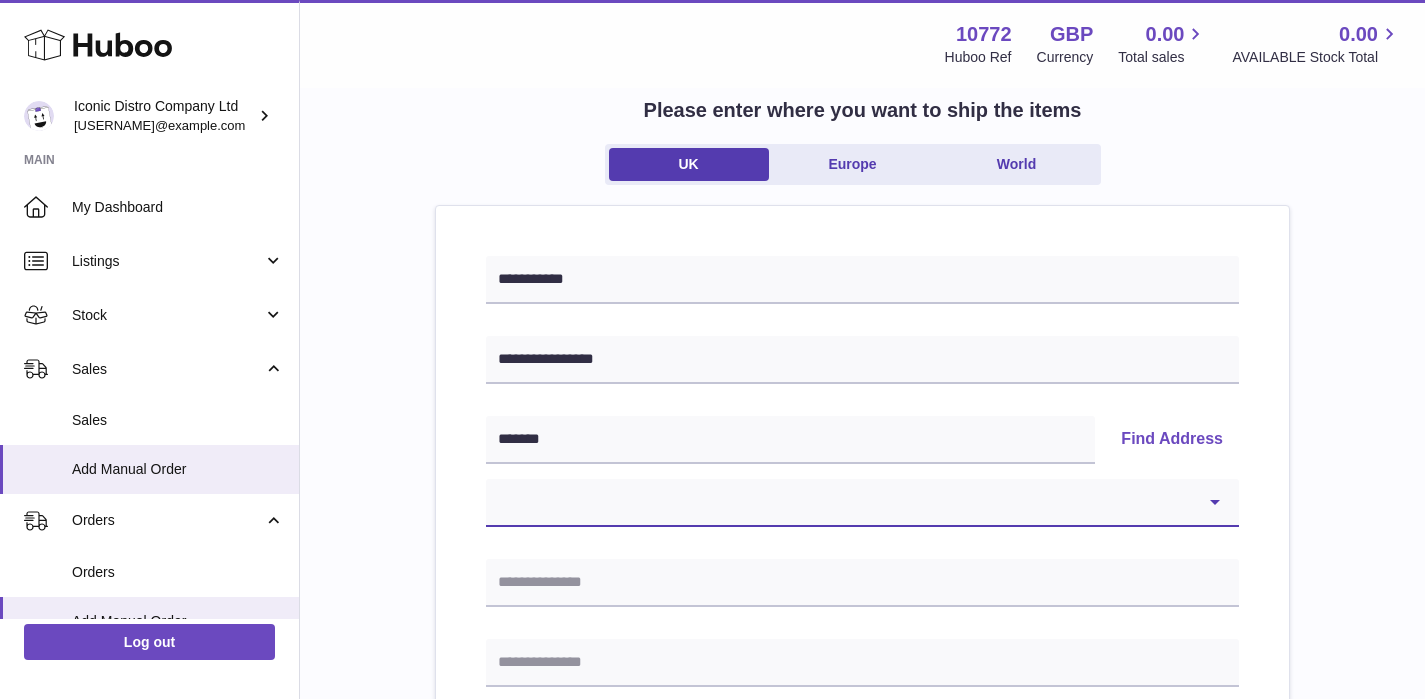 select on "*" 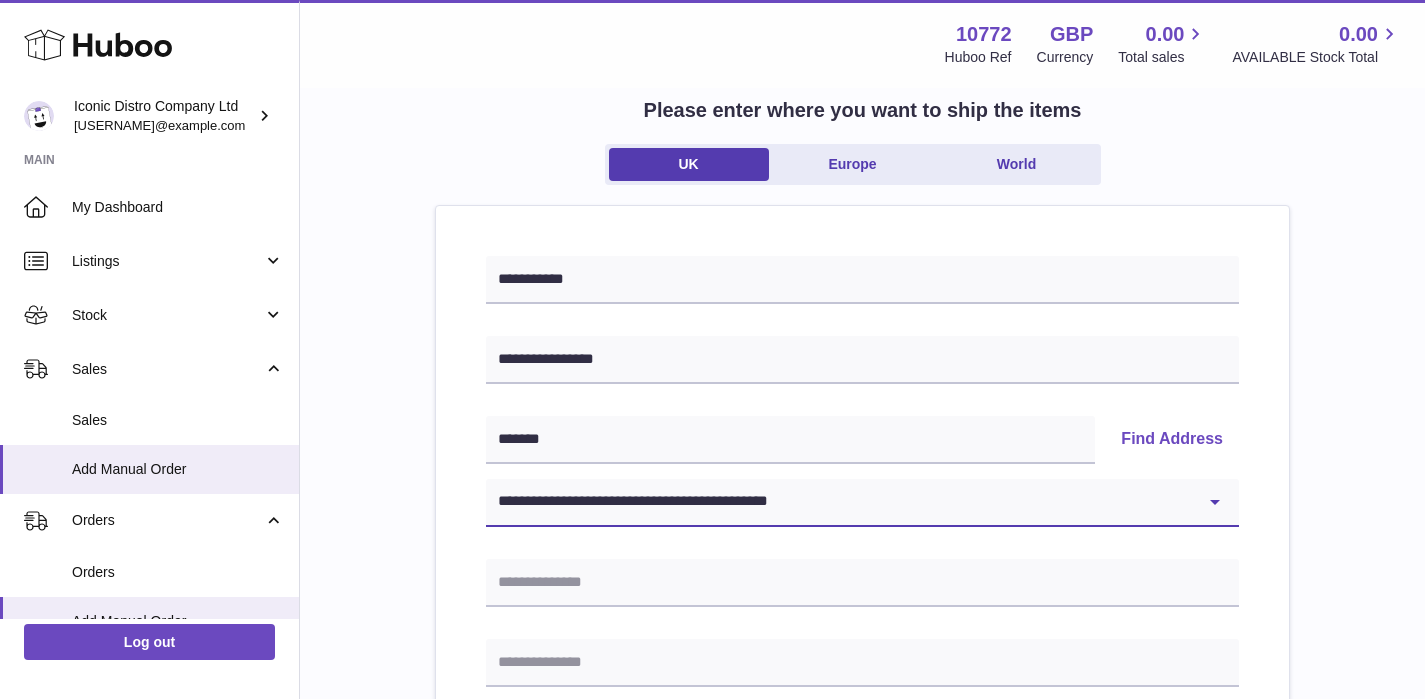 type on "**********" 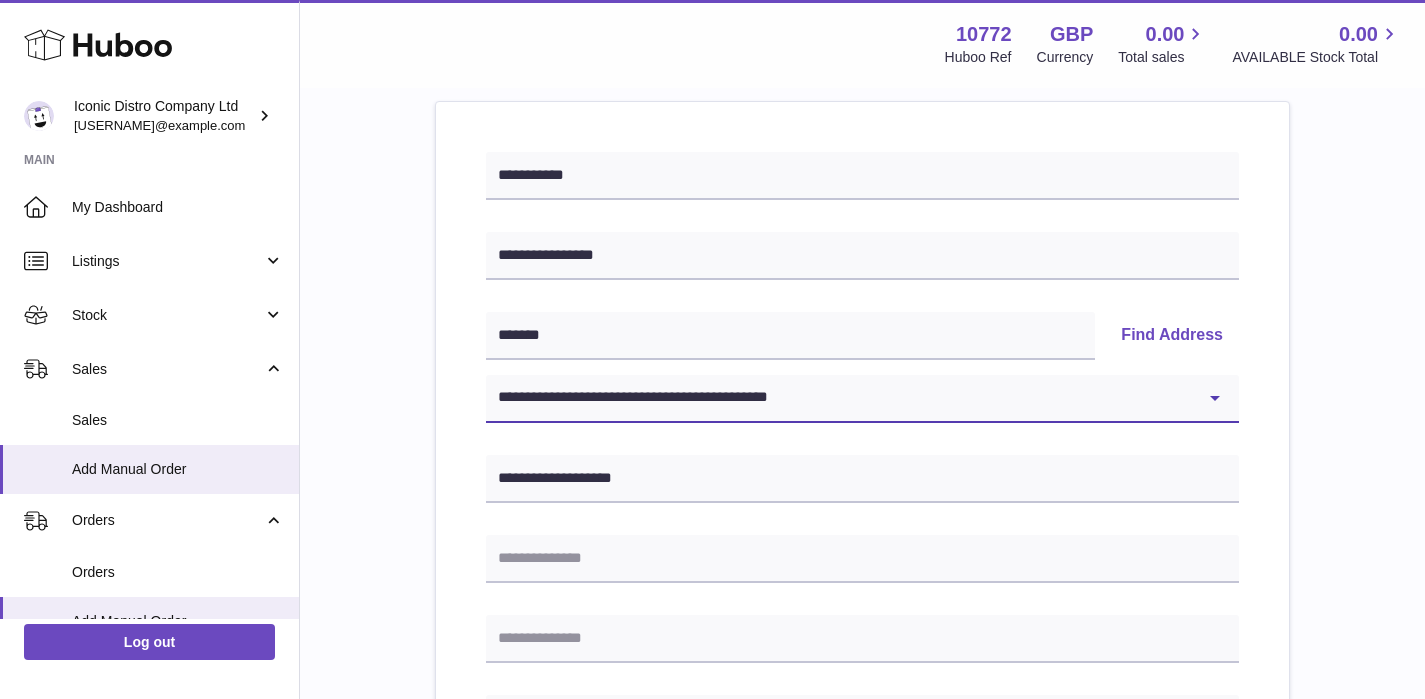 scroll, scrollTop: 232, scrollLeft: 0, axis: vertical 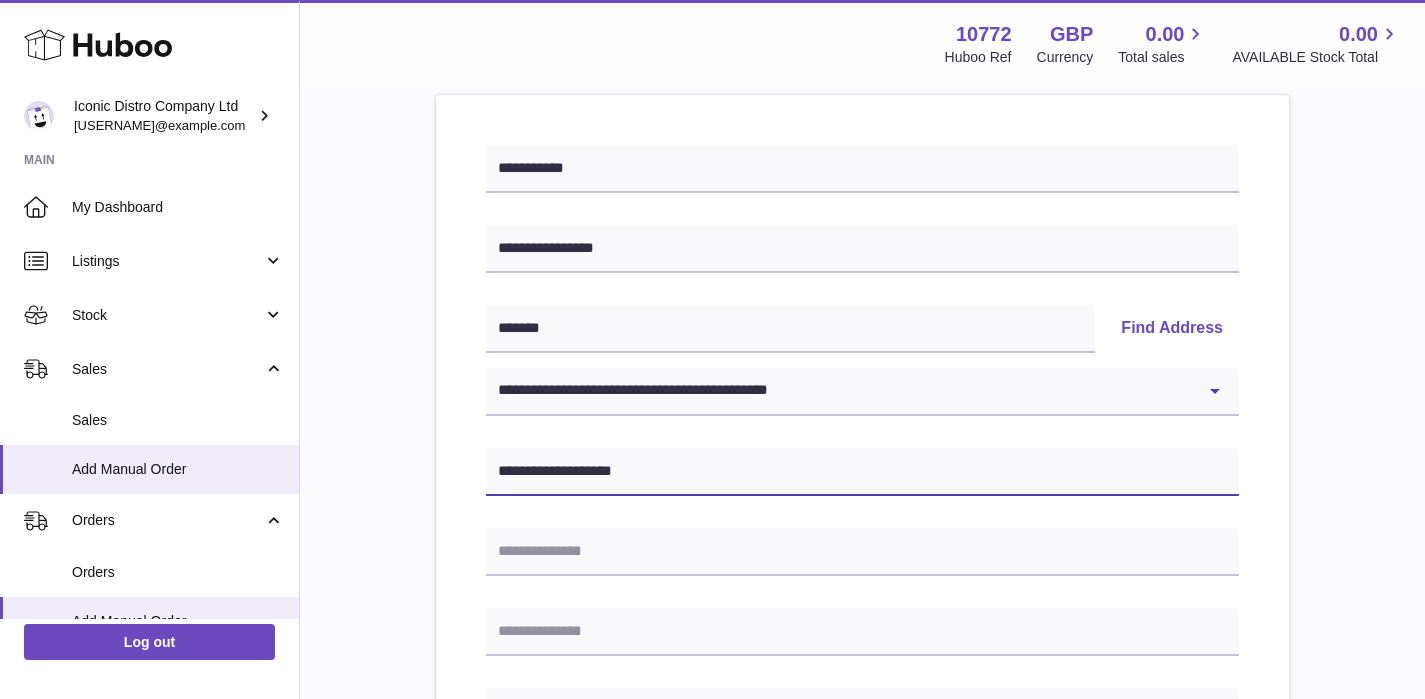 click on "**********" at bounding box center [862, 472] 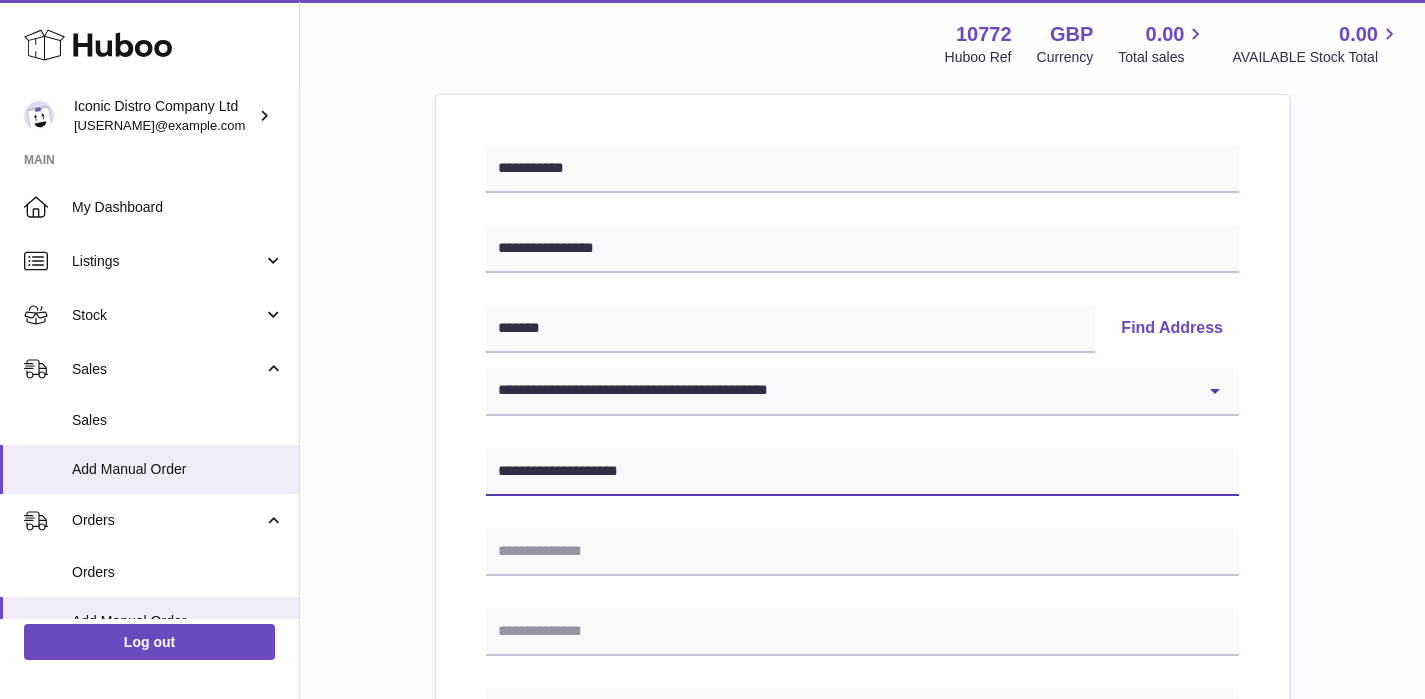 paste on "**********" 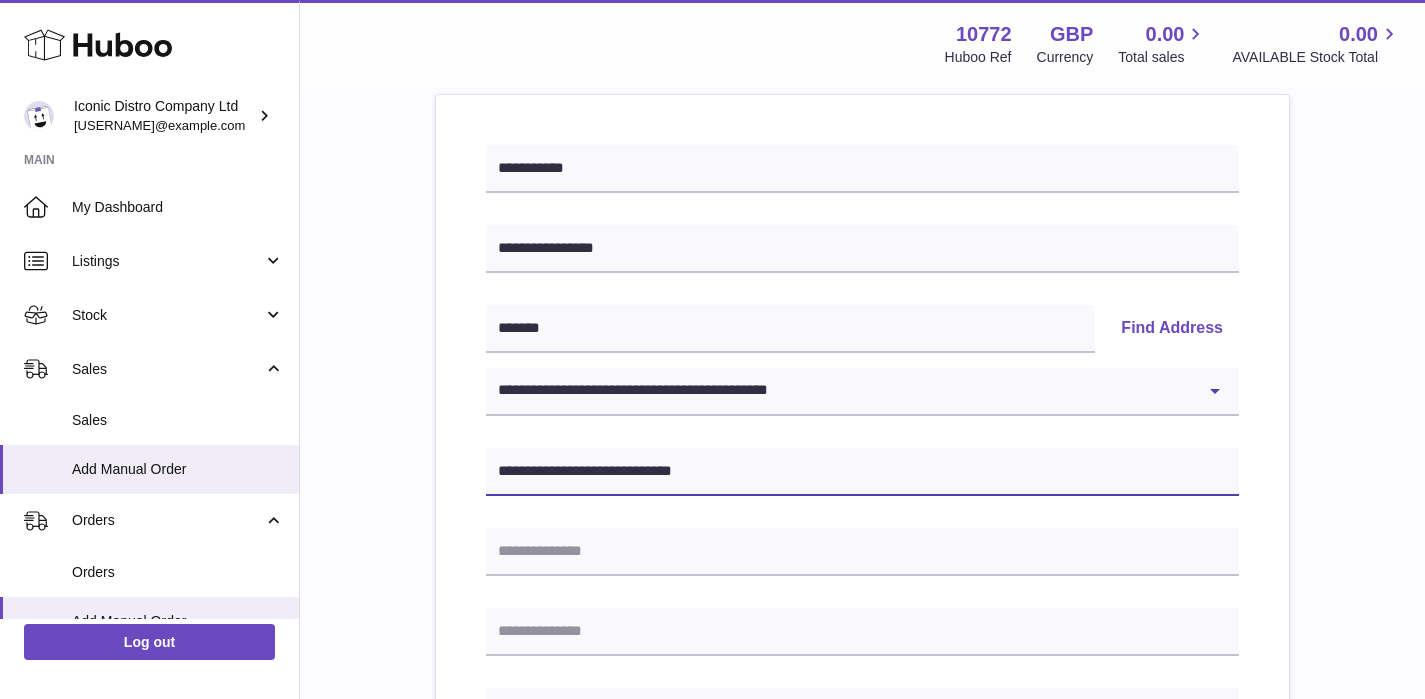 drag, startPoint x: 646, startPoint y: 469, endPoint x: 501, endPoint y: 471, distance: 145.0138 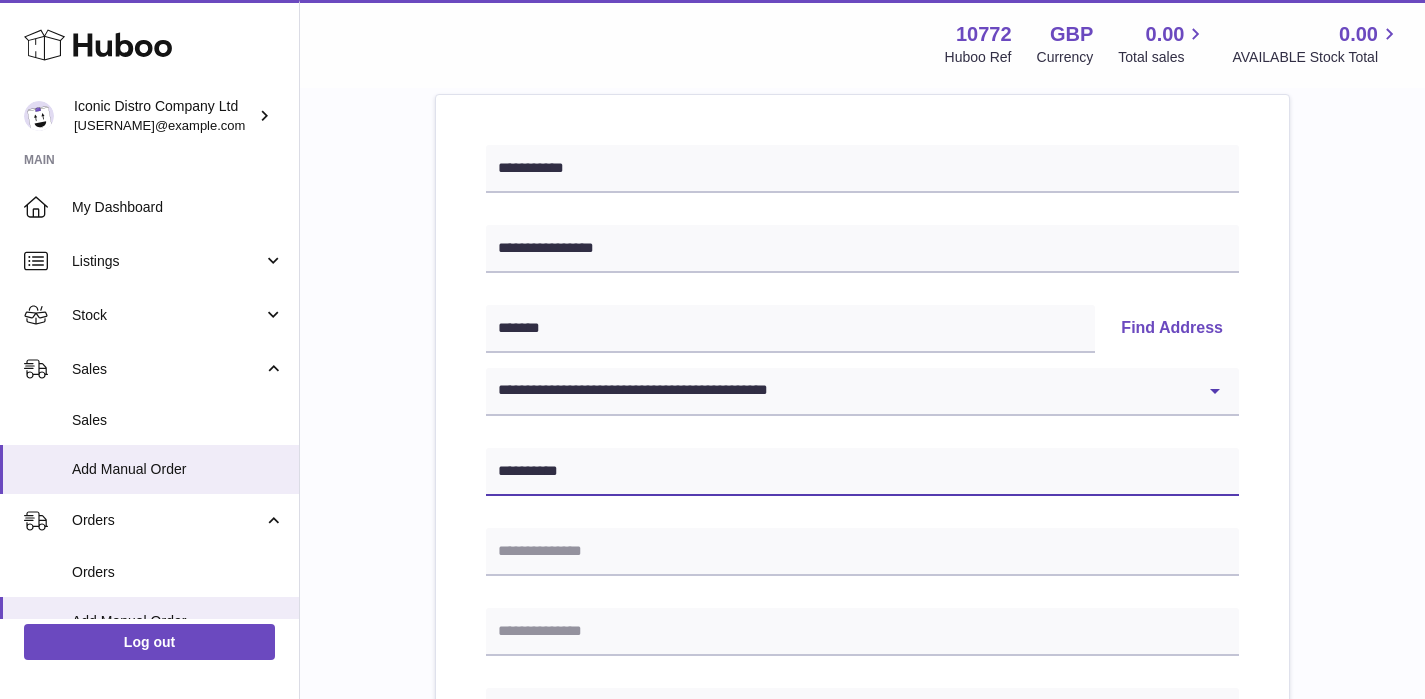 type on "**********" 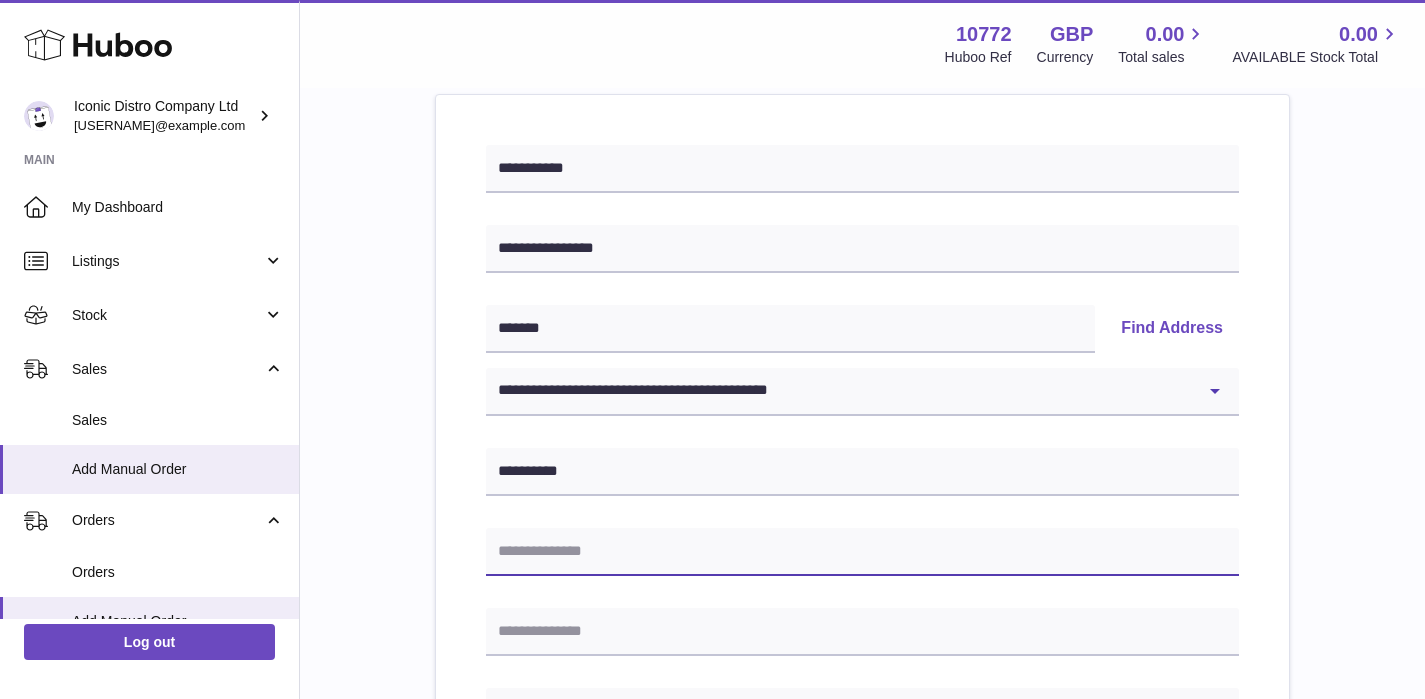 click at bounding box center [862, 552] 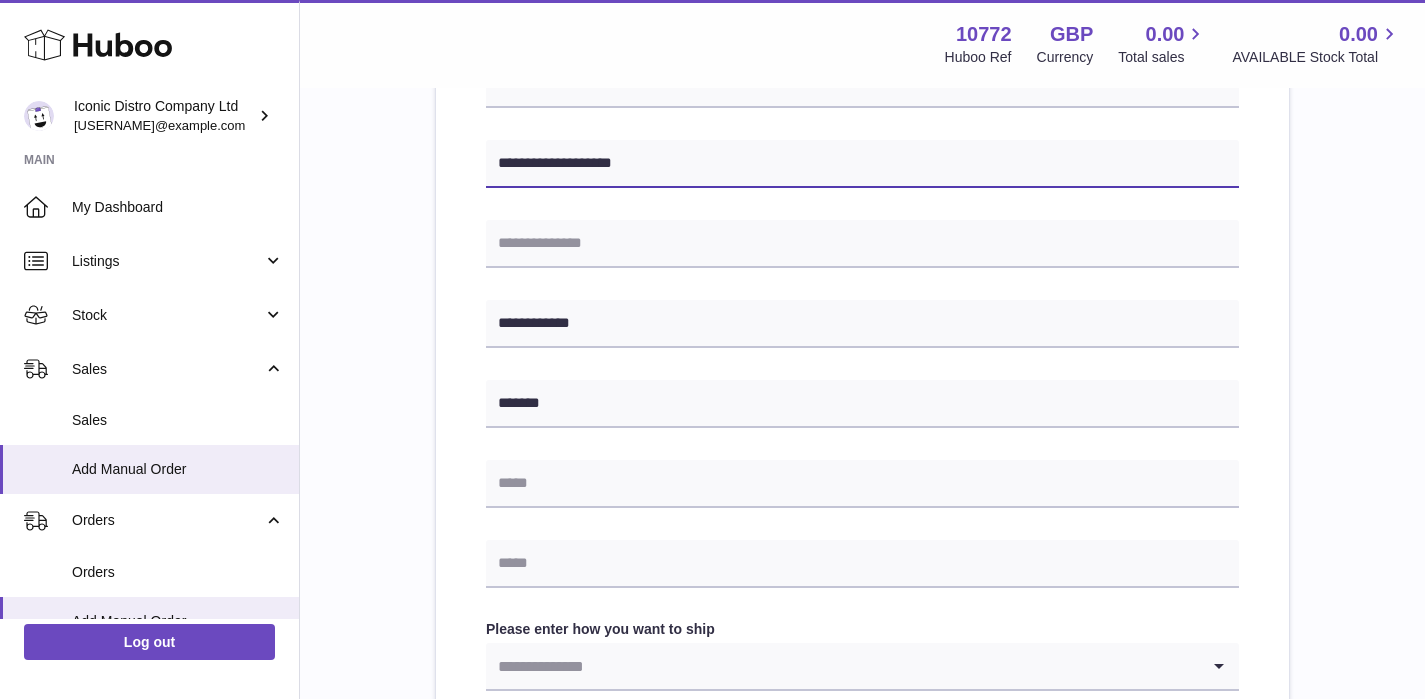 scroll, scrollTop: 644, scrollLeft: 0, axis: vertical 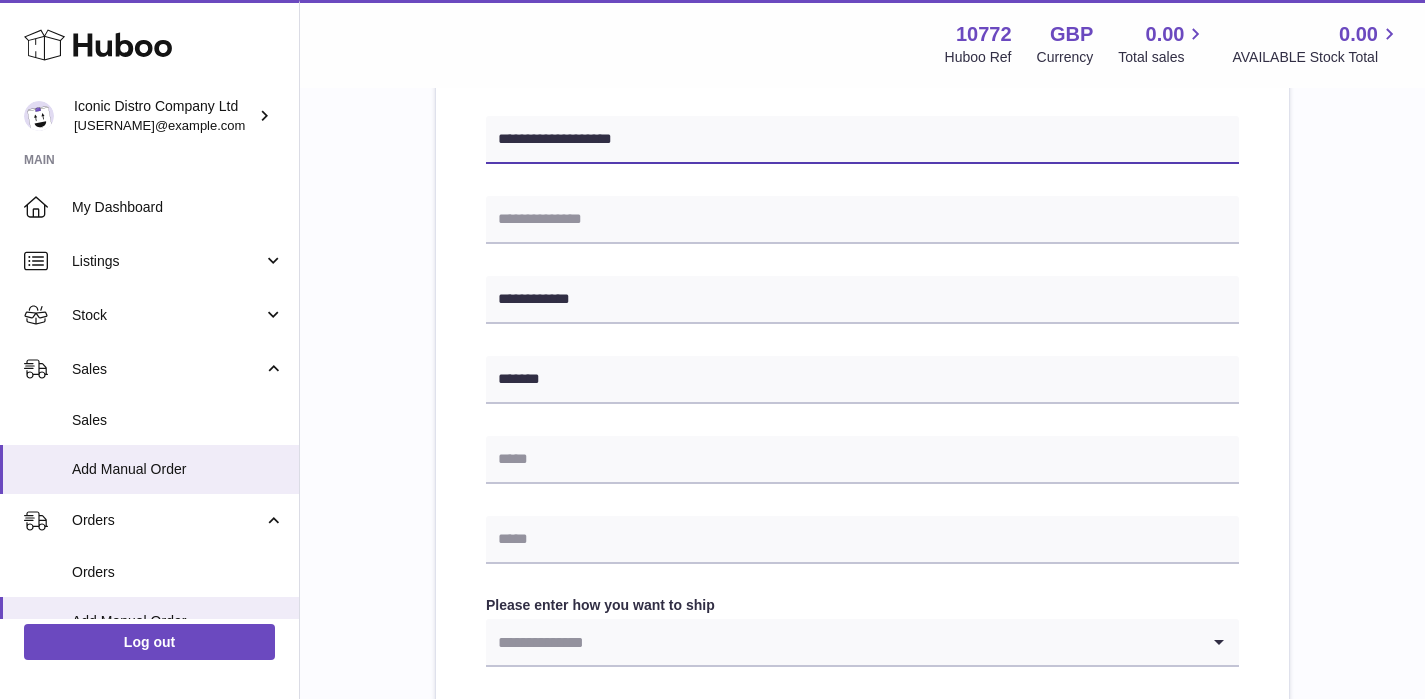 type on "**********" 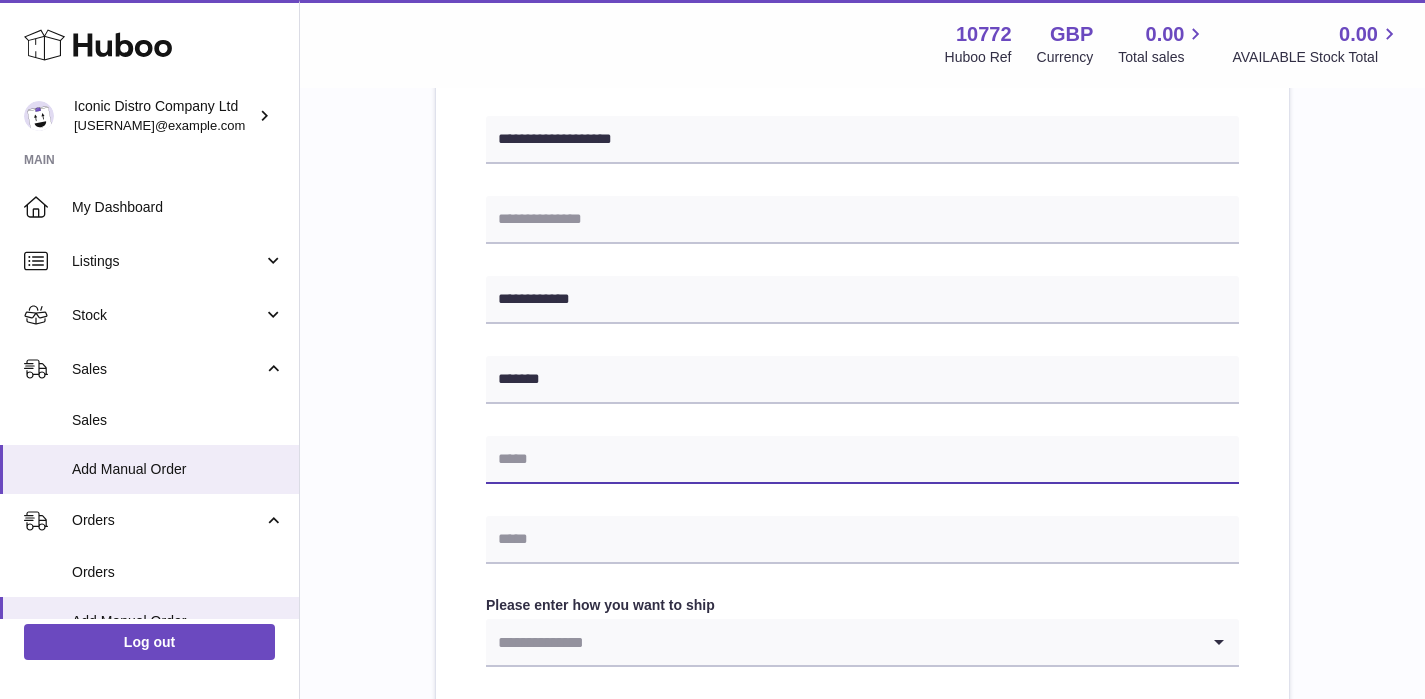 click at bounding box center (862, 460) 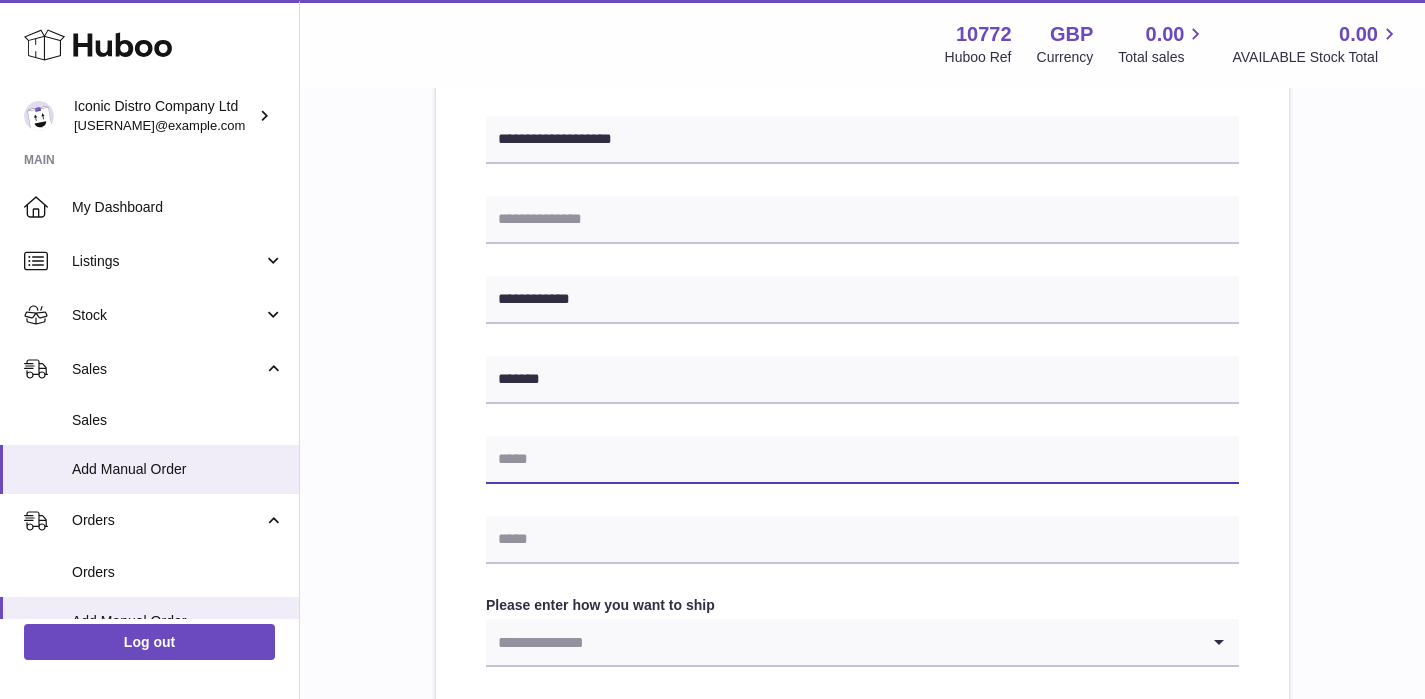 paste on "**********" 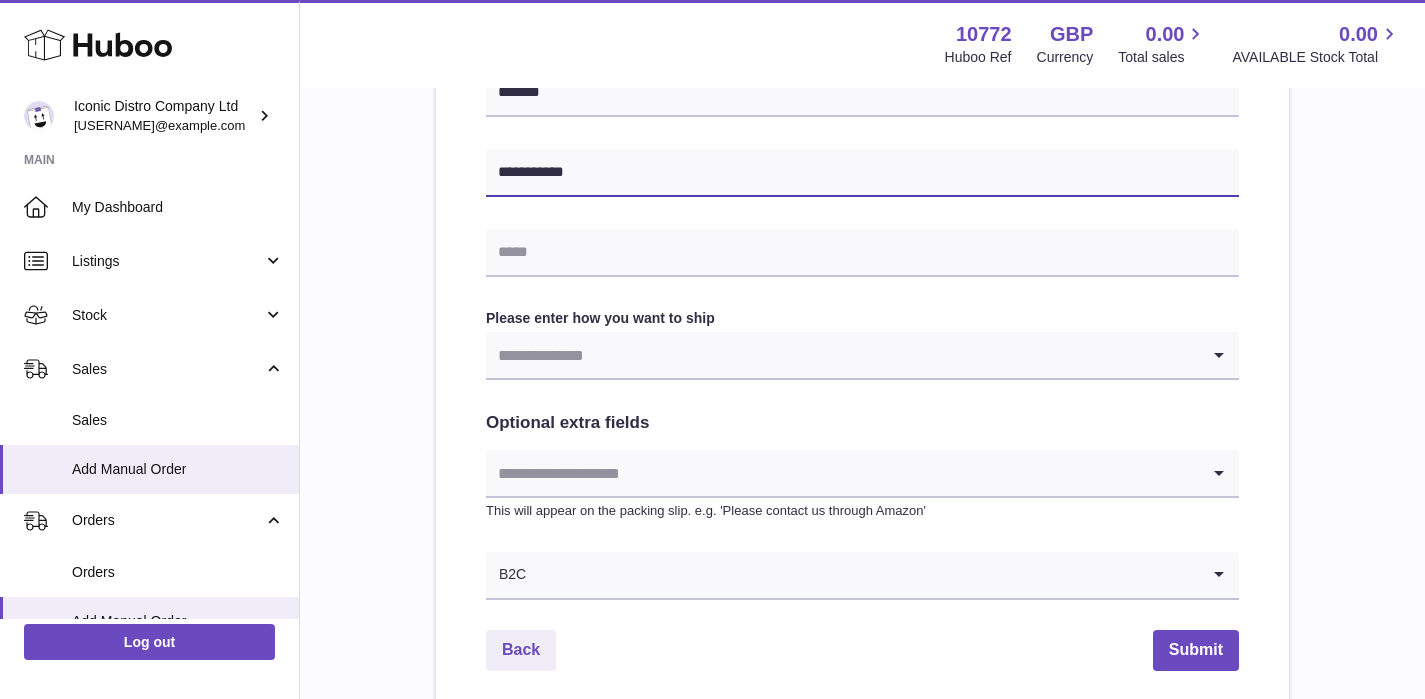 scroll, scrollTop: 927, scrollLeft: 0, axis: vertical 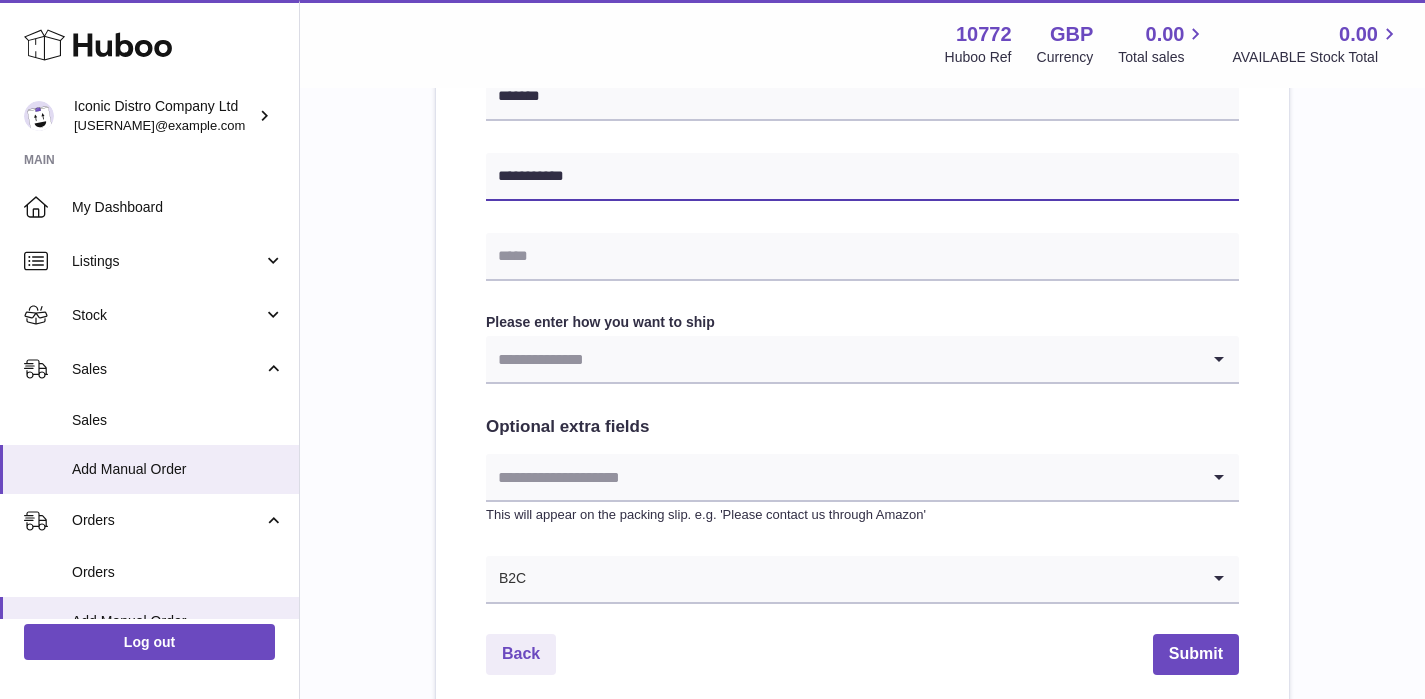 type on "**********" 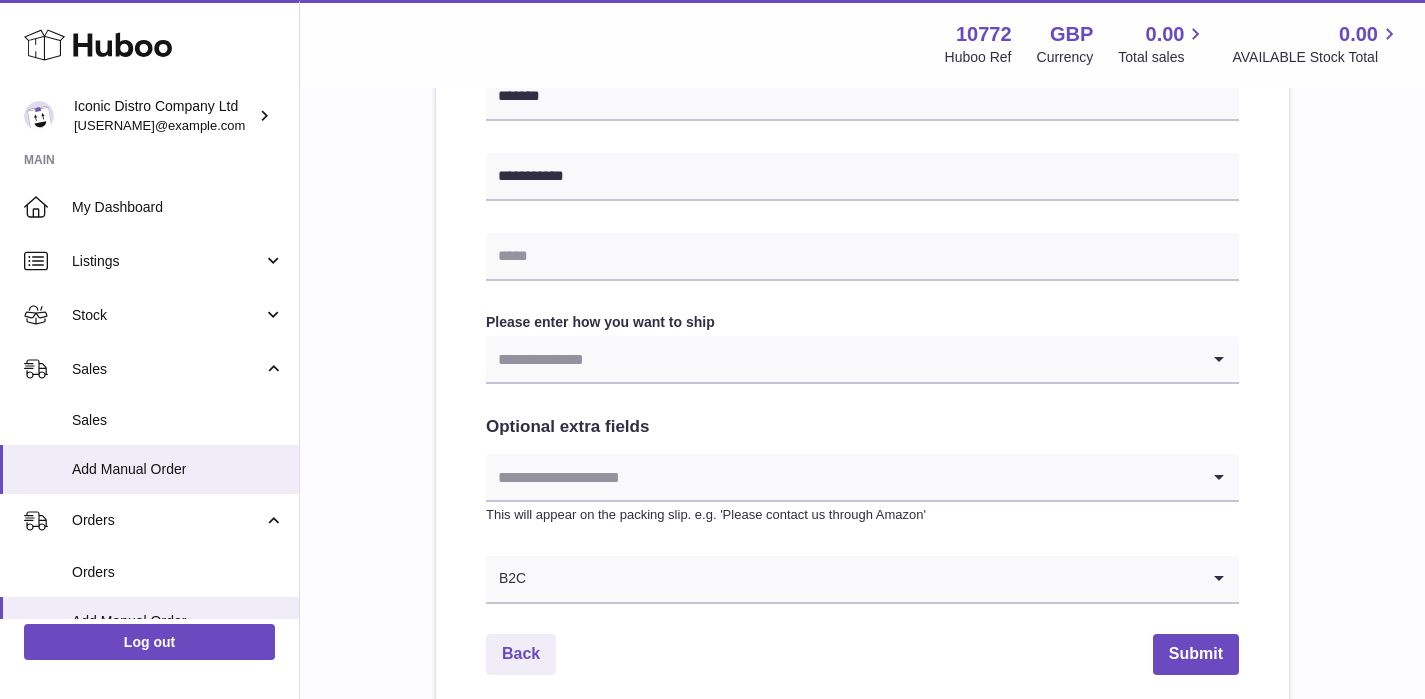 click 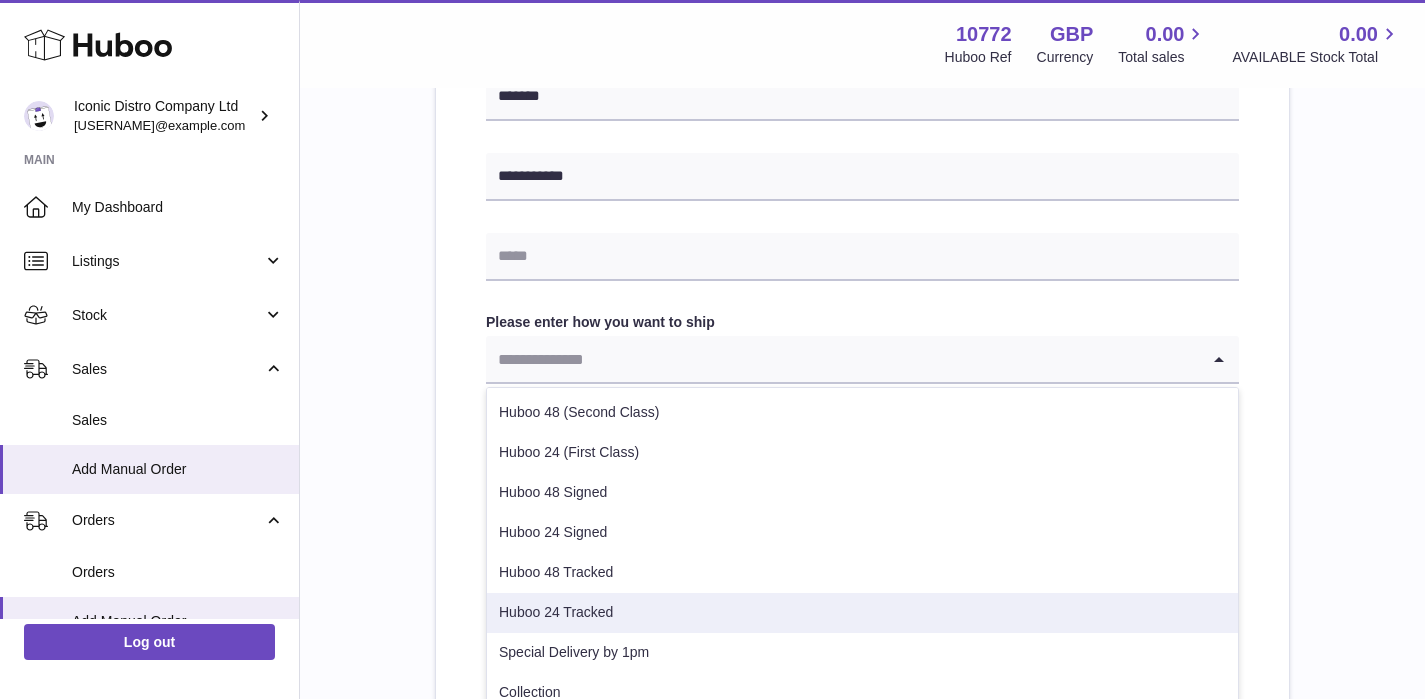 click on "Huboo 24 Tracked" at bounding box center [862, 613] 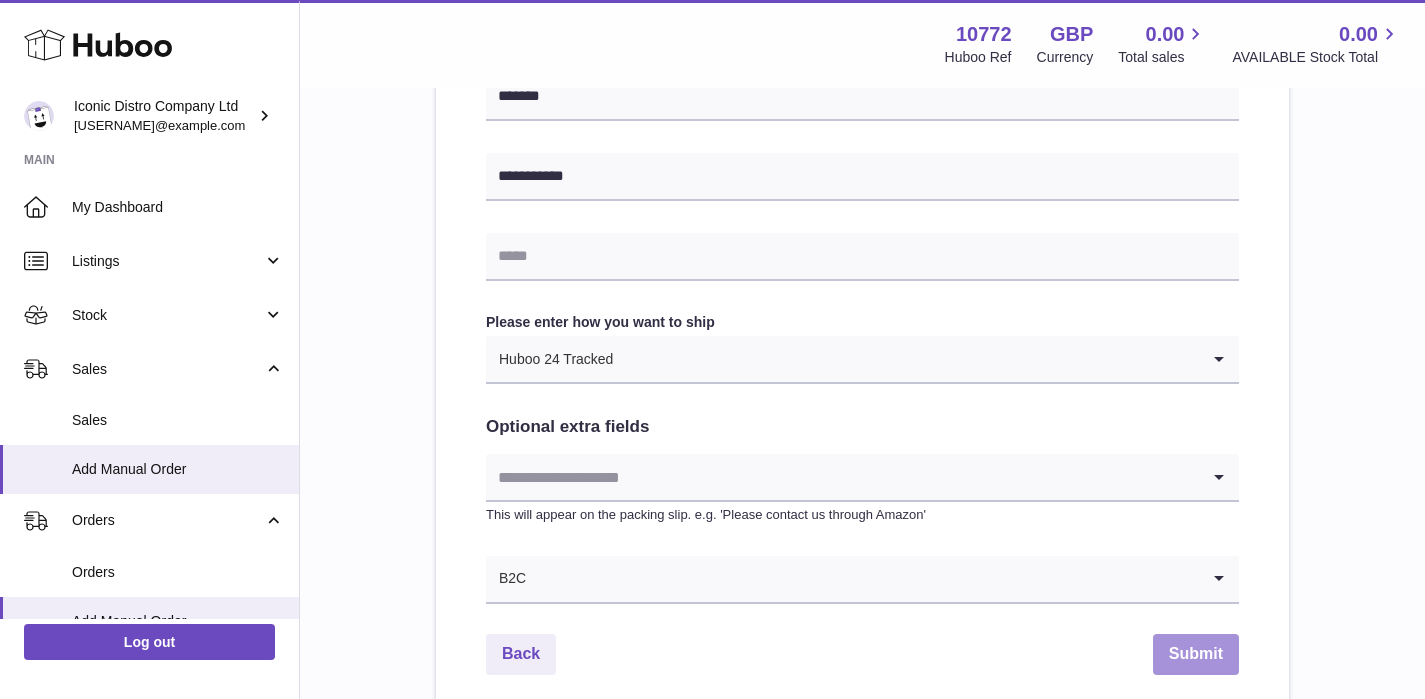 click on "Submit" at bounding box center [1196, 654] 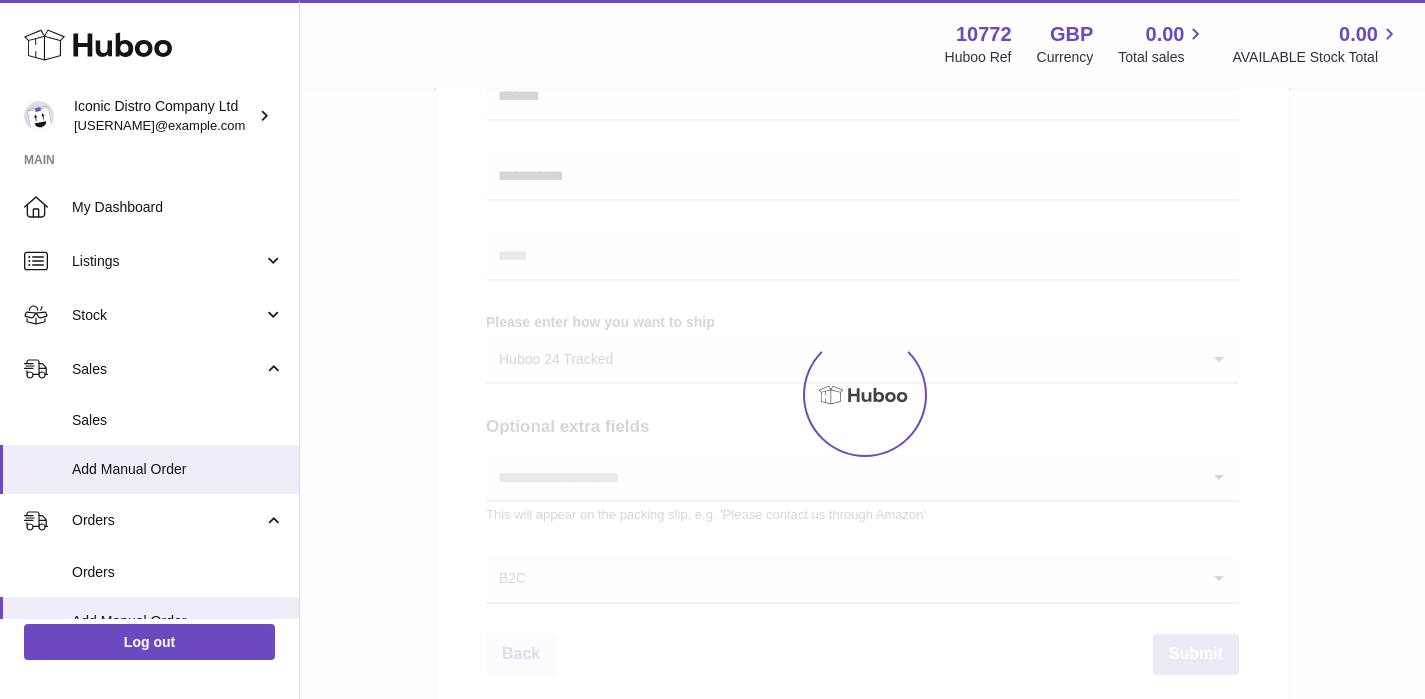 scroll, scrollTop: 1111, scrollLeft: 0, axis: vertical 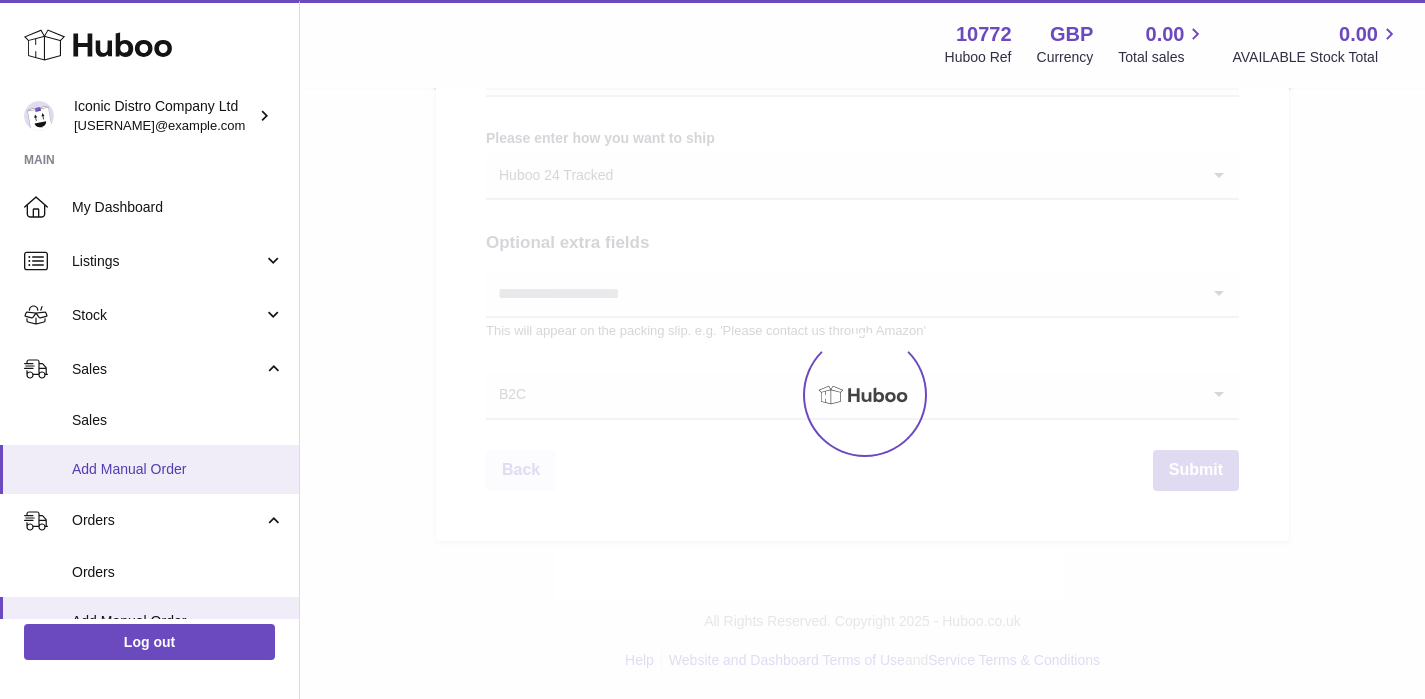 click on "Add Manual Order" at bounding box center (178, 469) 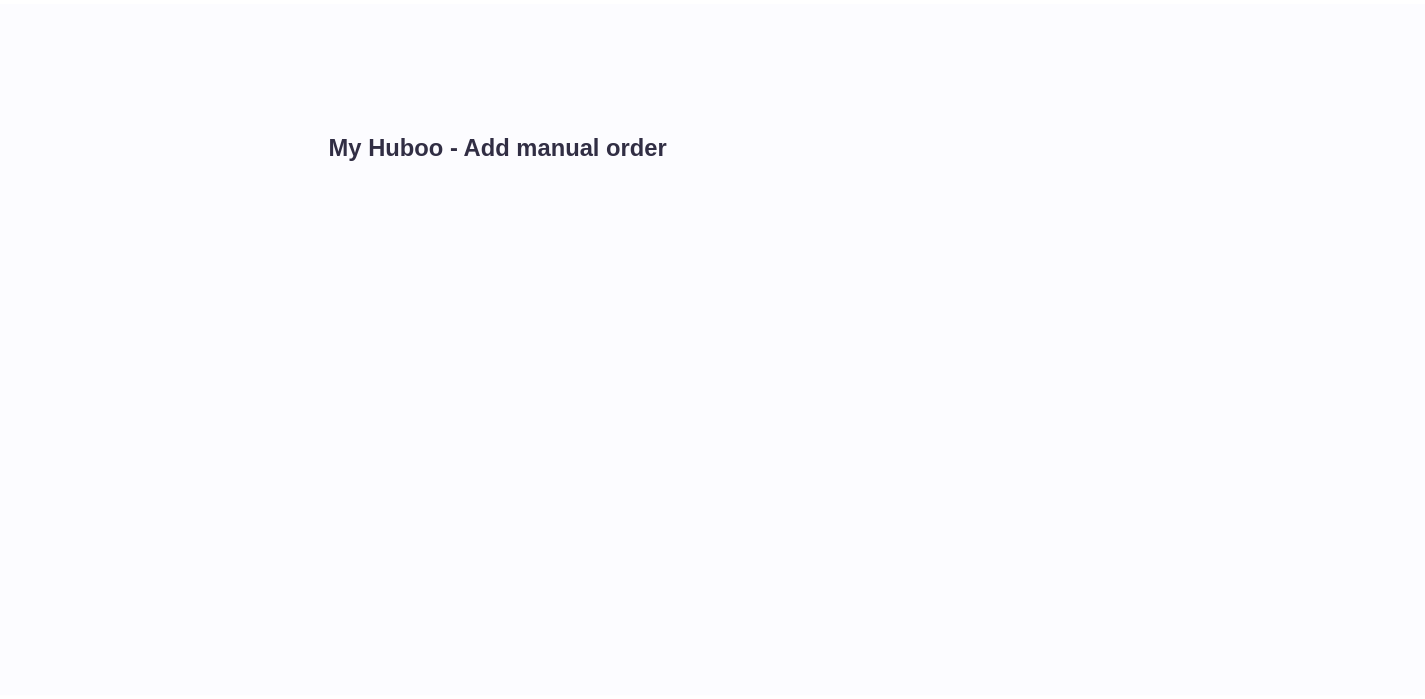 scroll, scrollTop: 0, scrollLeft: 0, axis: both 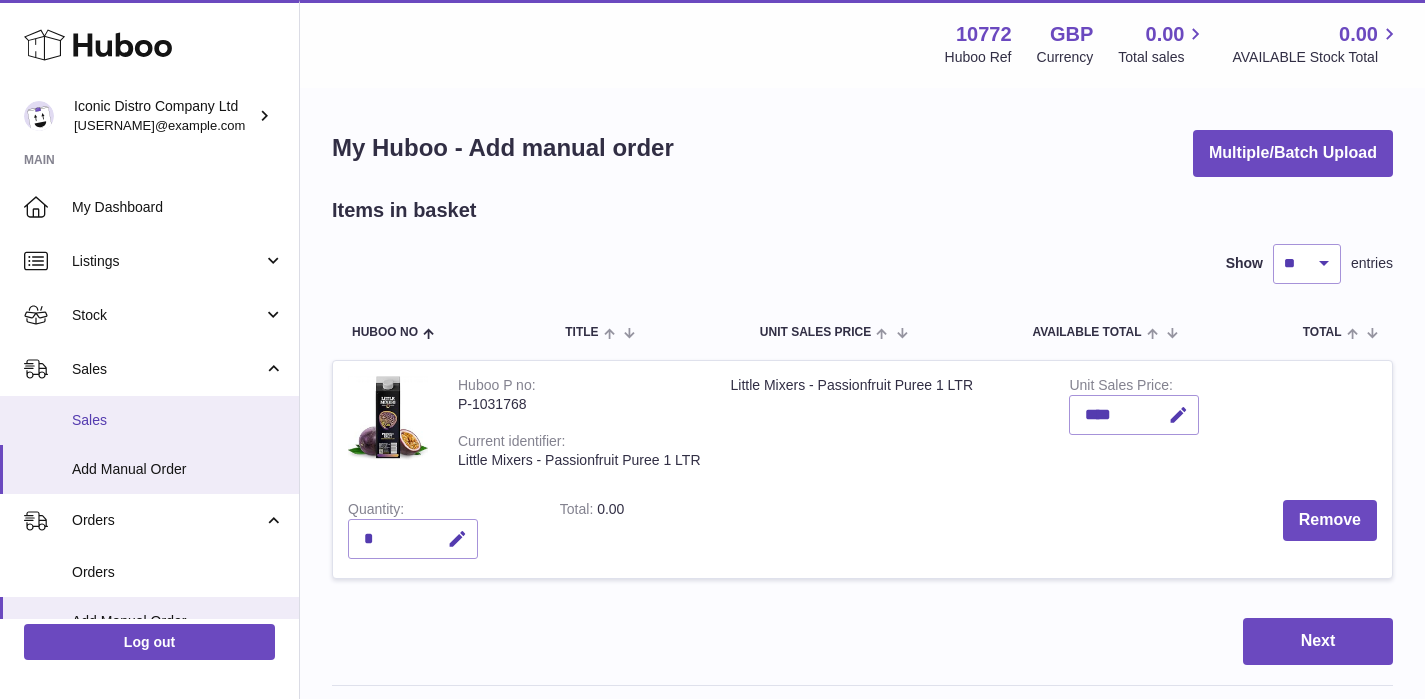 click on "Sales" at bounding box center [178, 420] 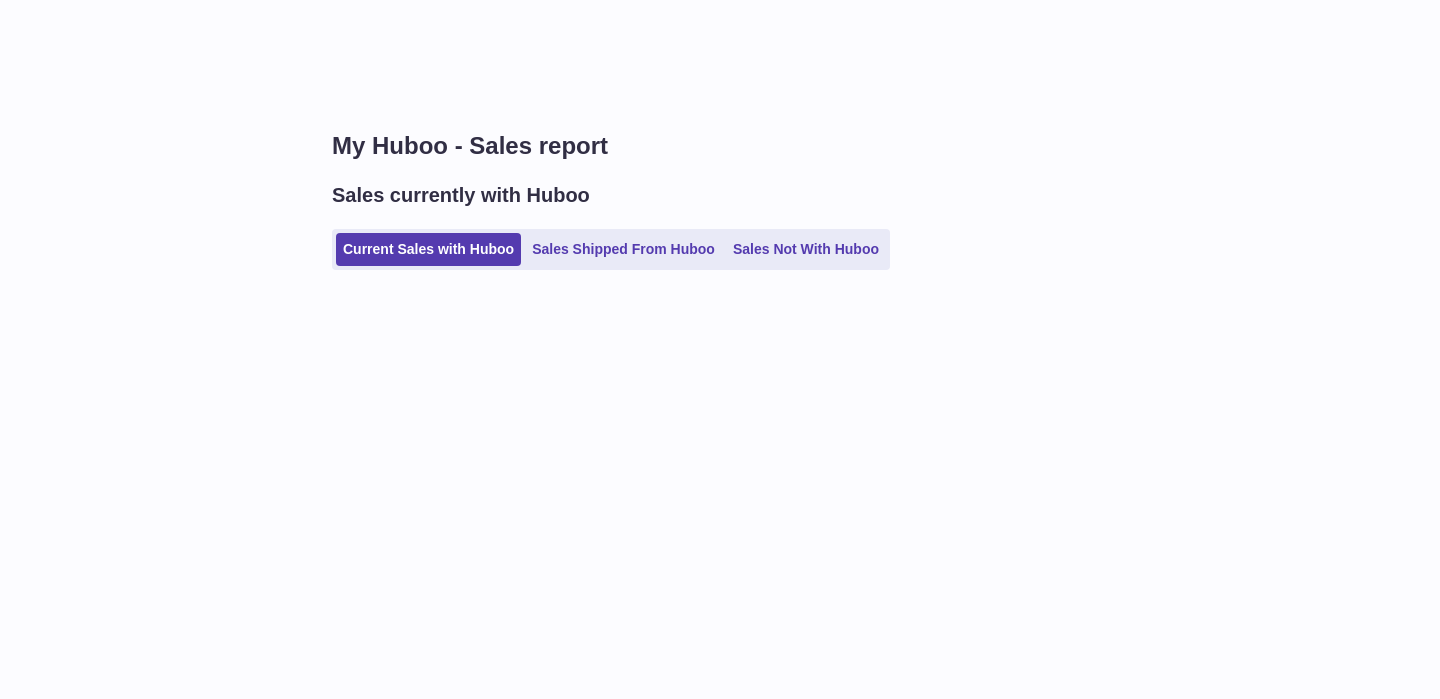 scroll, scrollTop: 0, scrollLeft: 0, axis: both 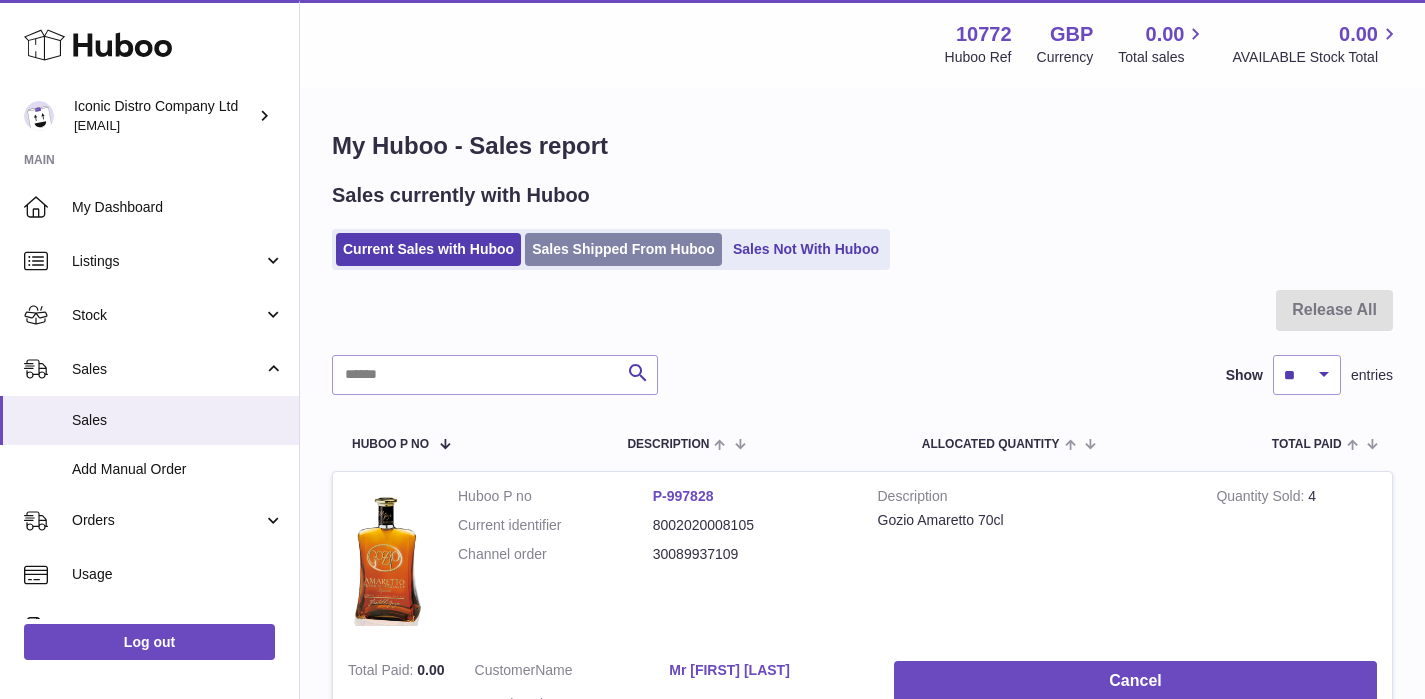 click on "Sales Shipped From Huboo" at bounding box center [623, 249] 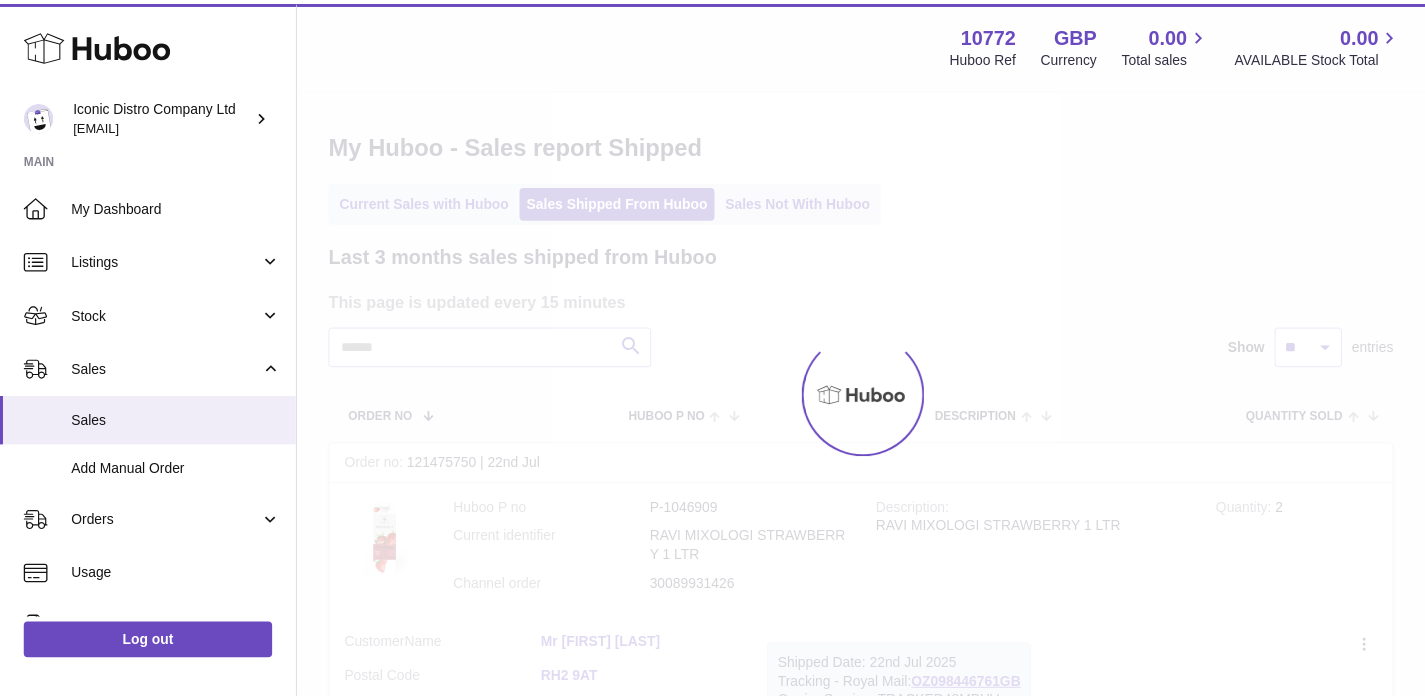 scroll, scrollTop: 0, scrollLeft: 0, axis: both 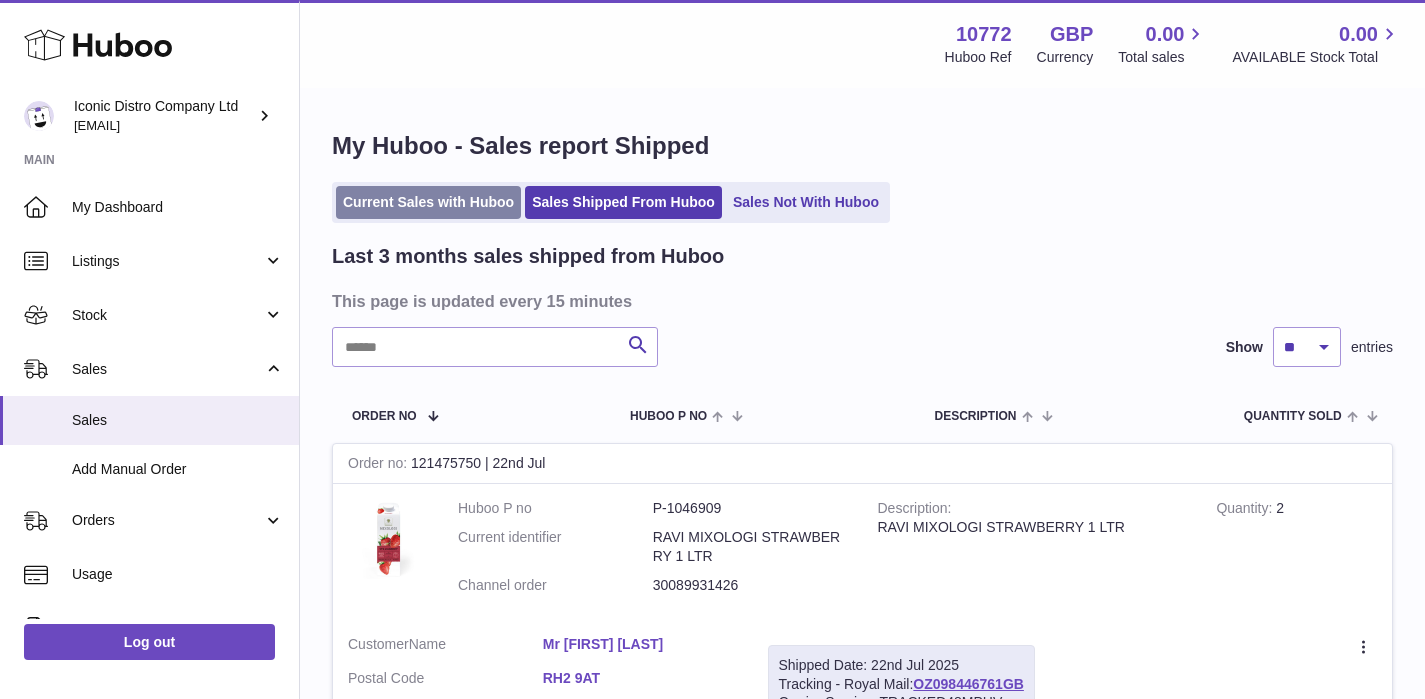 click on "Current Sales with Huboo" at bounding box center [428, 202] 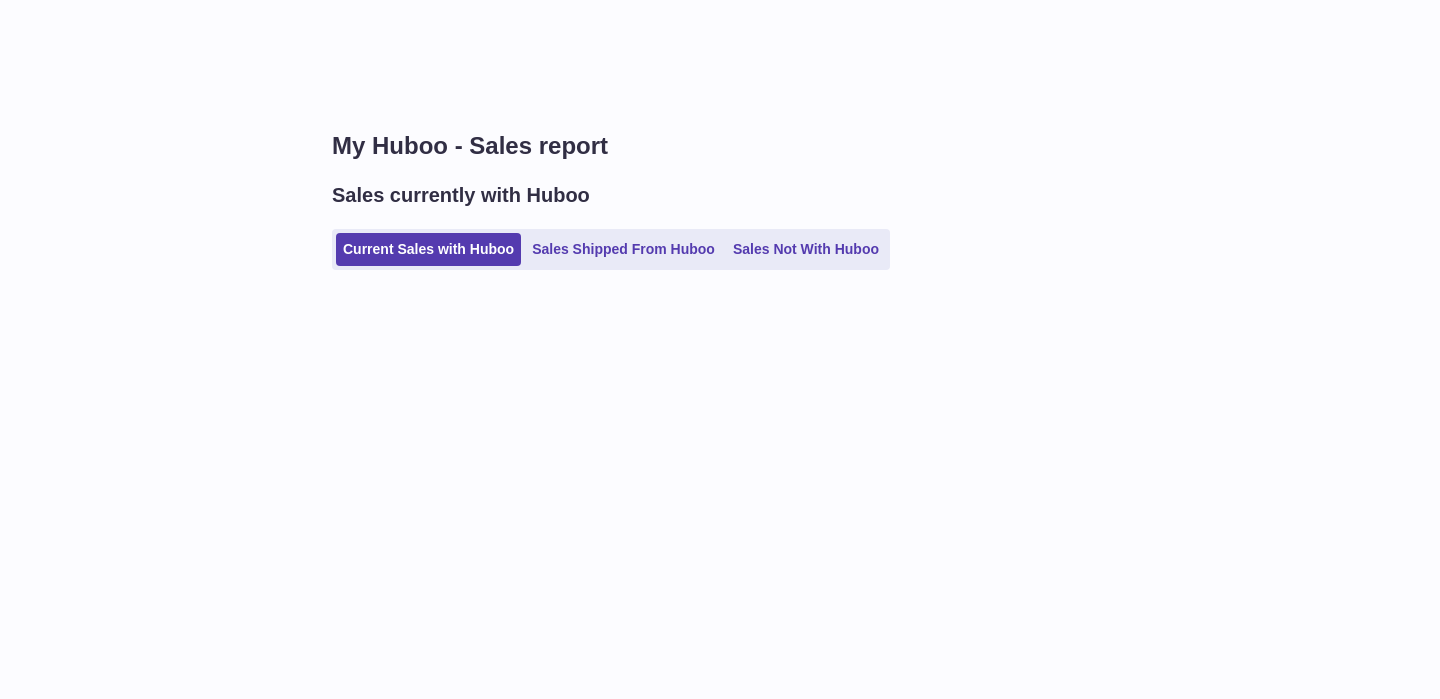 scroll, scrollTop: 0, scrollLeft: 0, axis: both 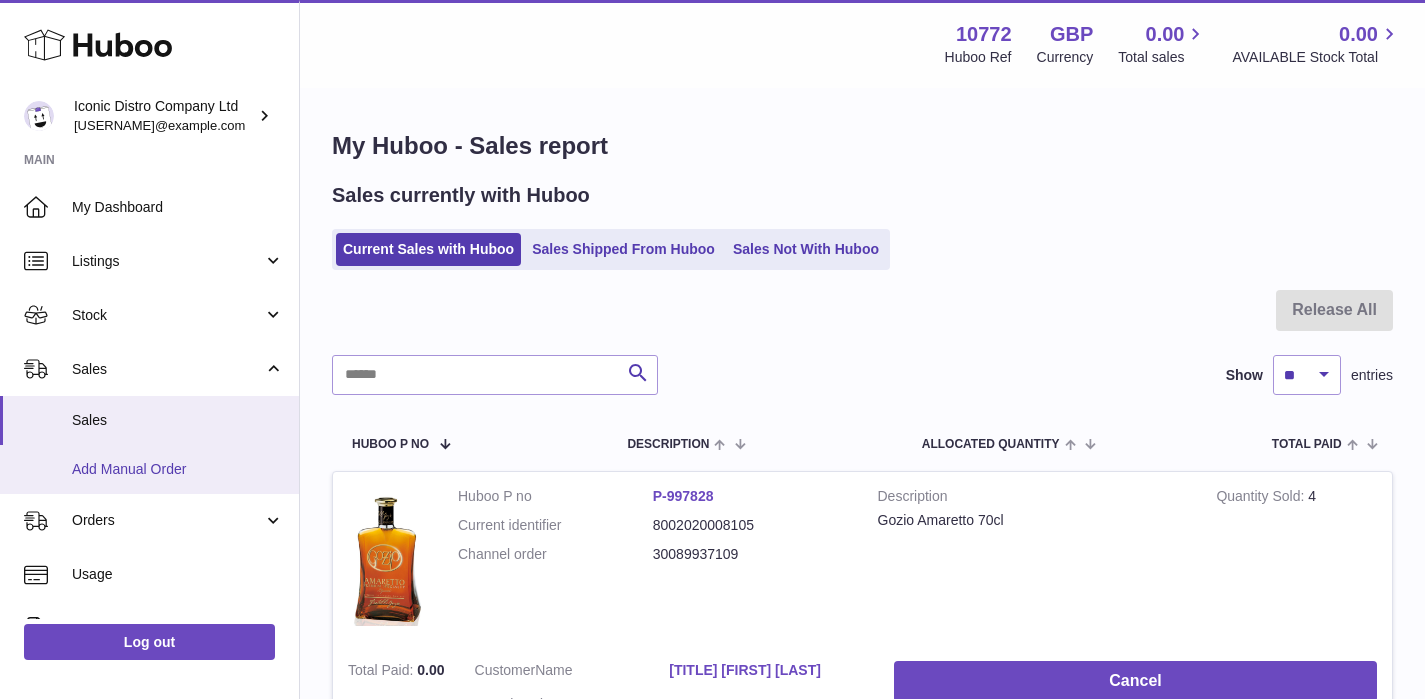 click on "Add Manual Order" at bounding box center (178, 469) 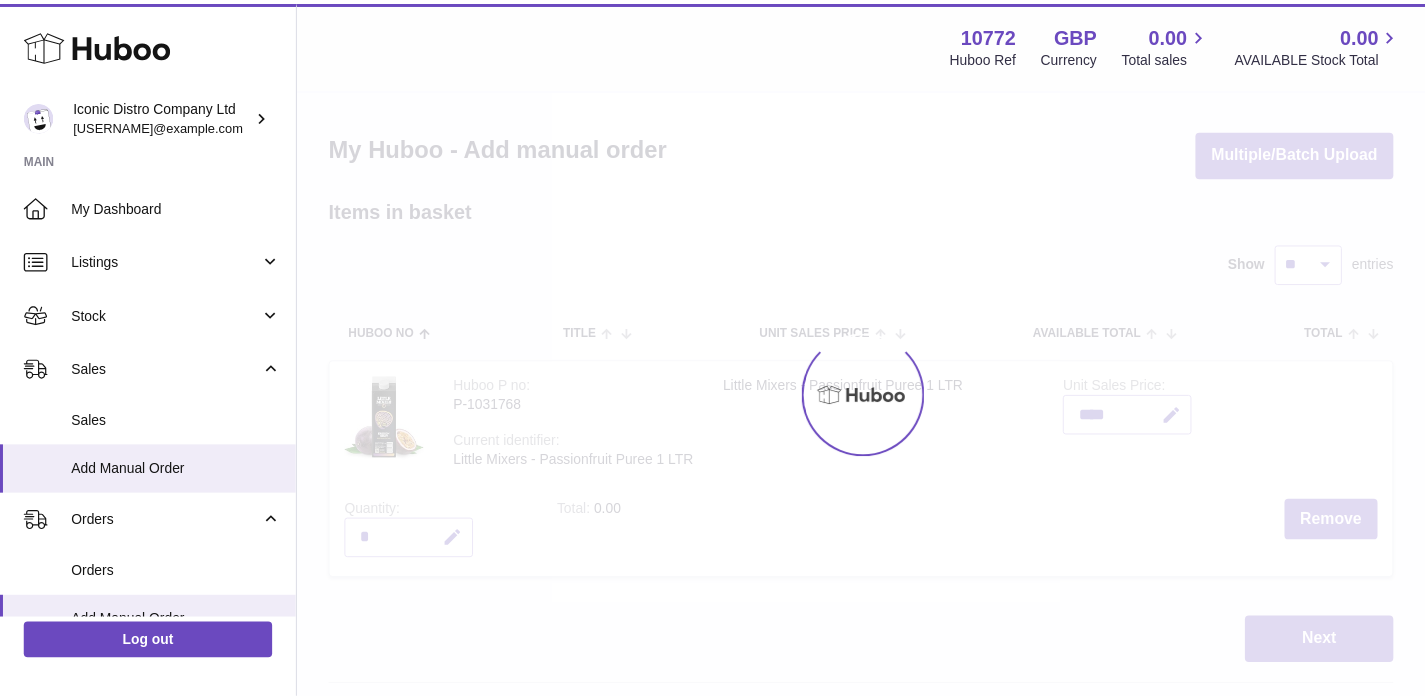 scroll, scrollTop: 0, scrollLeft: 0, axis: both 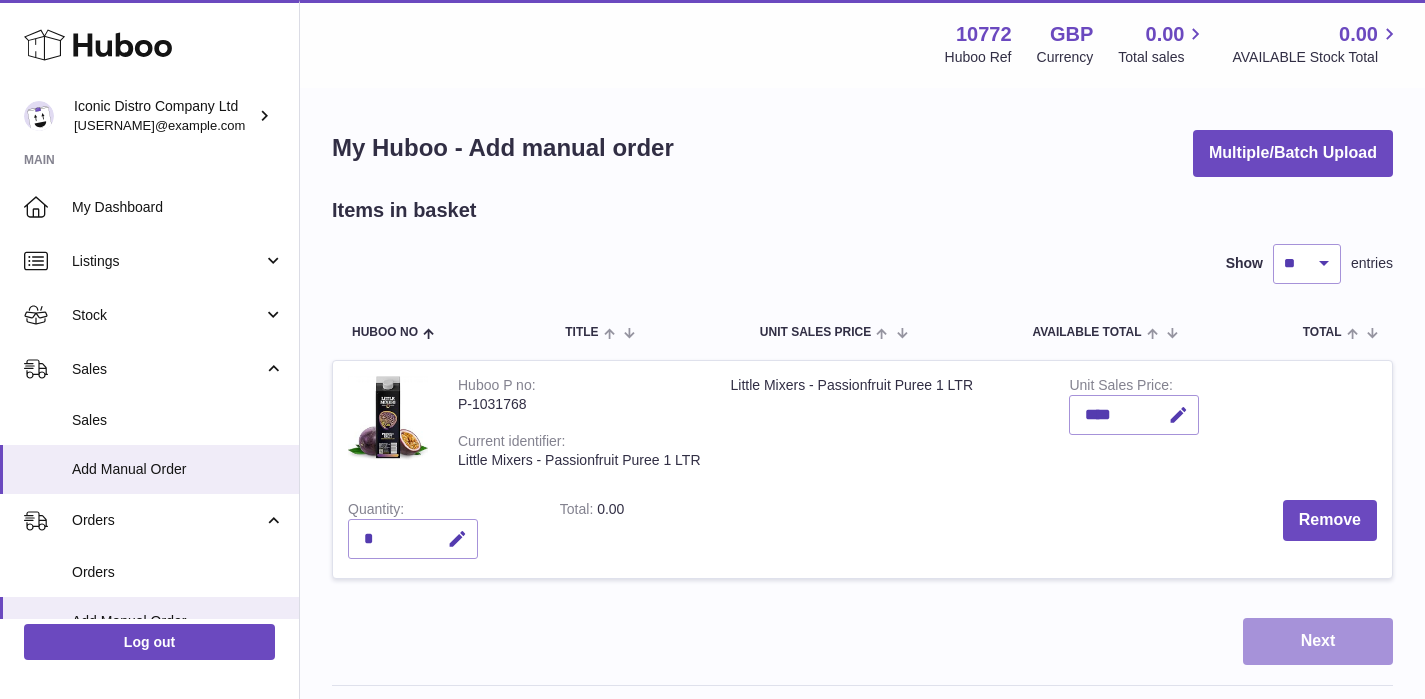 click on "Next" at bounding box center [1318, 641] 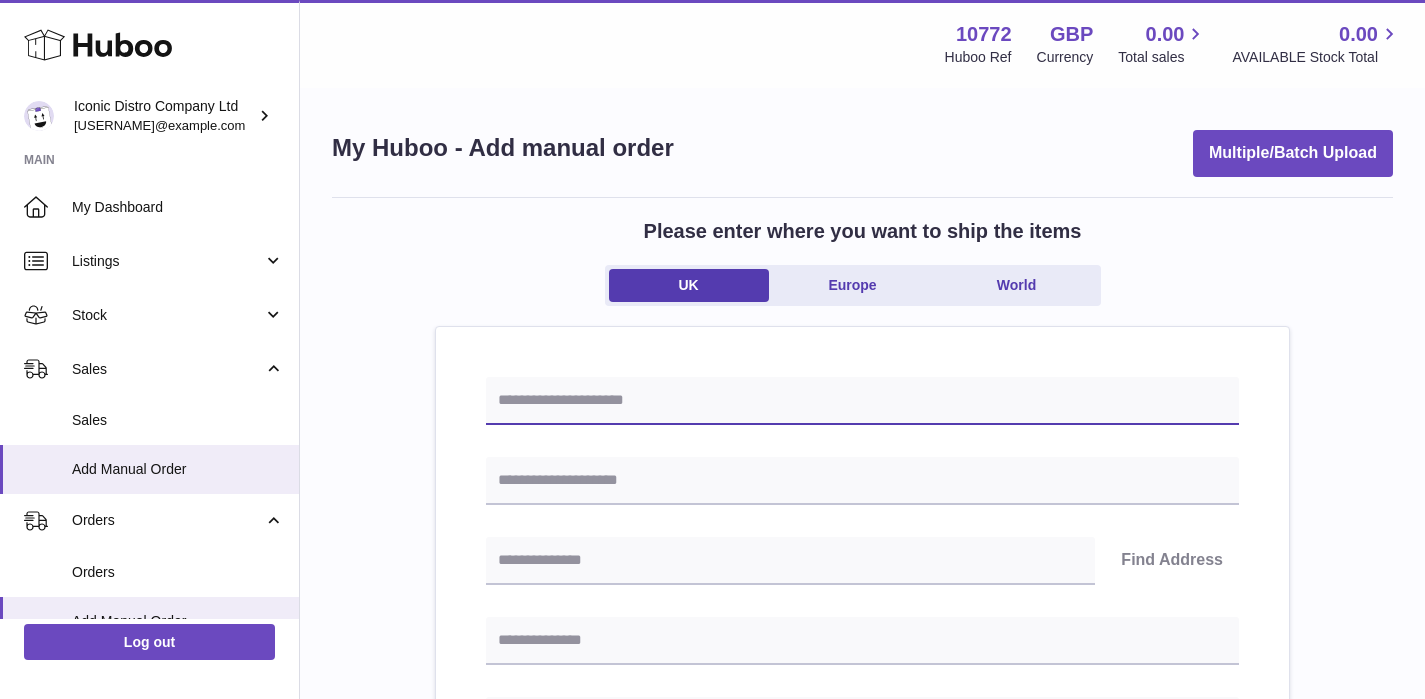 click at bounding box center [862, 401] 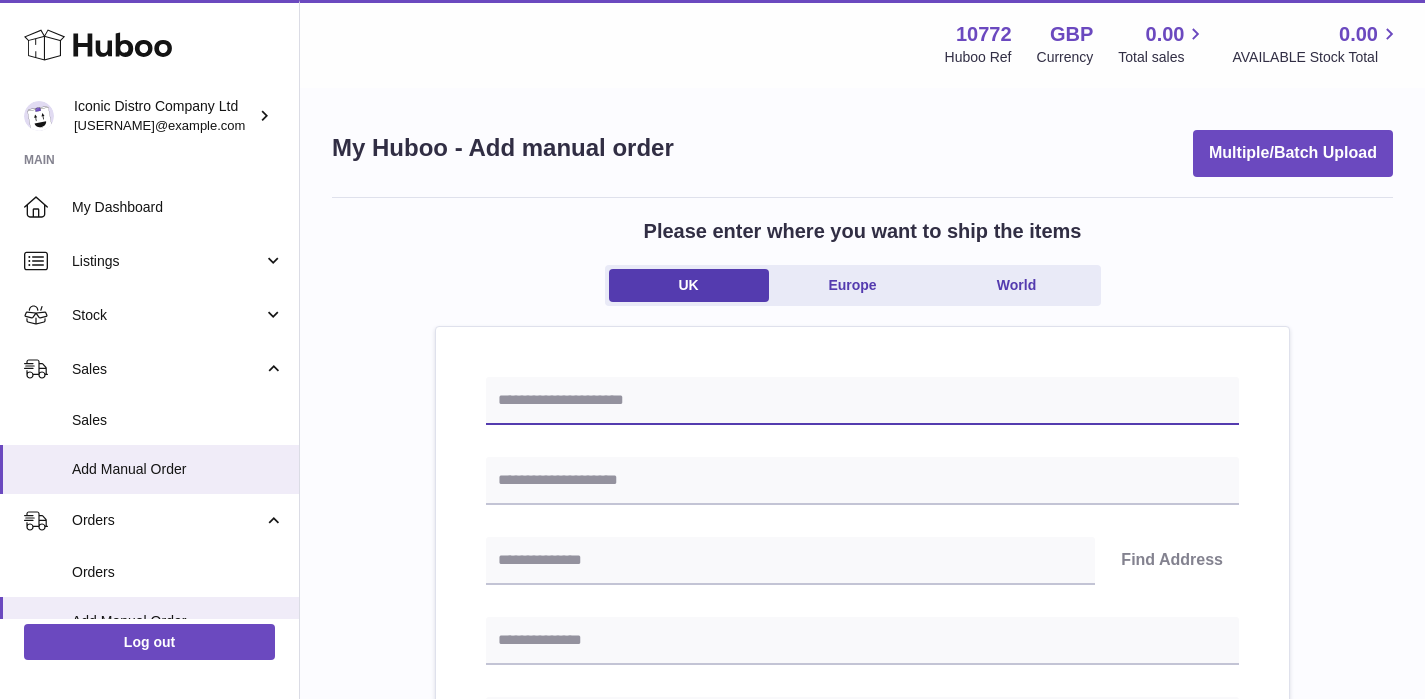 paste on "**********" 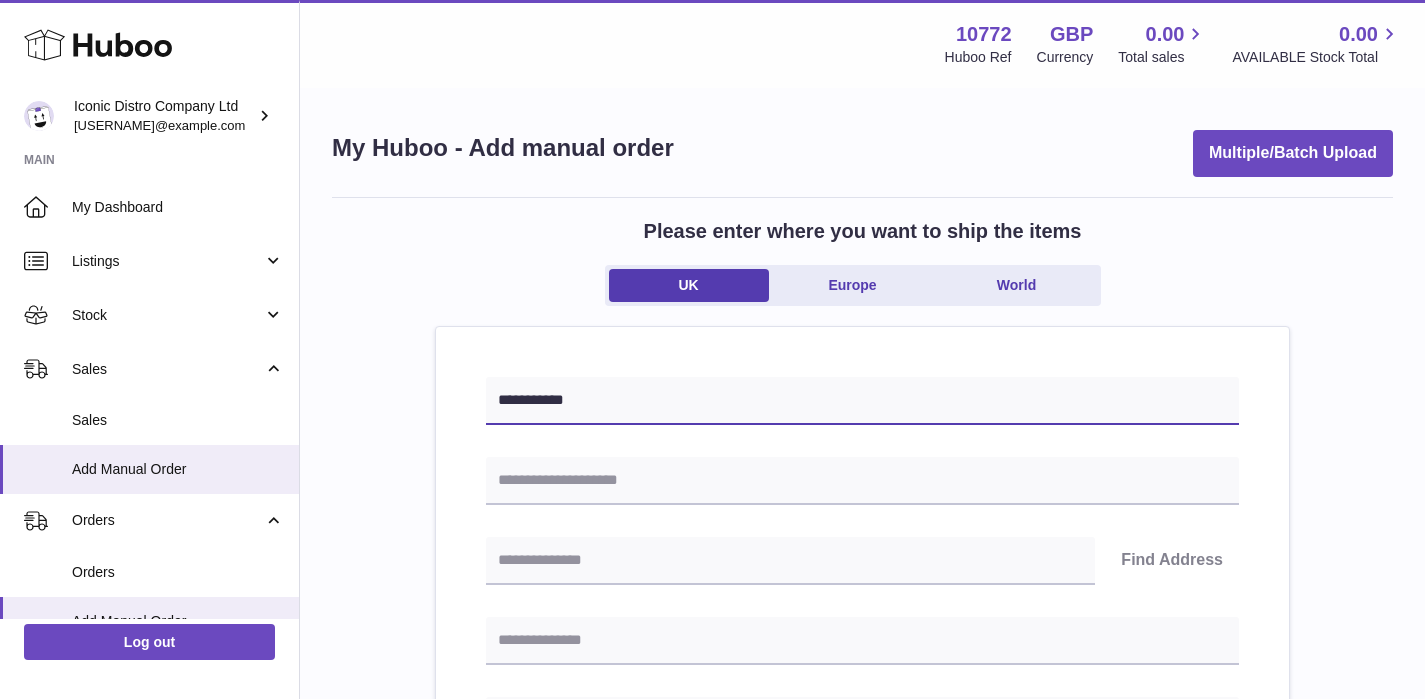 type on "**********" 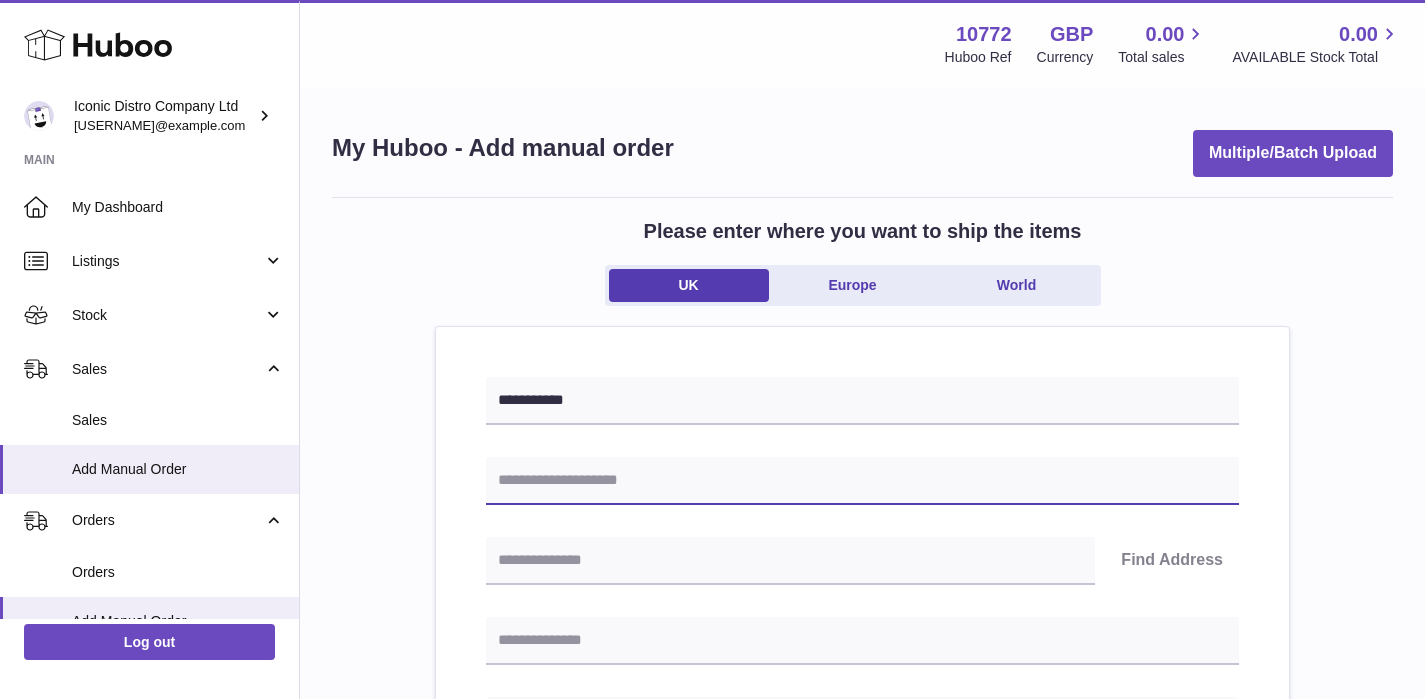 click at bounding box center [862, 481] 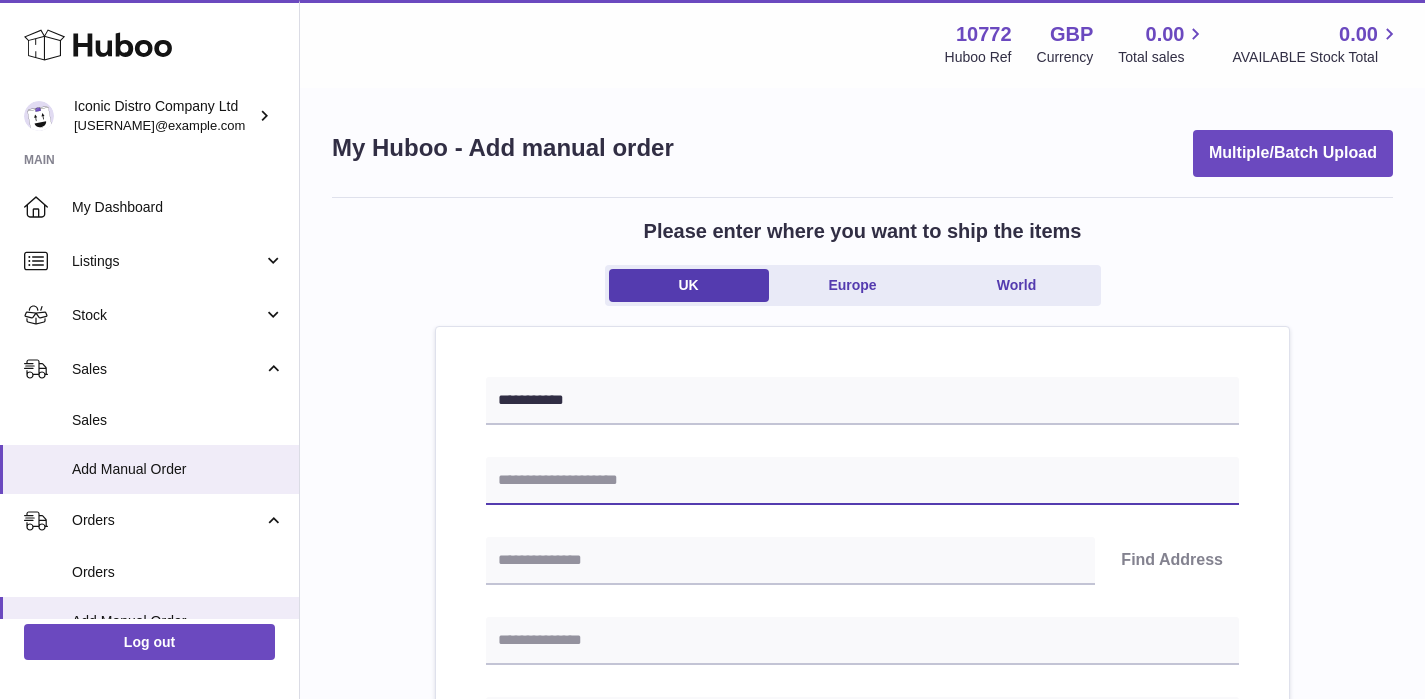 paste on "**********" 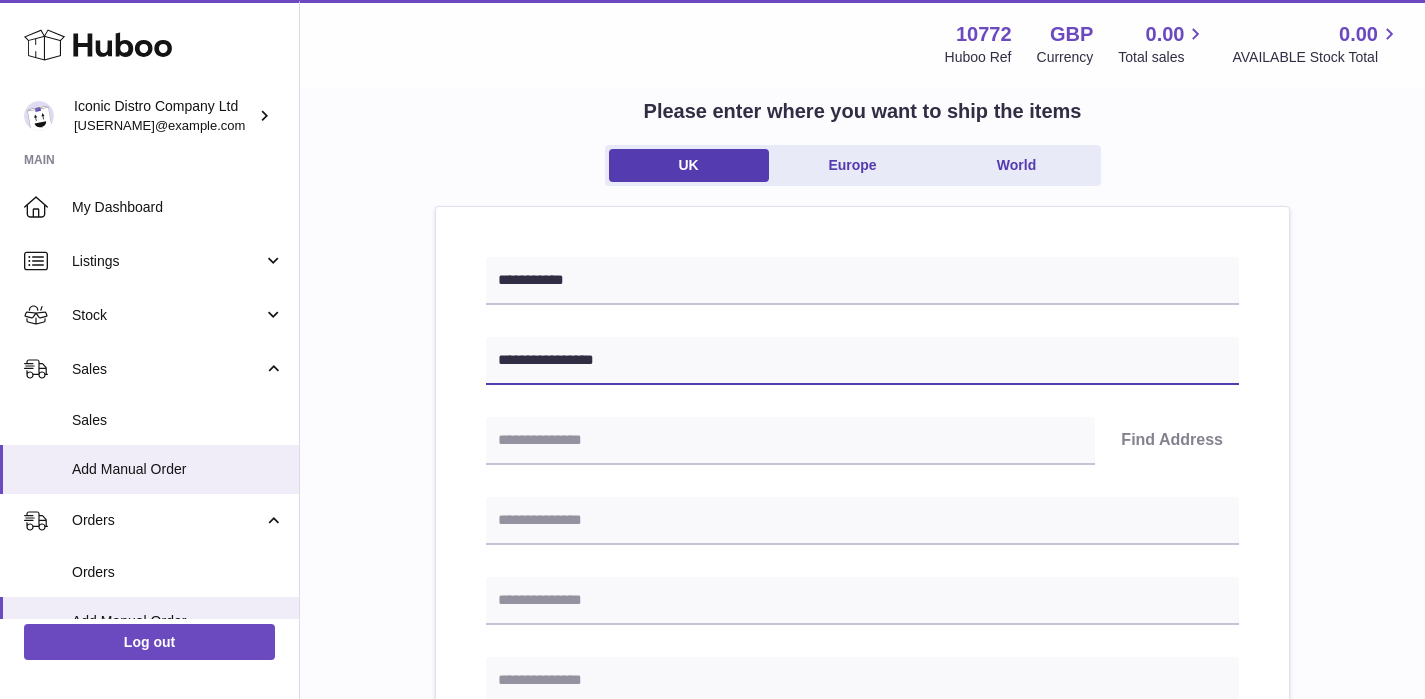 scroll, scrollTop: 122, scrollLeft: 0, axis: vertical 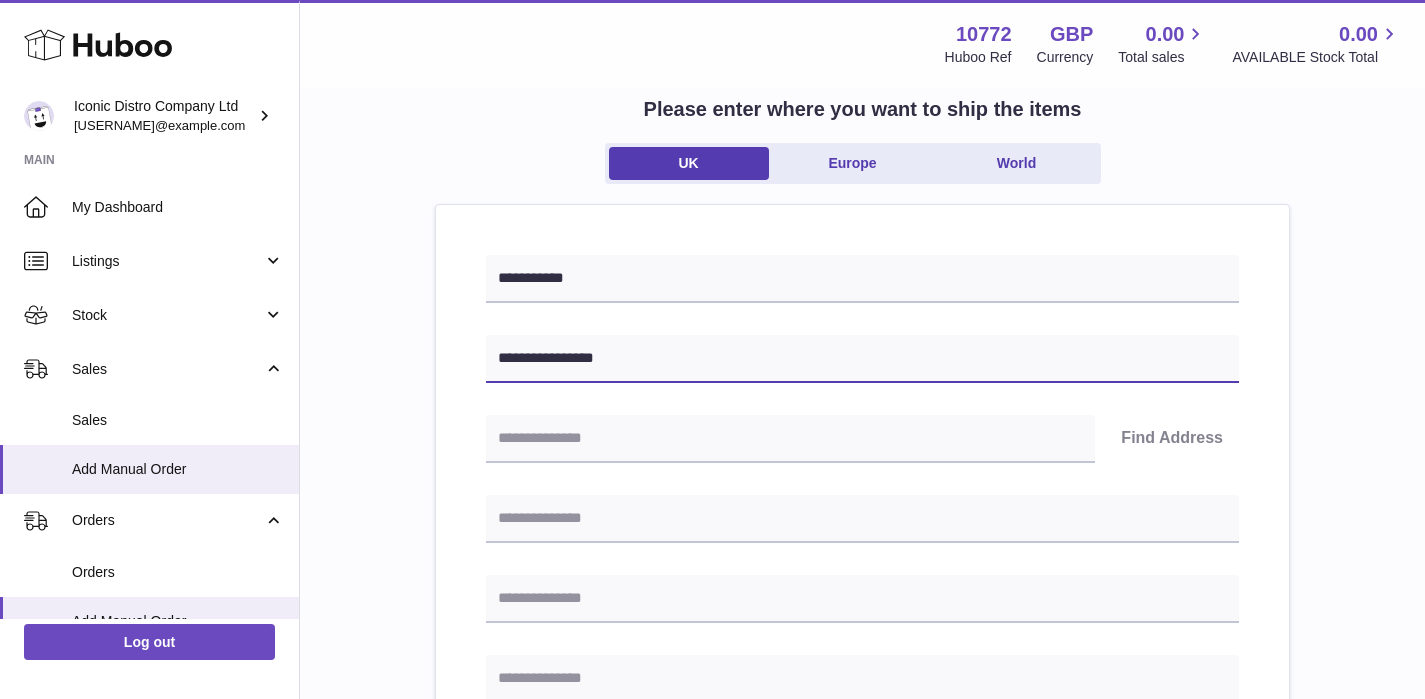 type on "**********" 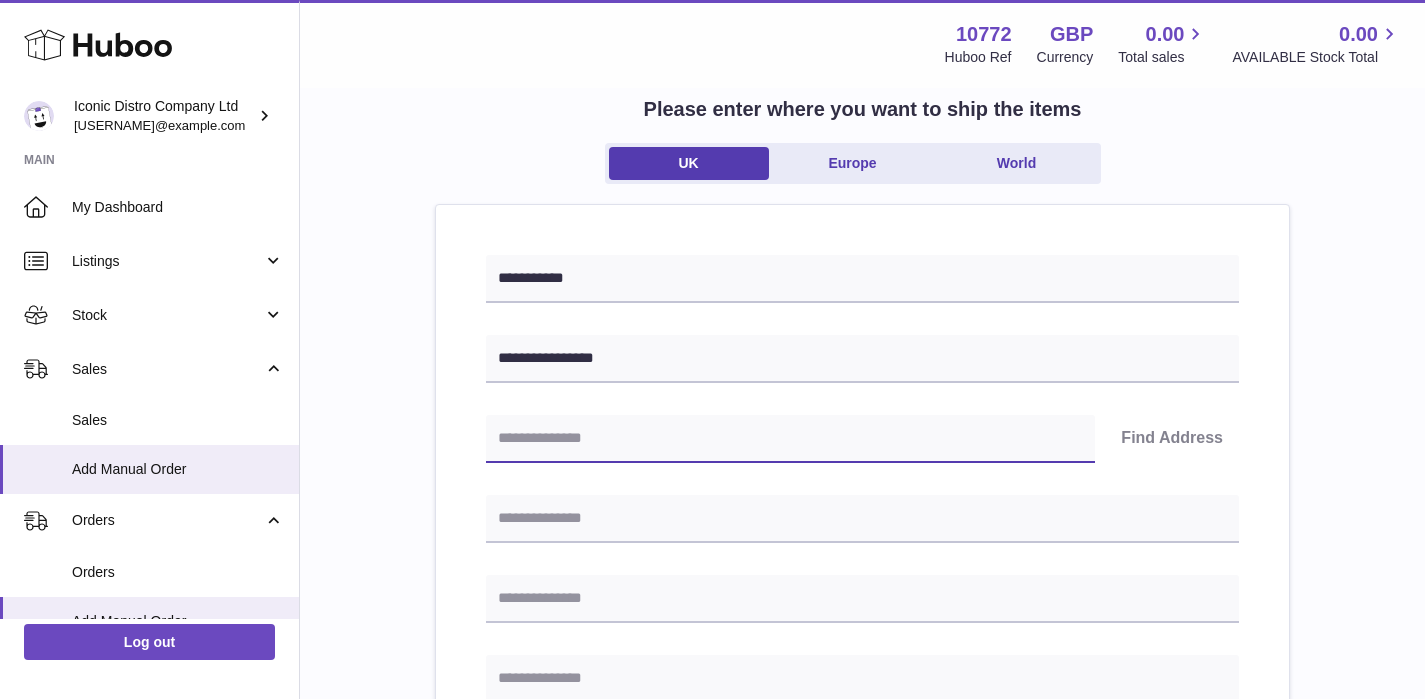 click at bounding box center [790, 439] 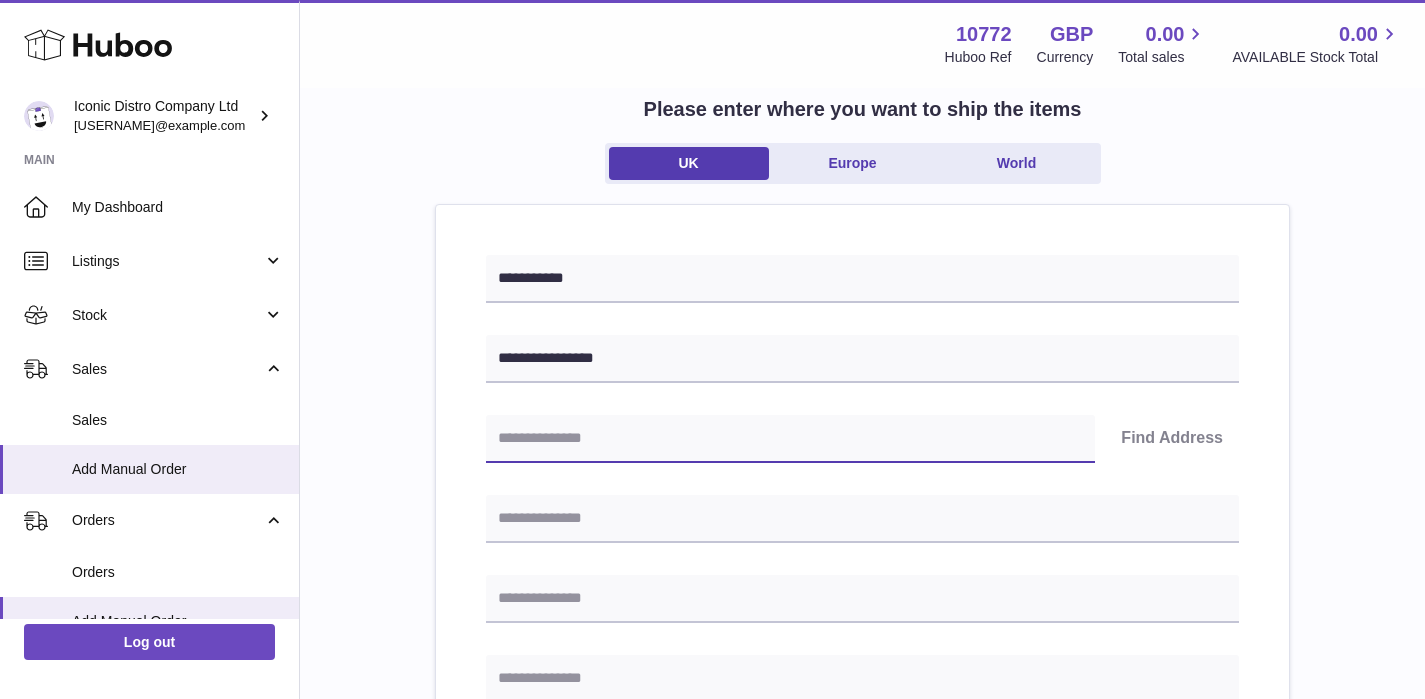 paste on "*******" 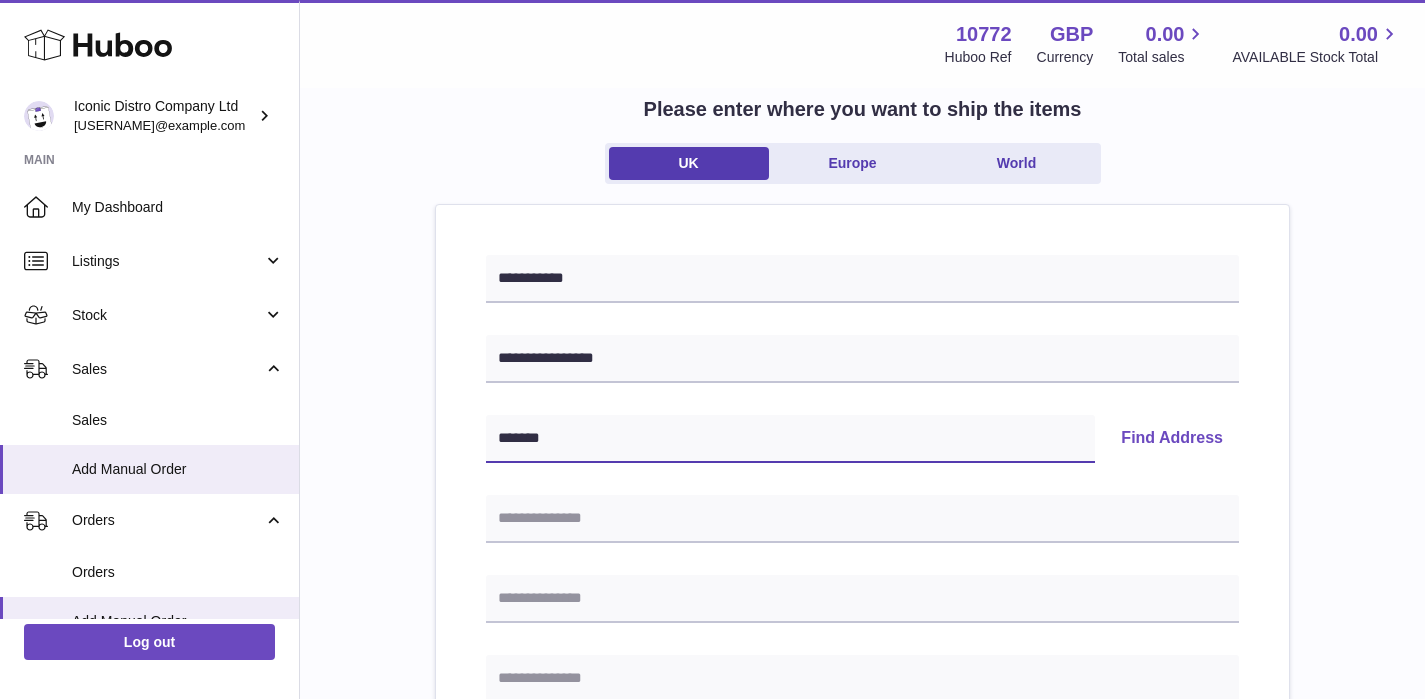 type on "*******" 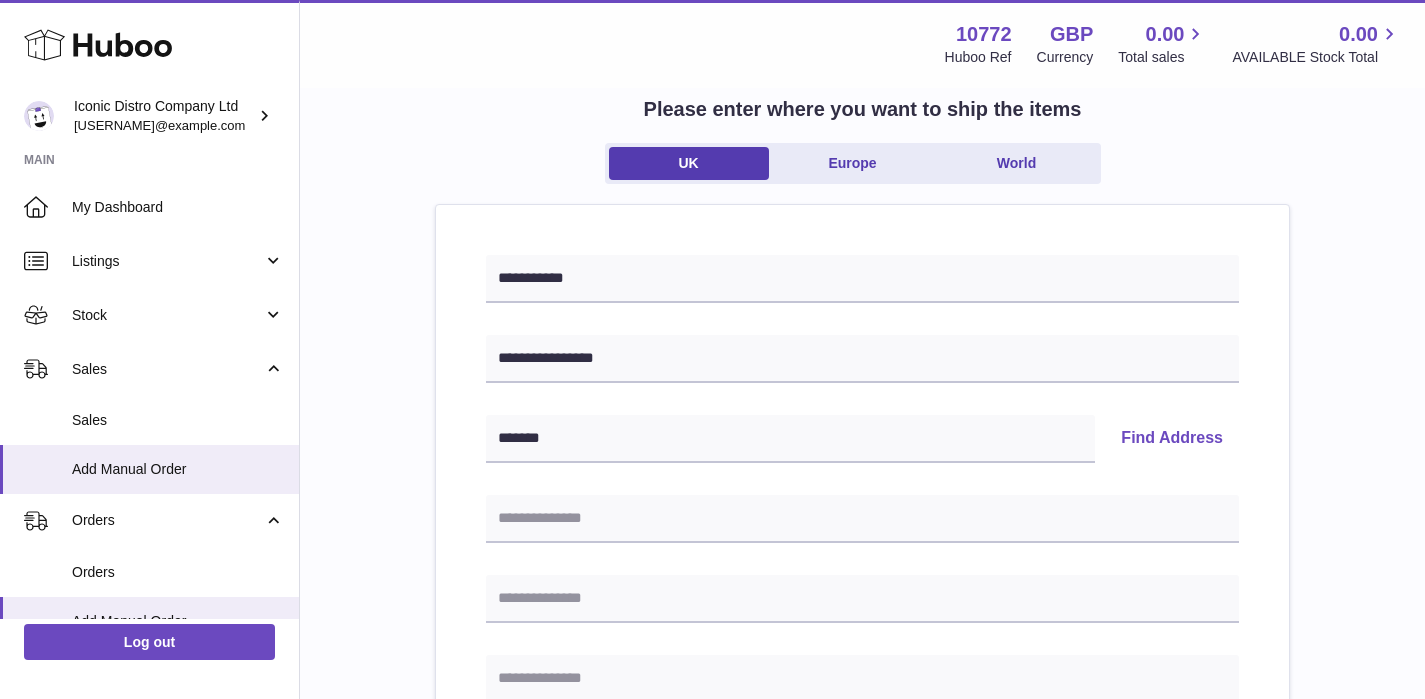 click on "Find Address" at bounding box center [1172, 439] 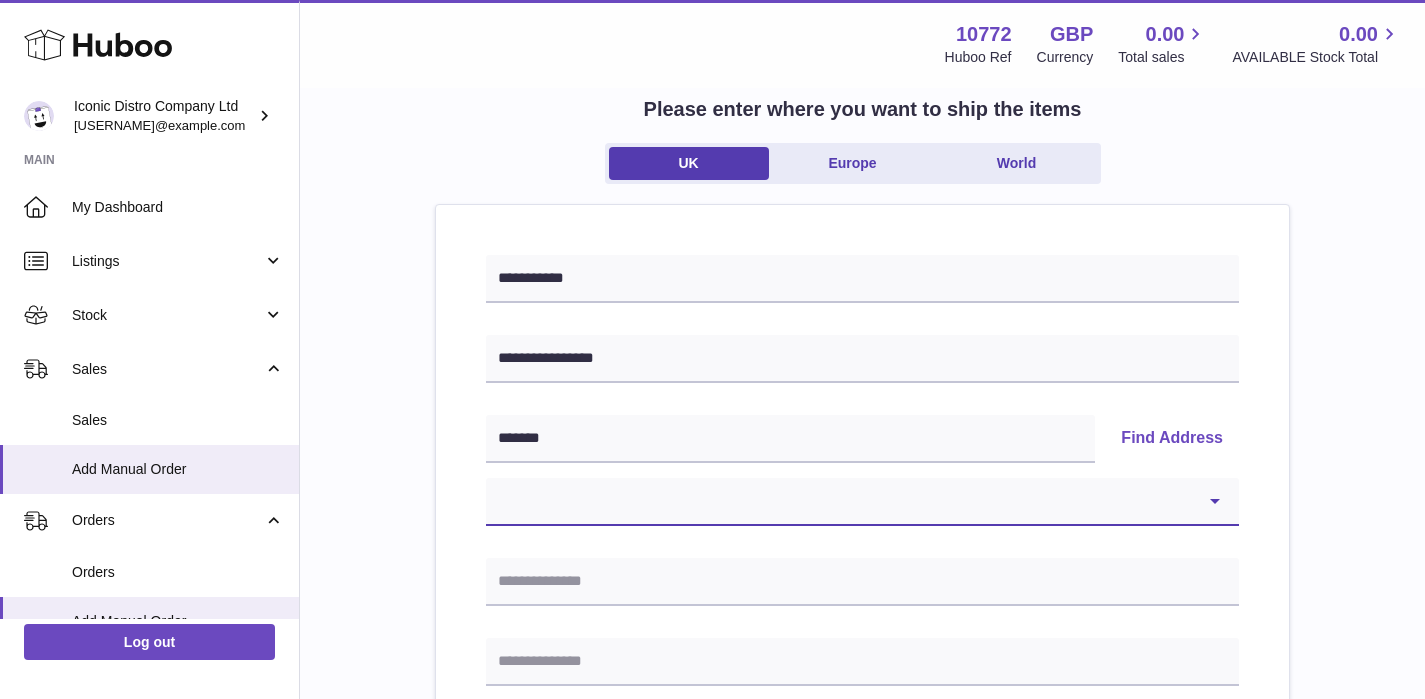 click on "**********" at bounding box center (862, 502) 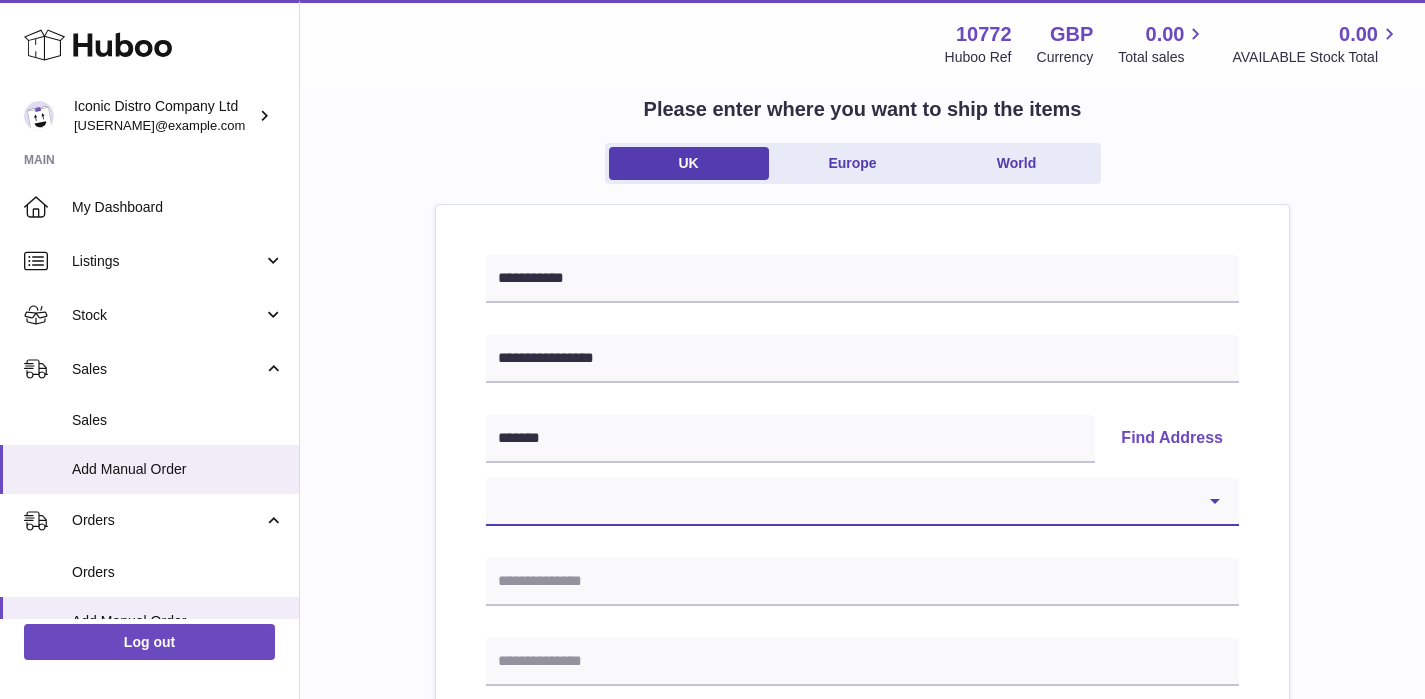 select on "*" 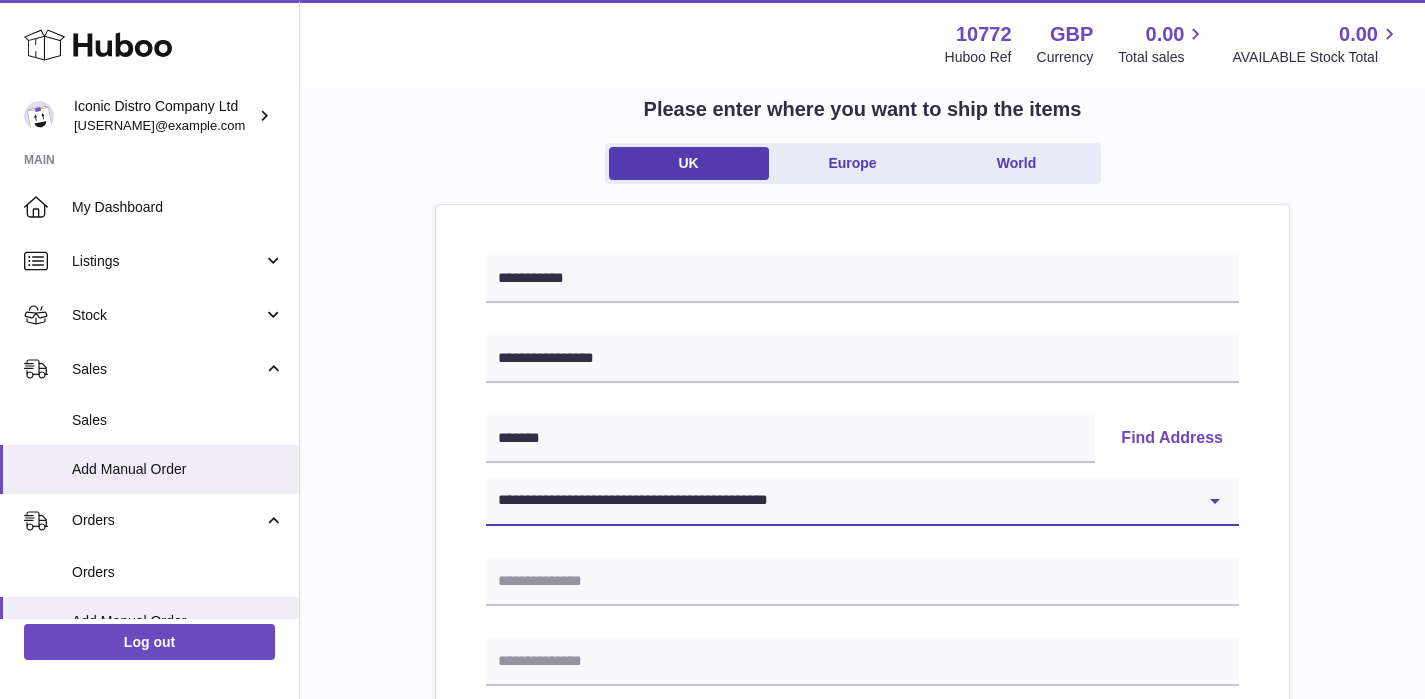 type on "**********" 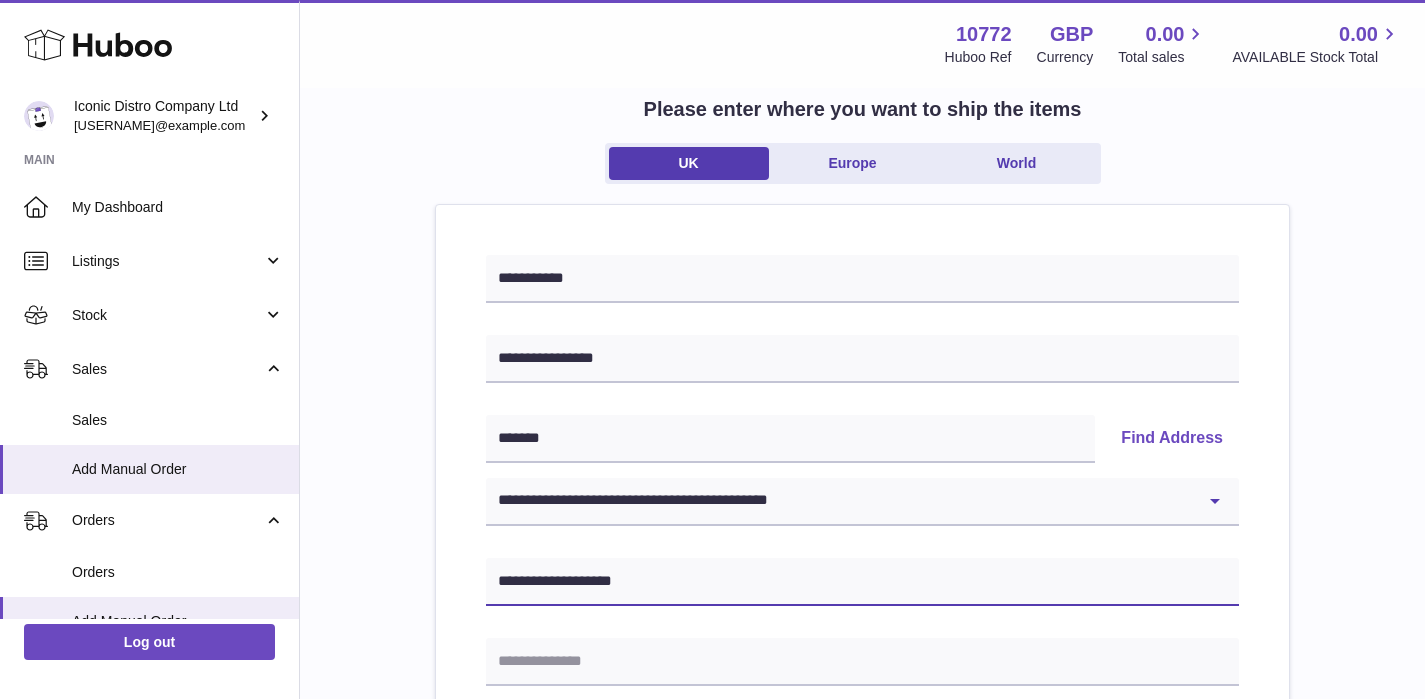 drag, startPoint x: 679, startPoint y: 587, endPoint x: 485, endPoint y: 575, distance: 194.37077 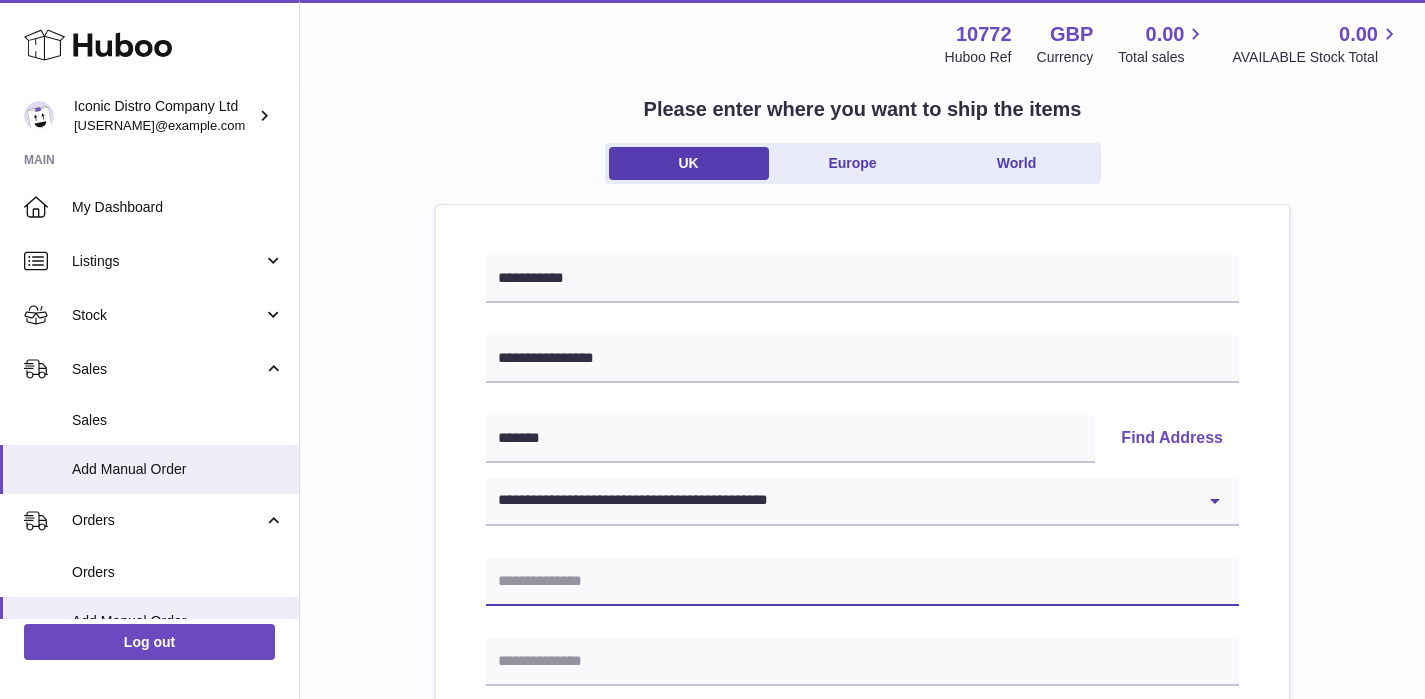 type 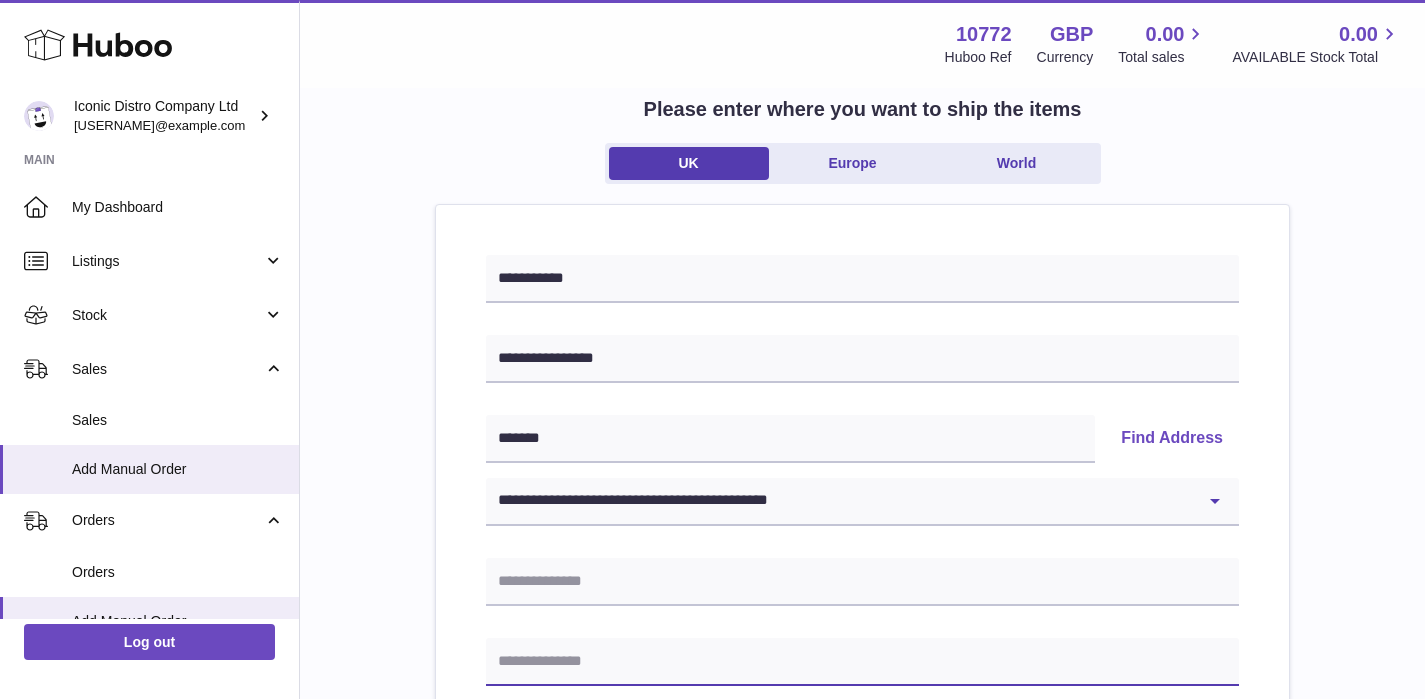 click at bounding box center [862, 662] 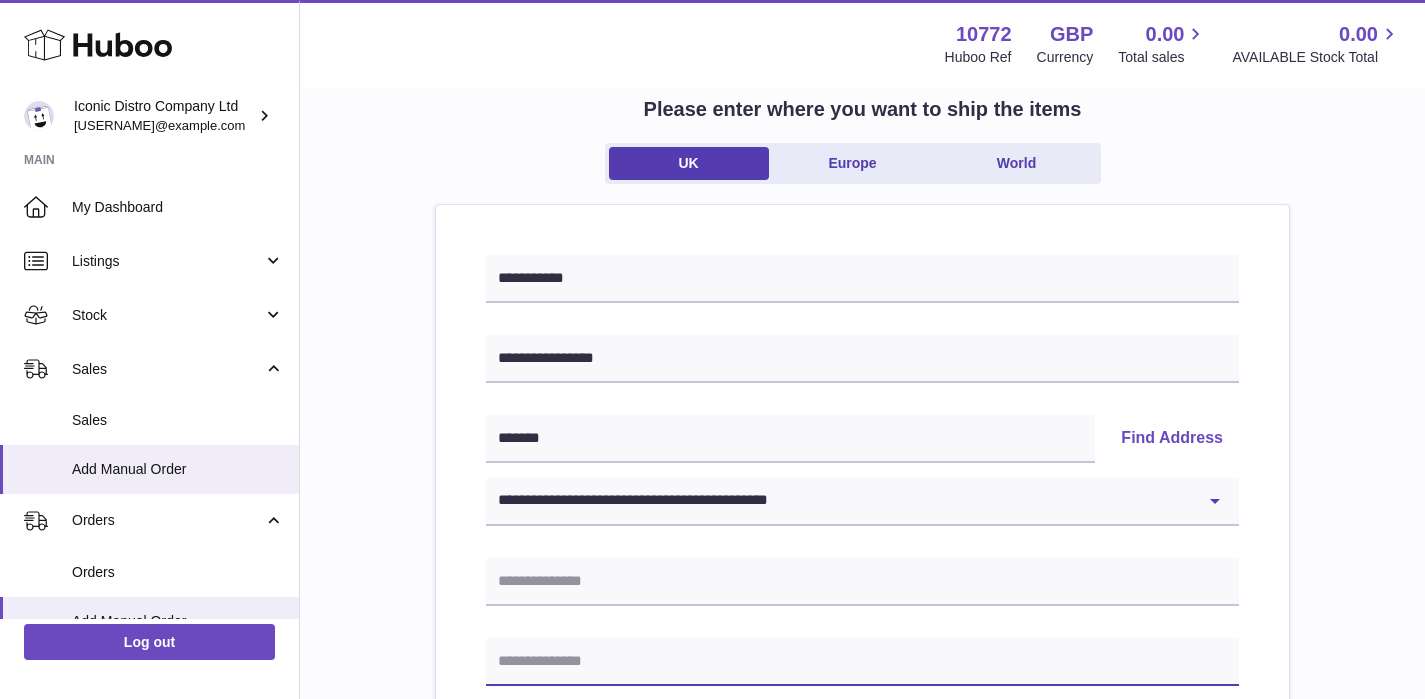 paste on "**********" 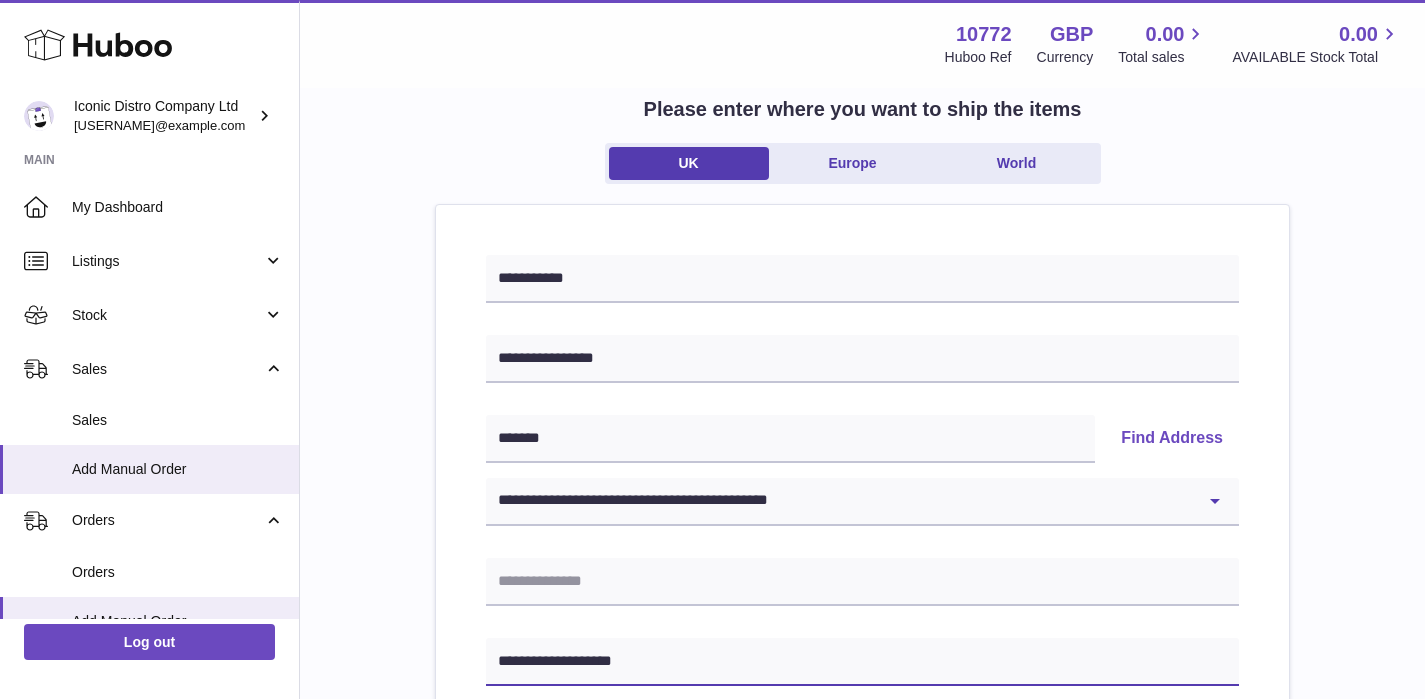 type on "**********" 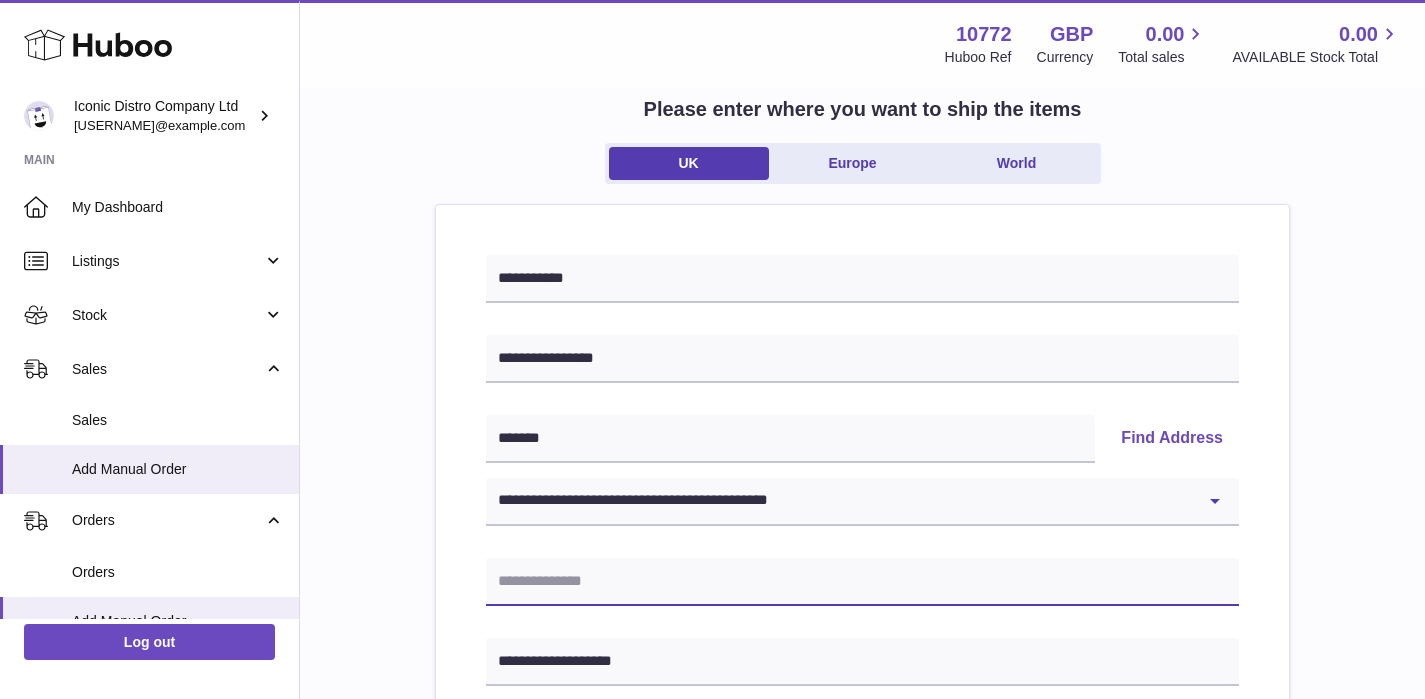 click at bounding box center (862, 582) 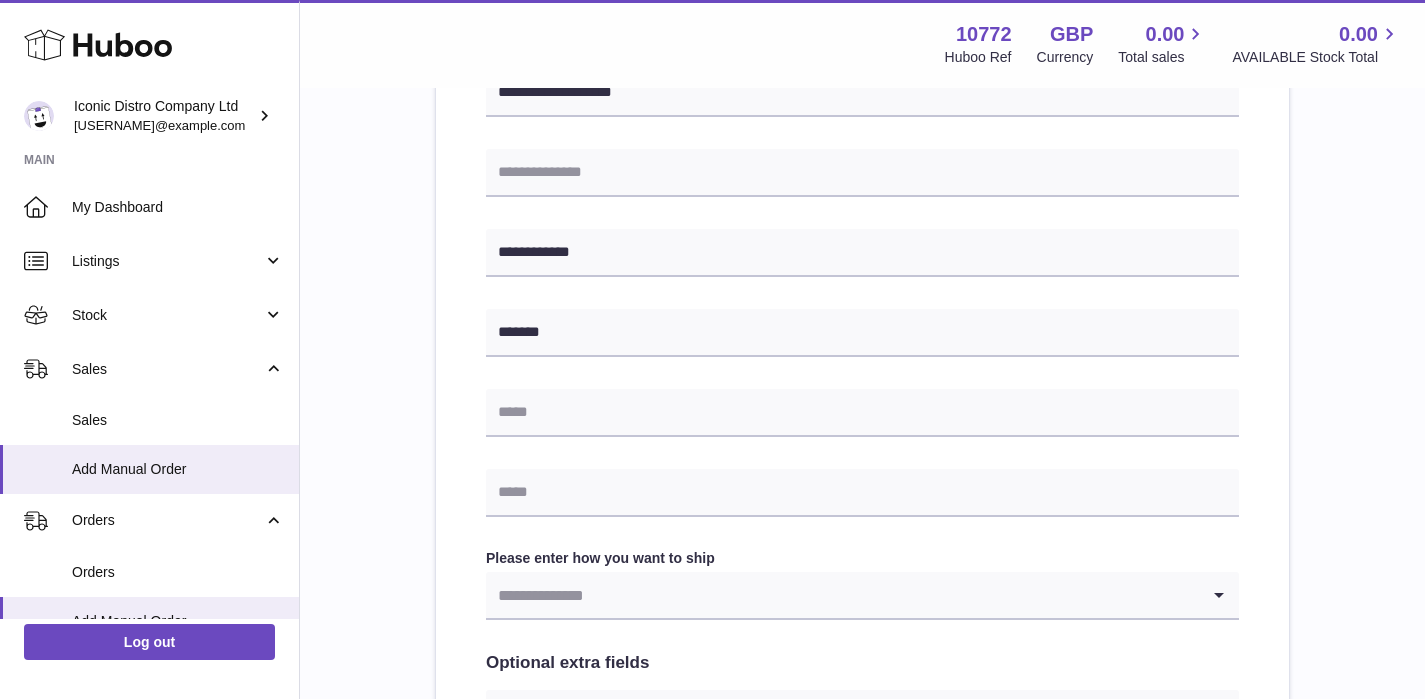 scroll, scrollTop: 698, scrollLeft: 0, axis: vertical 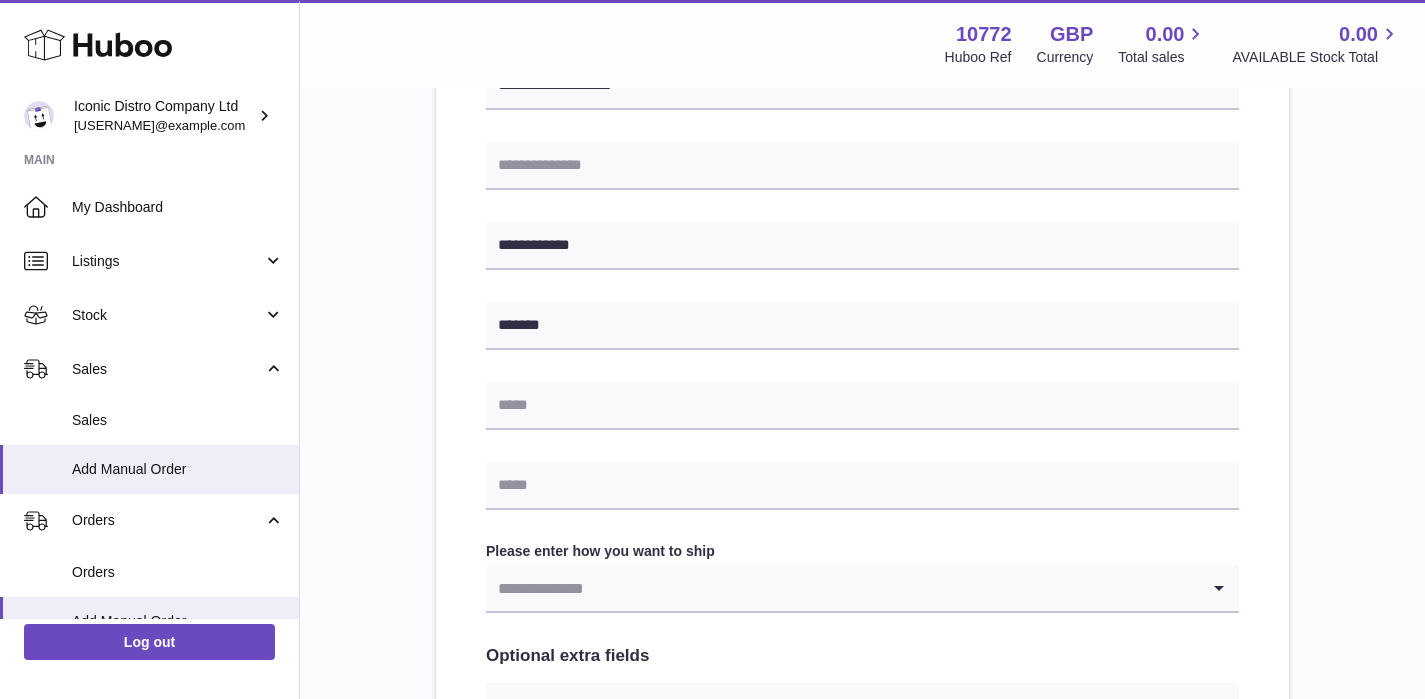 type on "**********" 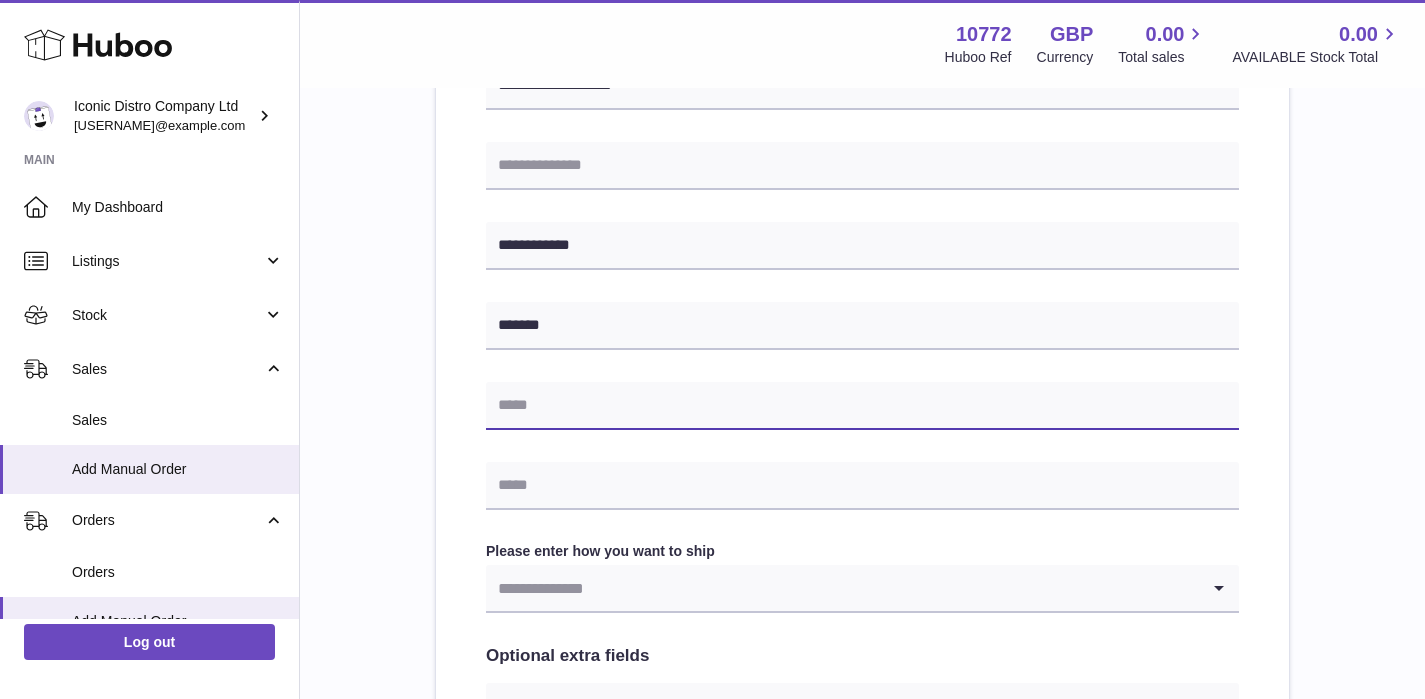 click at bounding box center (862, 406) 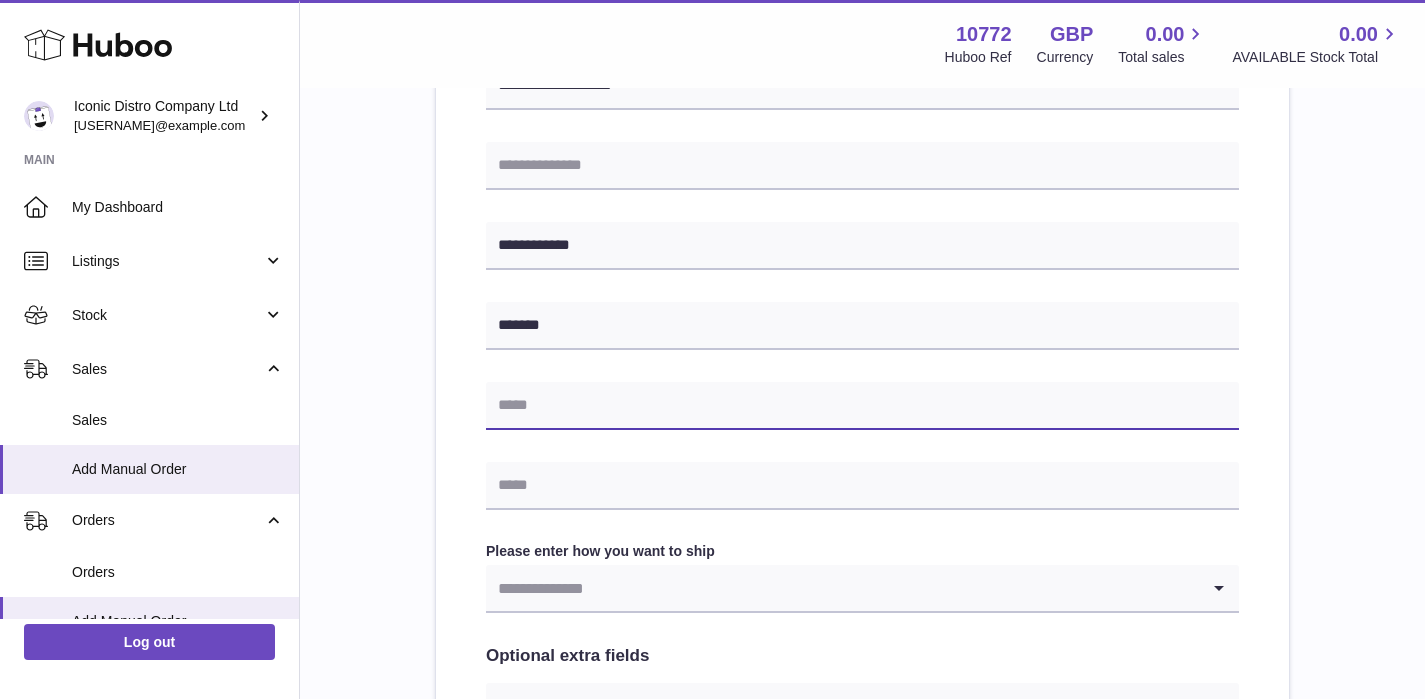 paste on "**********" 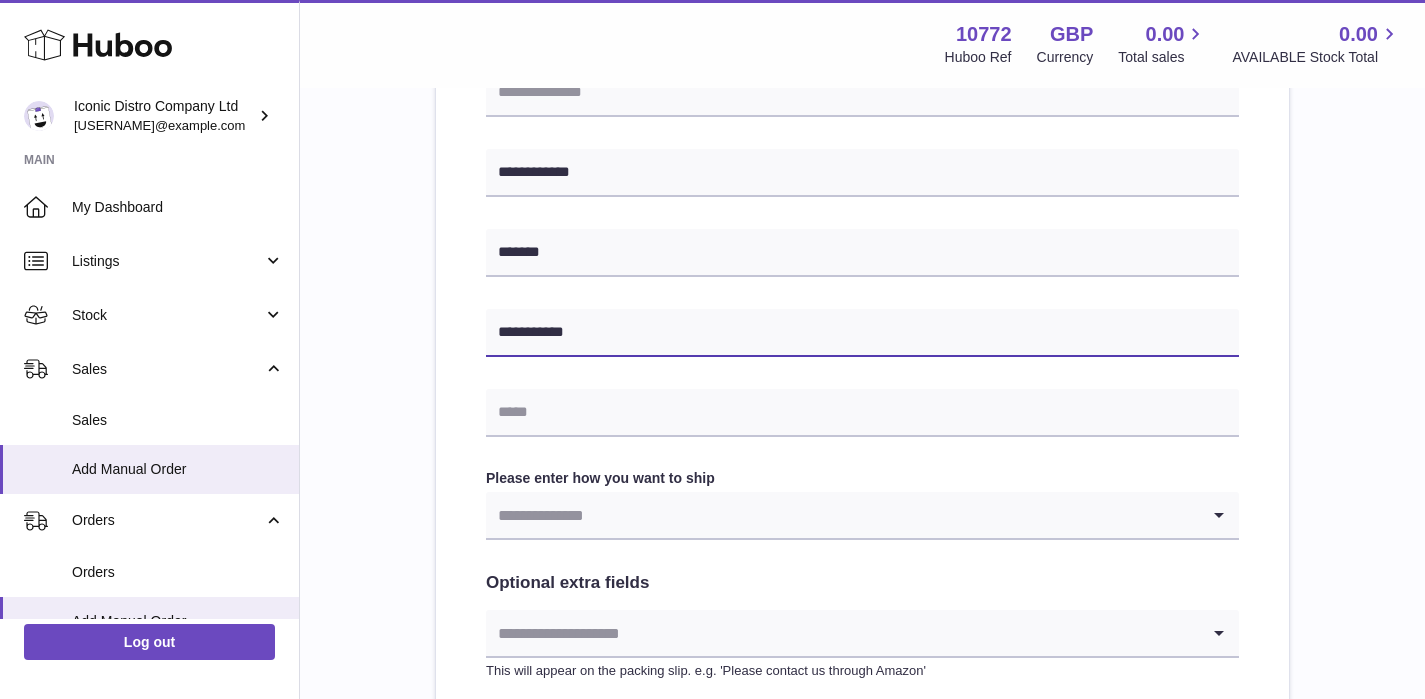 scroll, scrollTop: 806, scrollLeft: 0, axis: vertical 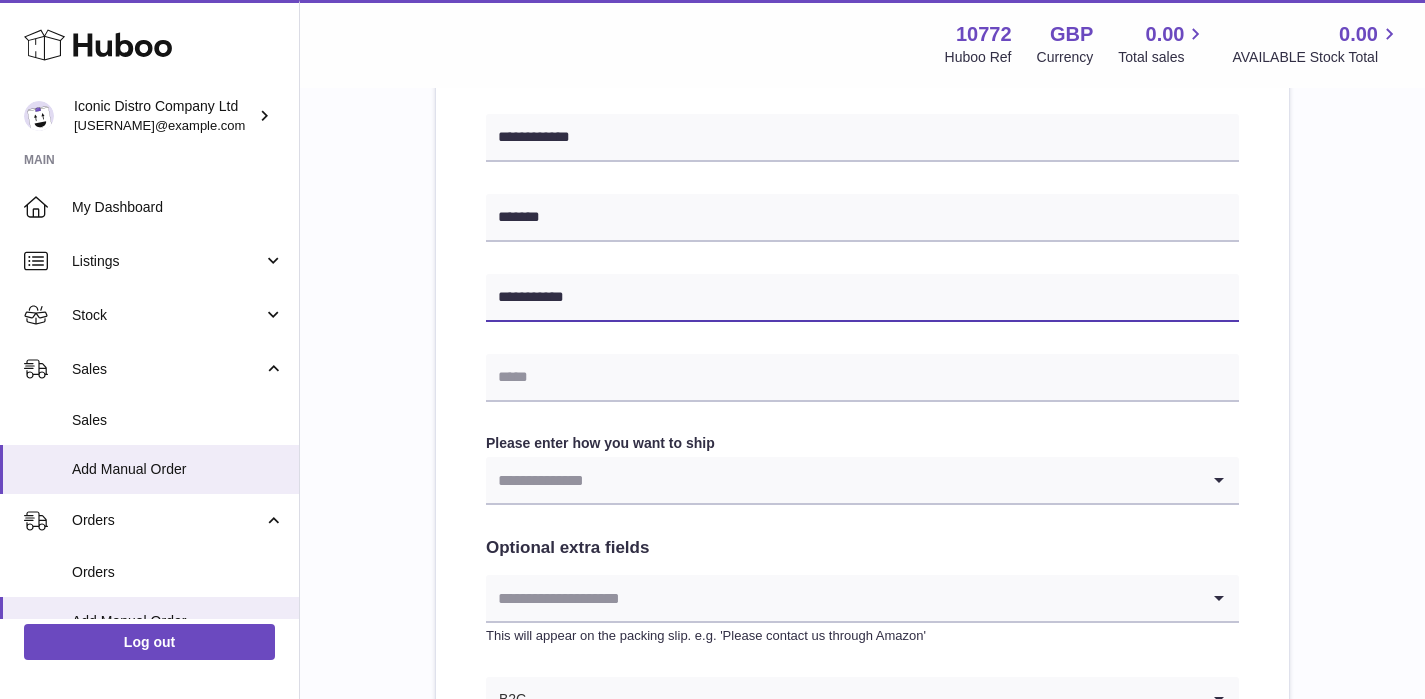type on "**********" 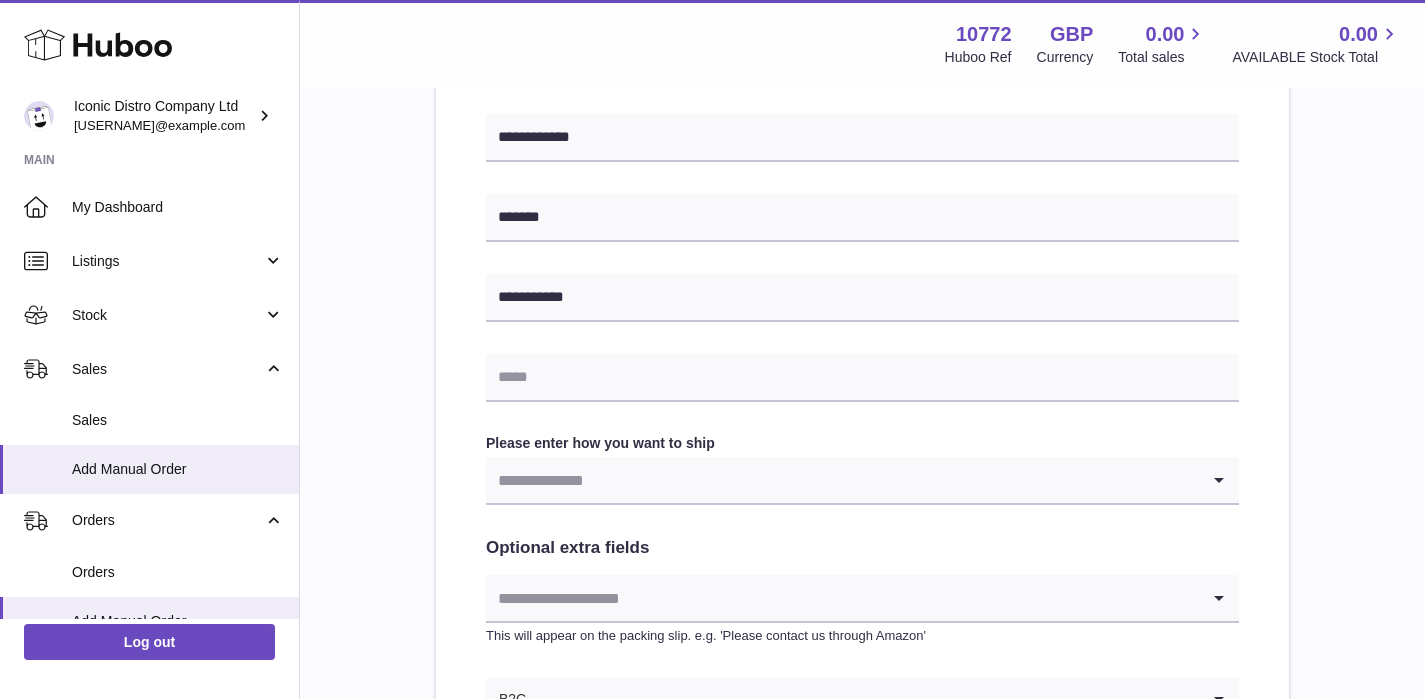 click 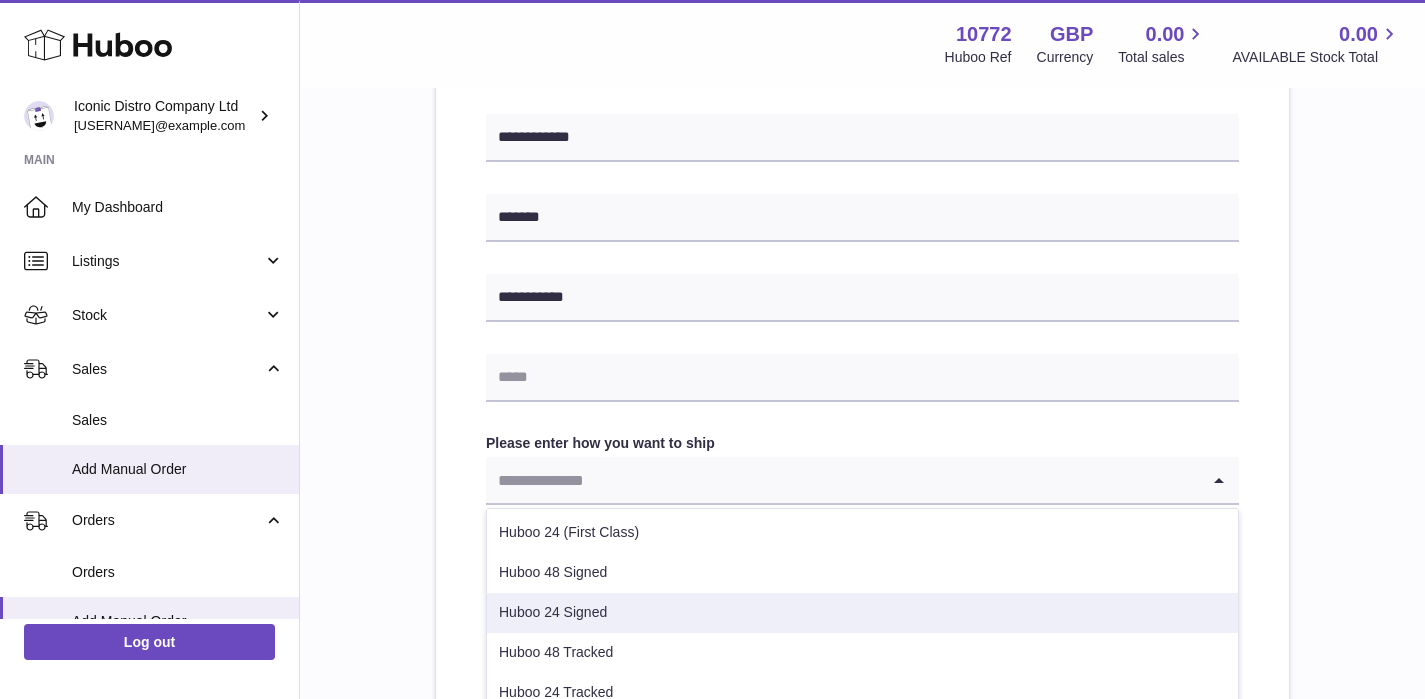 scroll, scrollTop: 43, scrollLeft: 0, axis: vertical 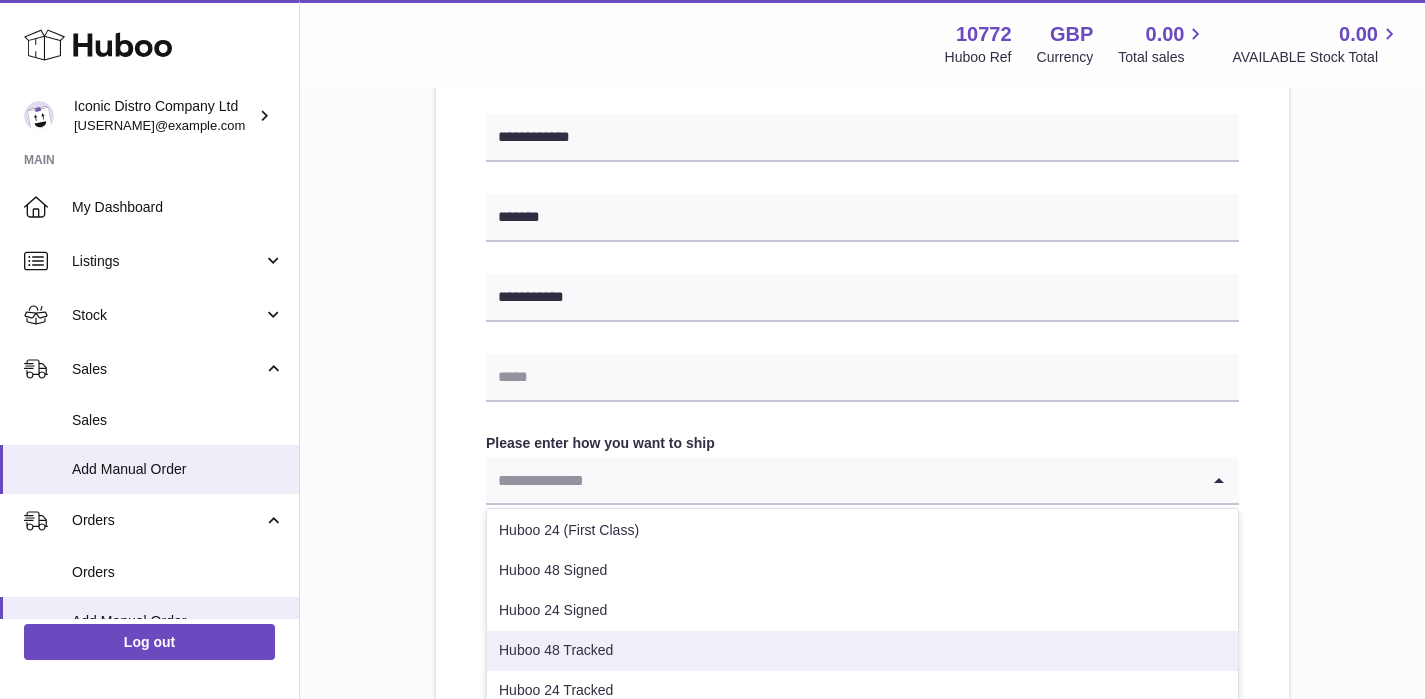 click on "Huboo 48 Tracked" at bounding box center [862, 651] 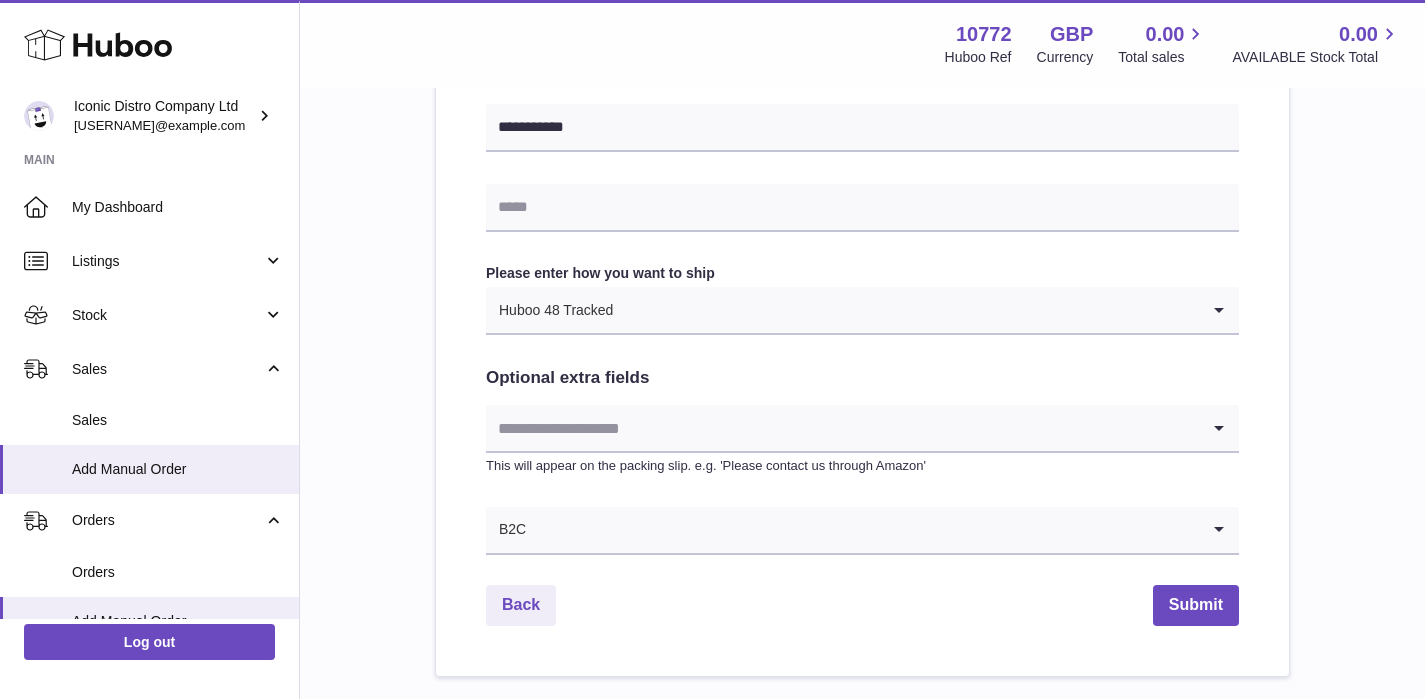 scroll, scrollTop: 986, scrollLeft: 0, axis: vertical 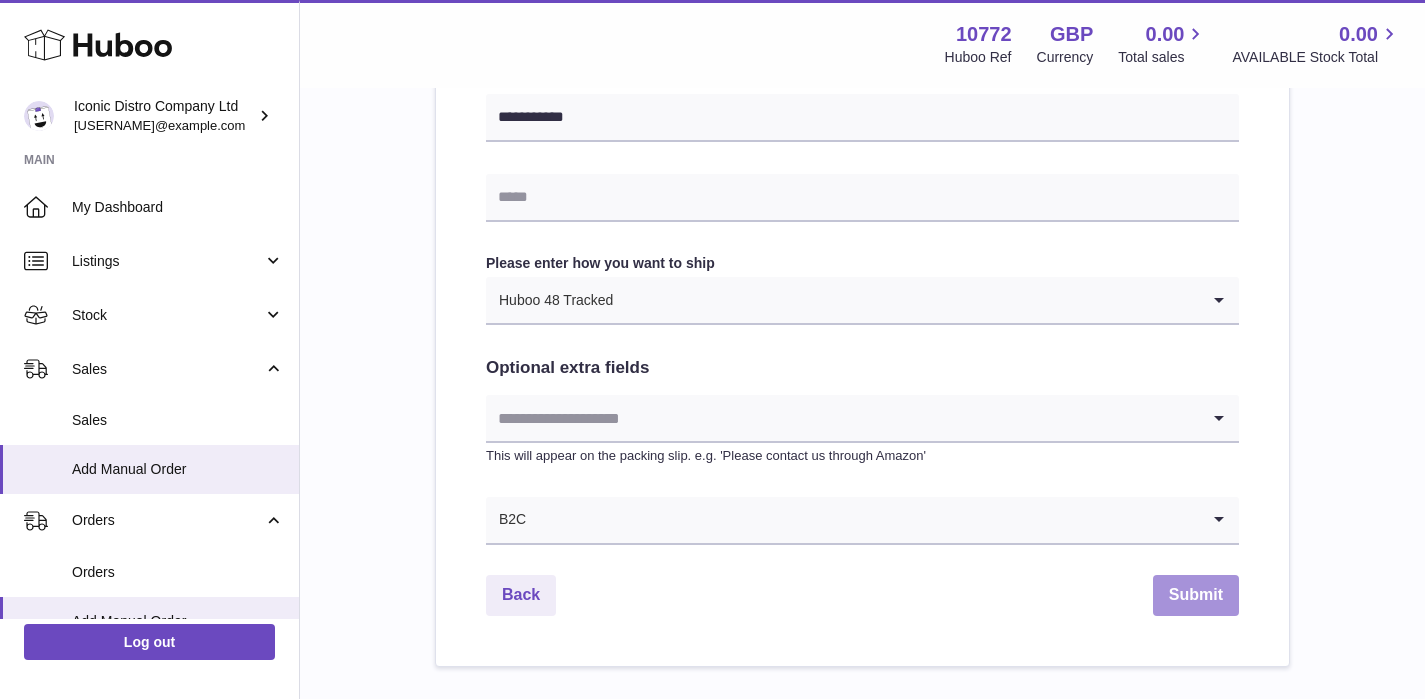 click on "Submit" at bounding box center [1196, 595] 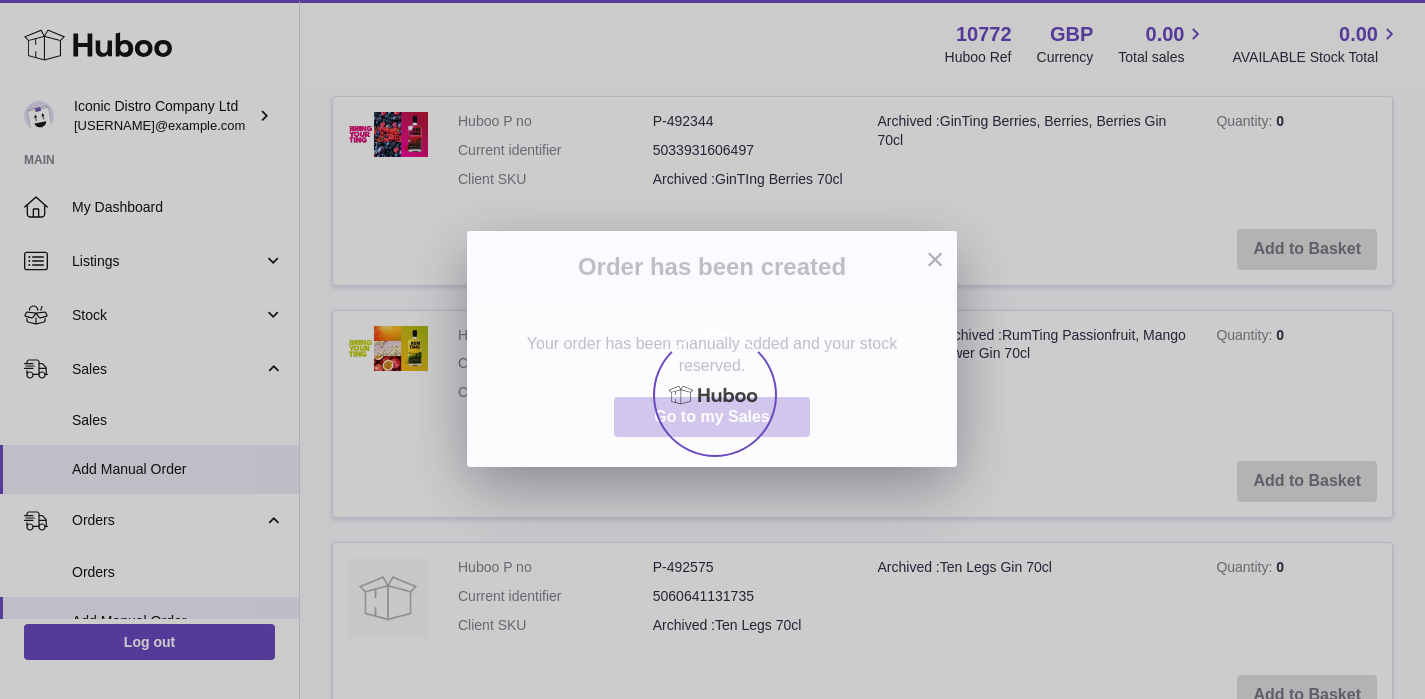 scroll, scrollTop: 0, scrollLeft: 0, axis: both 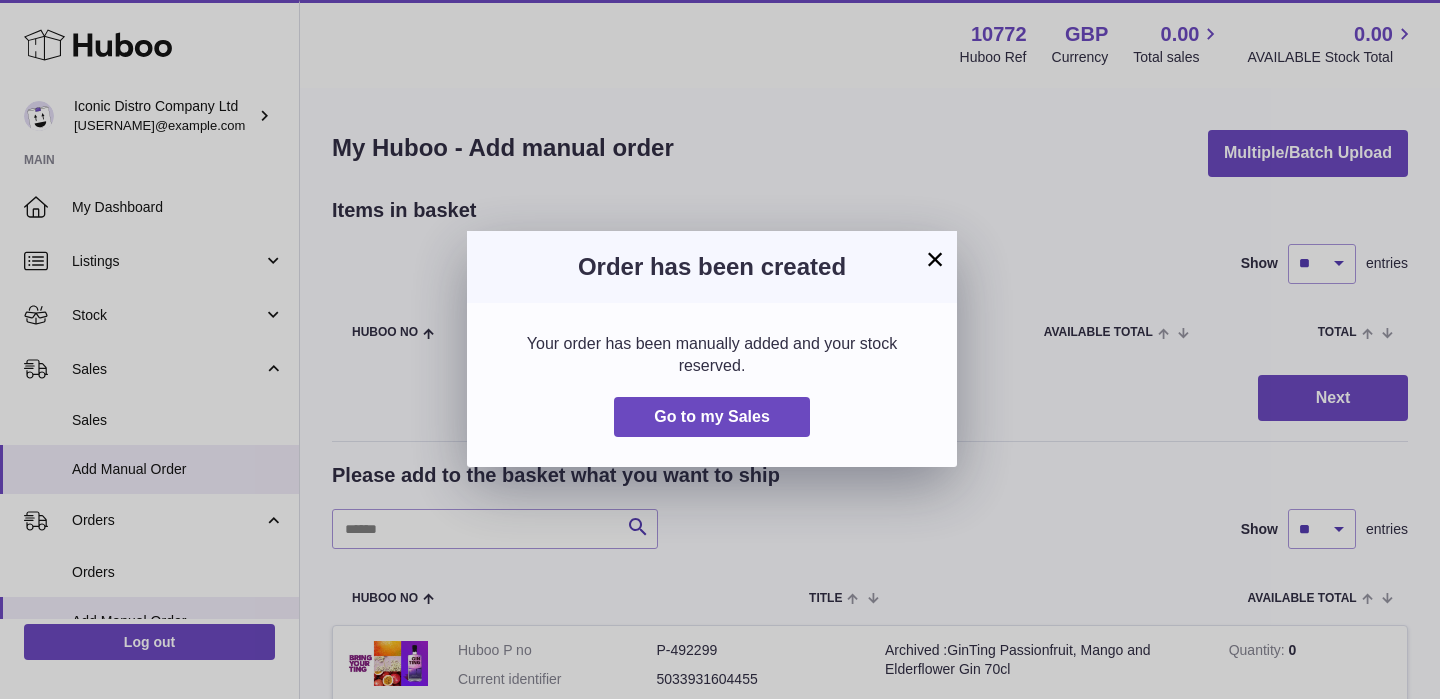click on "×" at bounding box center [935, 259] 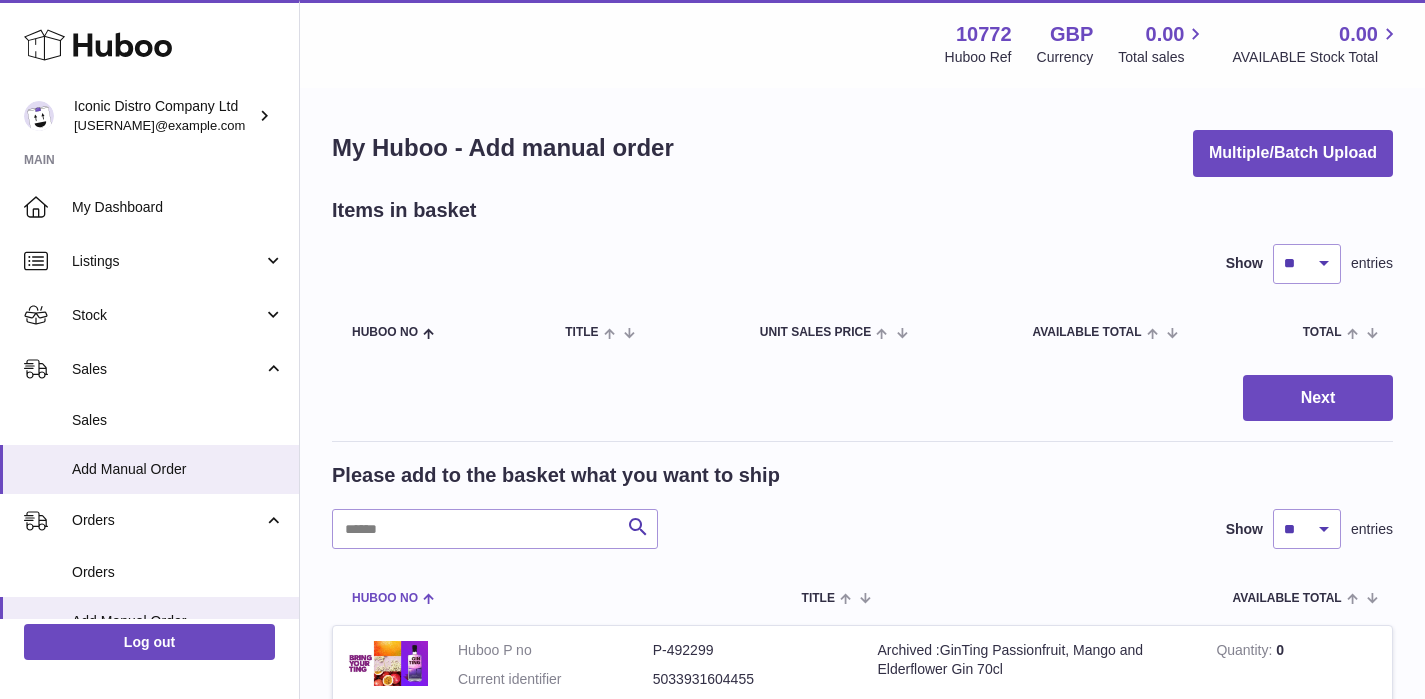 click on "Huboo no" at bounding box center [385, 598] 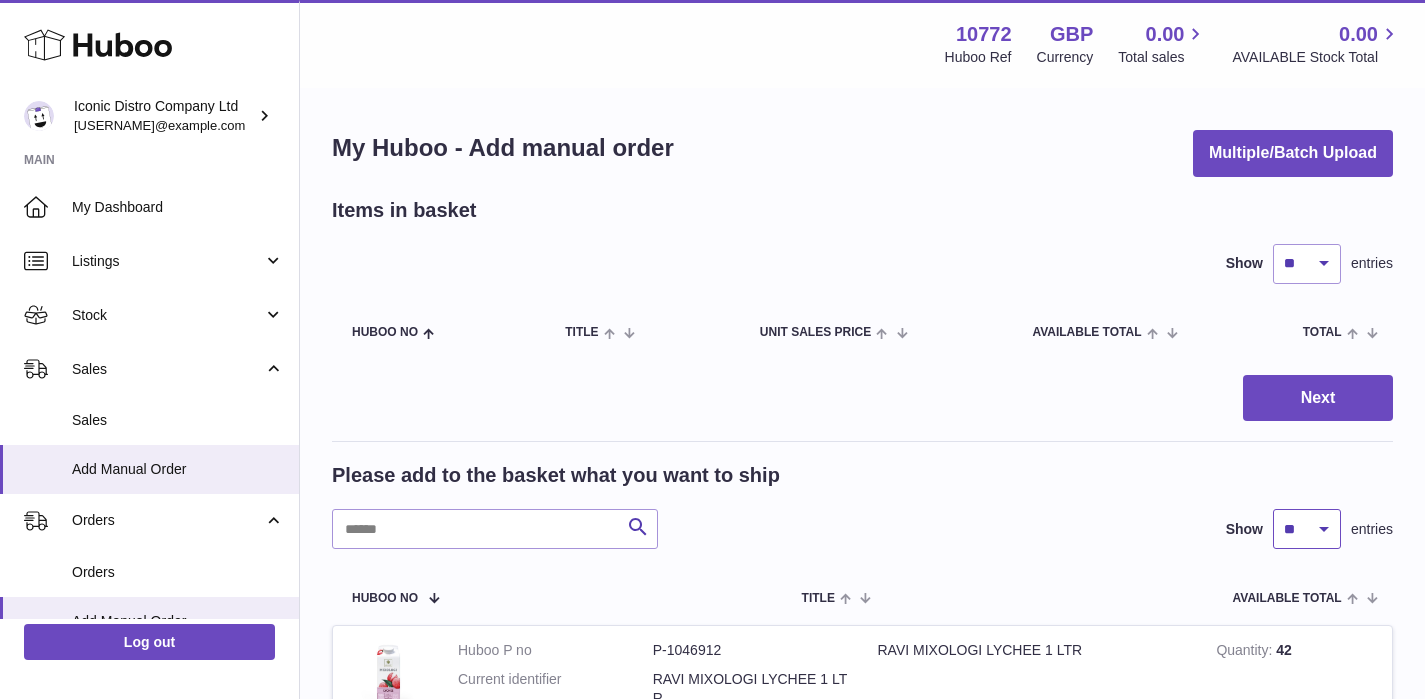 click on "** ** ** ***" at bounding box center (1307, 529) 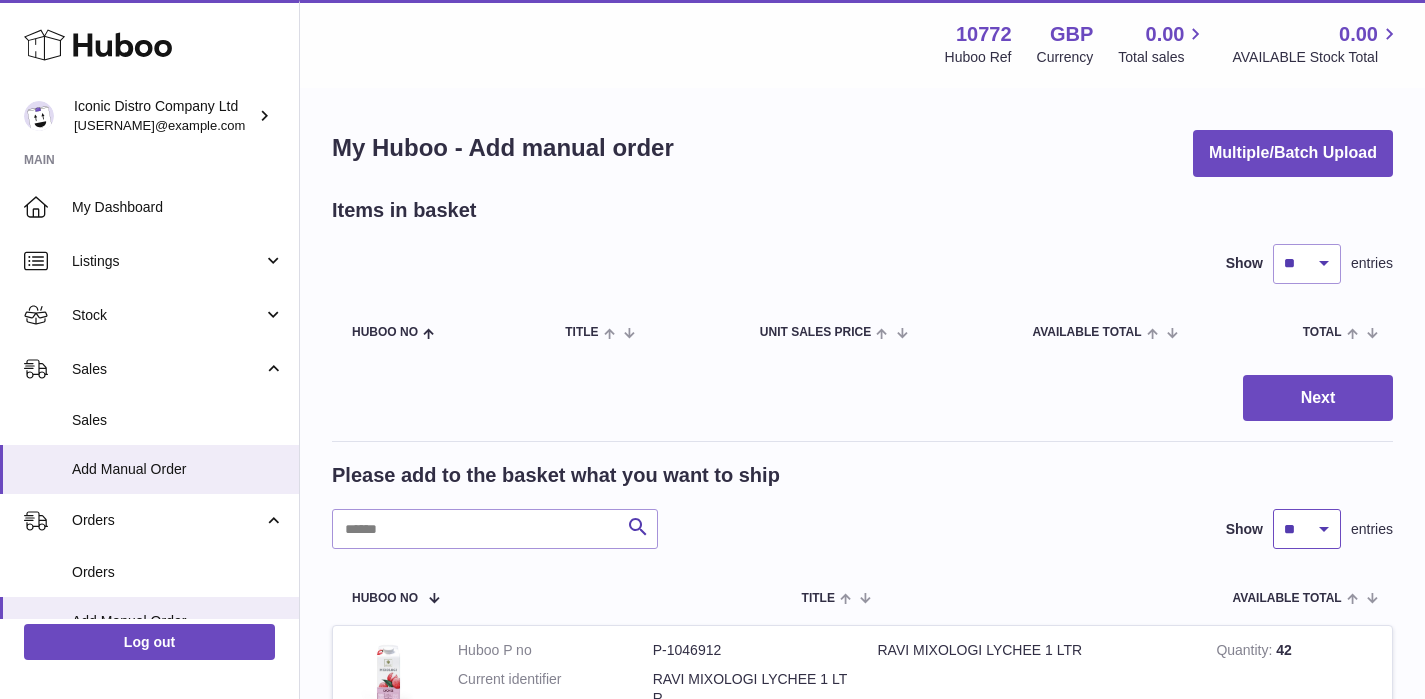 select on "**" 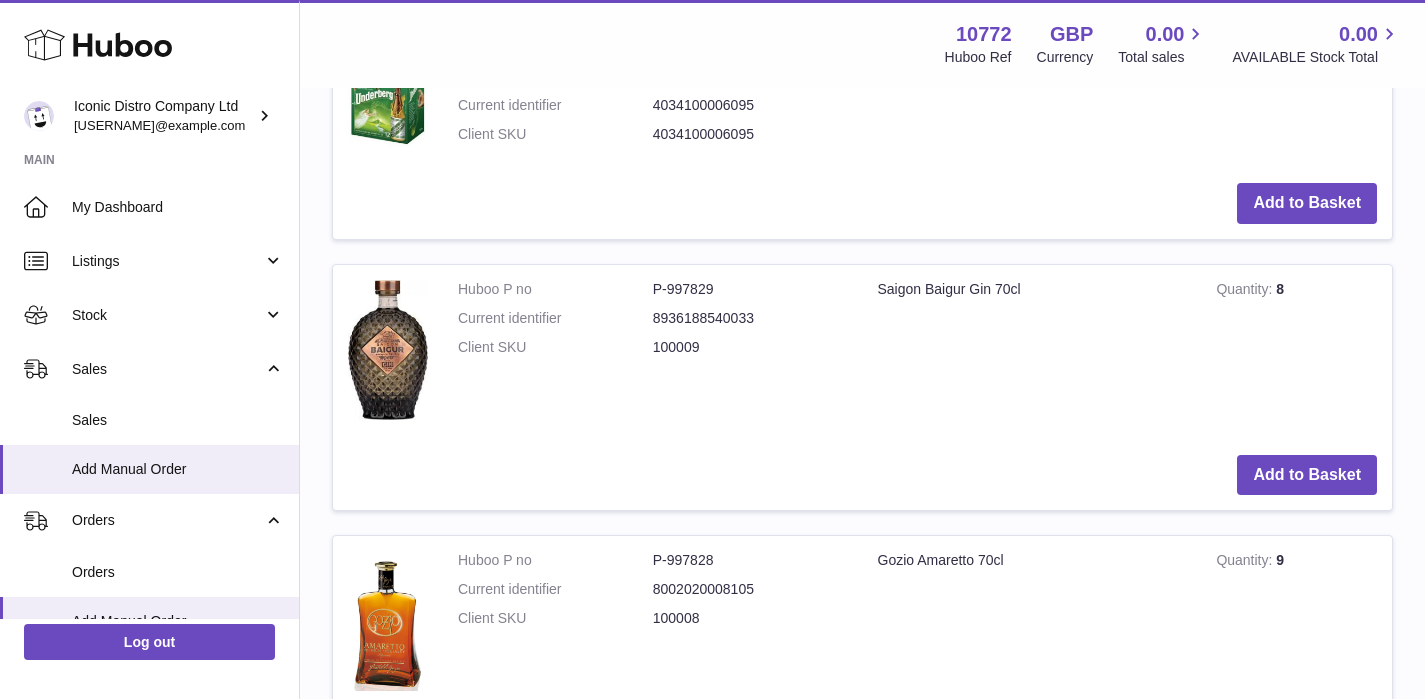 scroll, scrollTop: 12107, scrollLeft: 0, axis: vertical 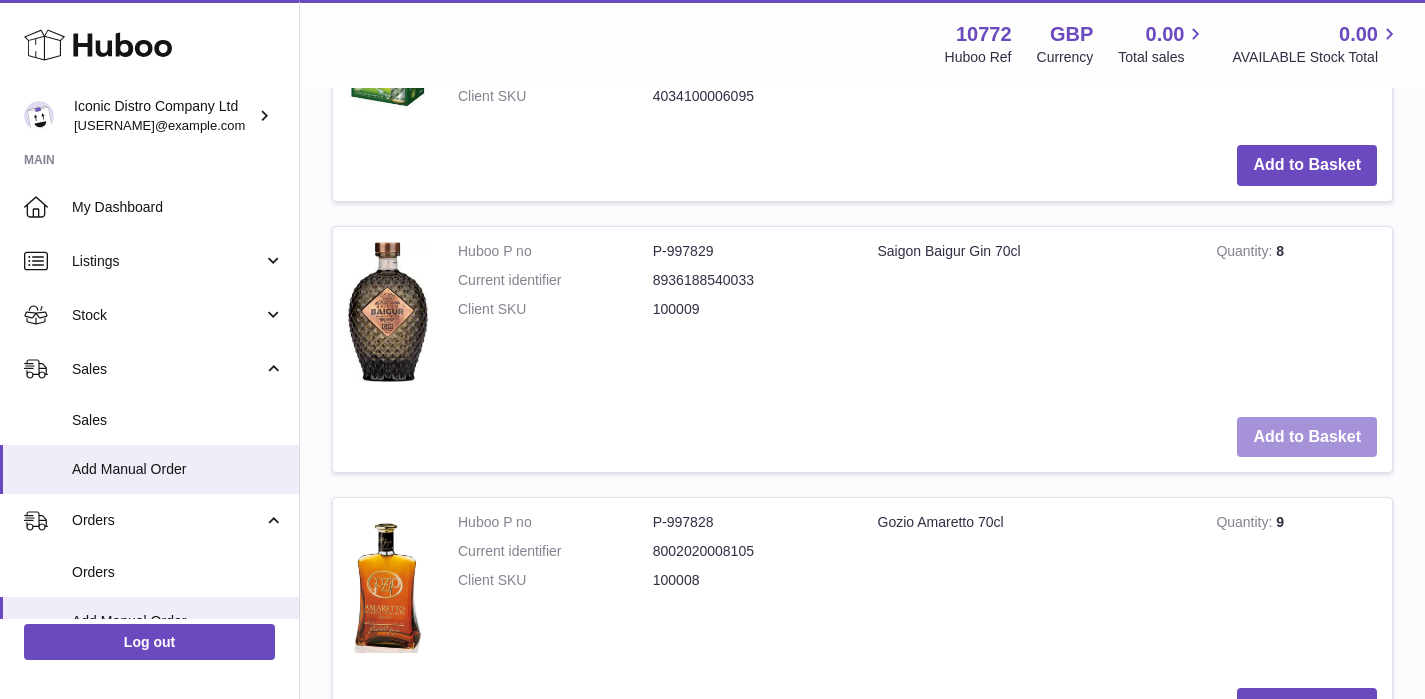 click on "Add to Basket" at bounding box center (1307, 437) 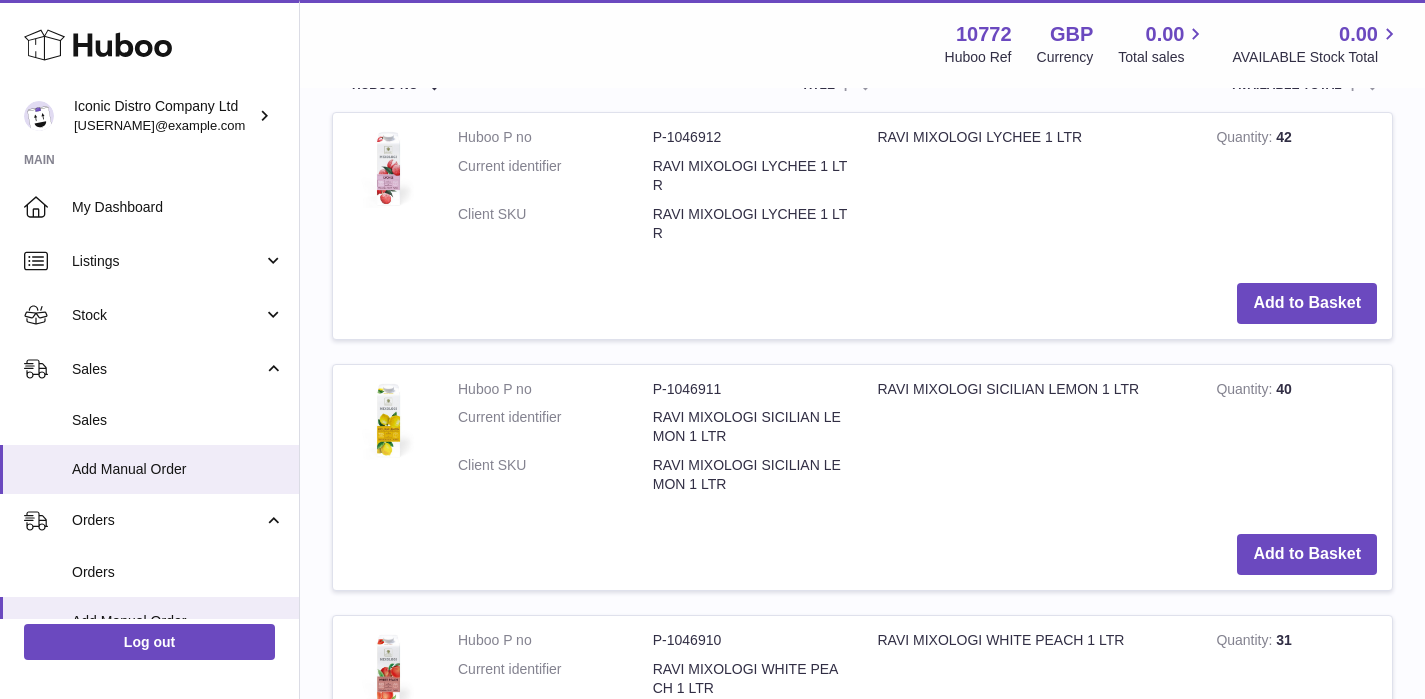 scroll, scrollTop: 0, scrollLeft: 0, axis: both 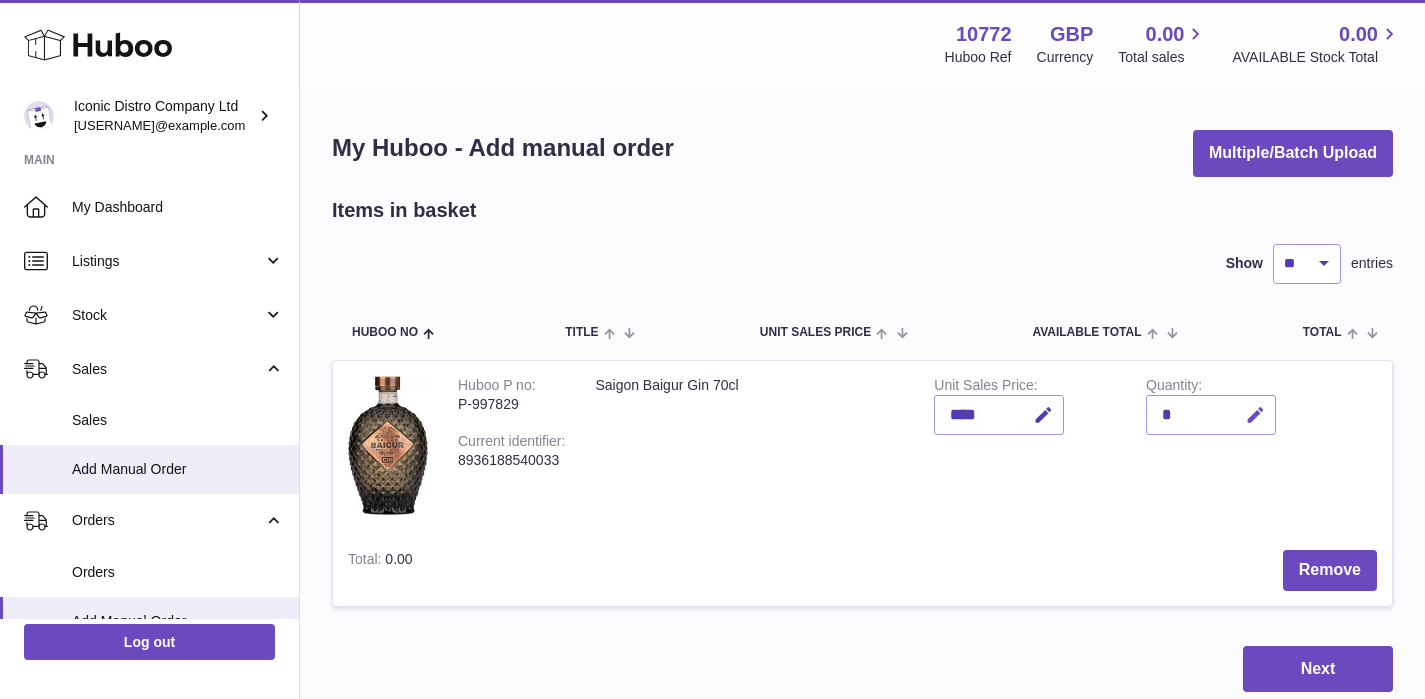 click at bounding box center [1255, 415] 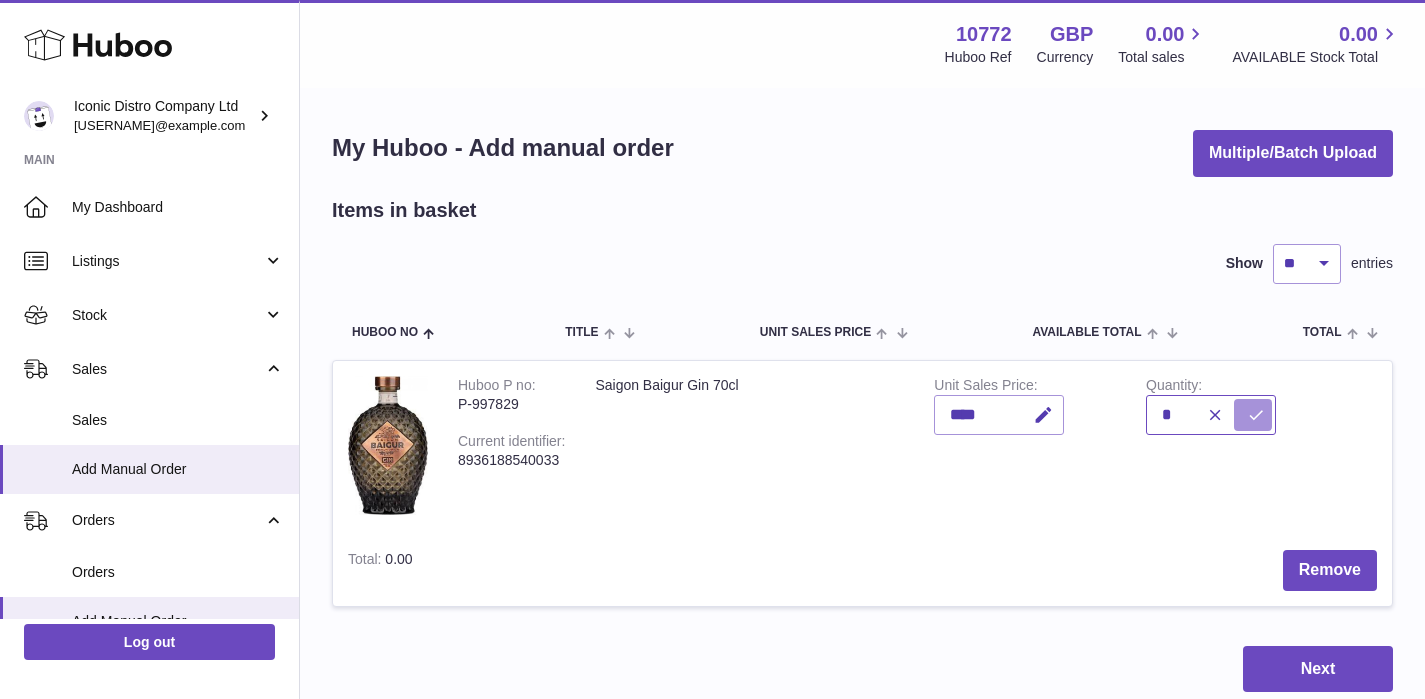 type on "*" 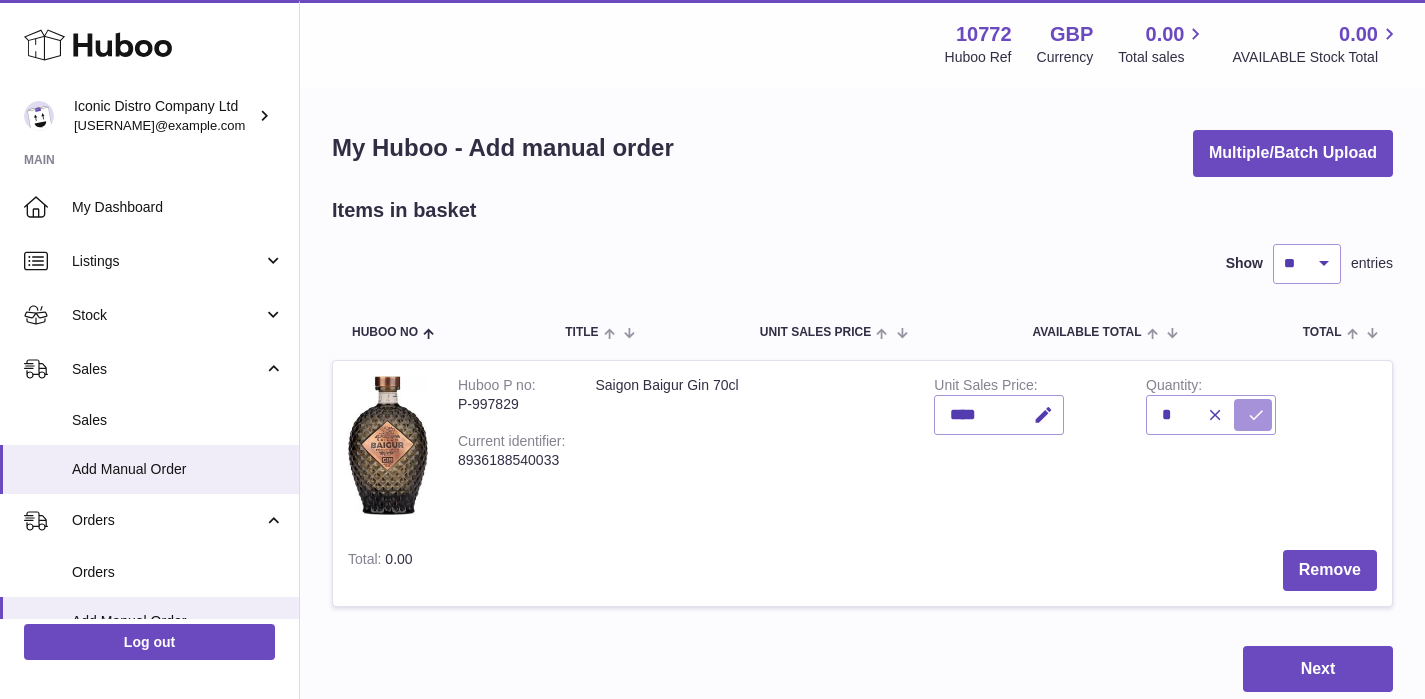 click at bounding box center [1256, 415] 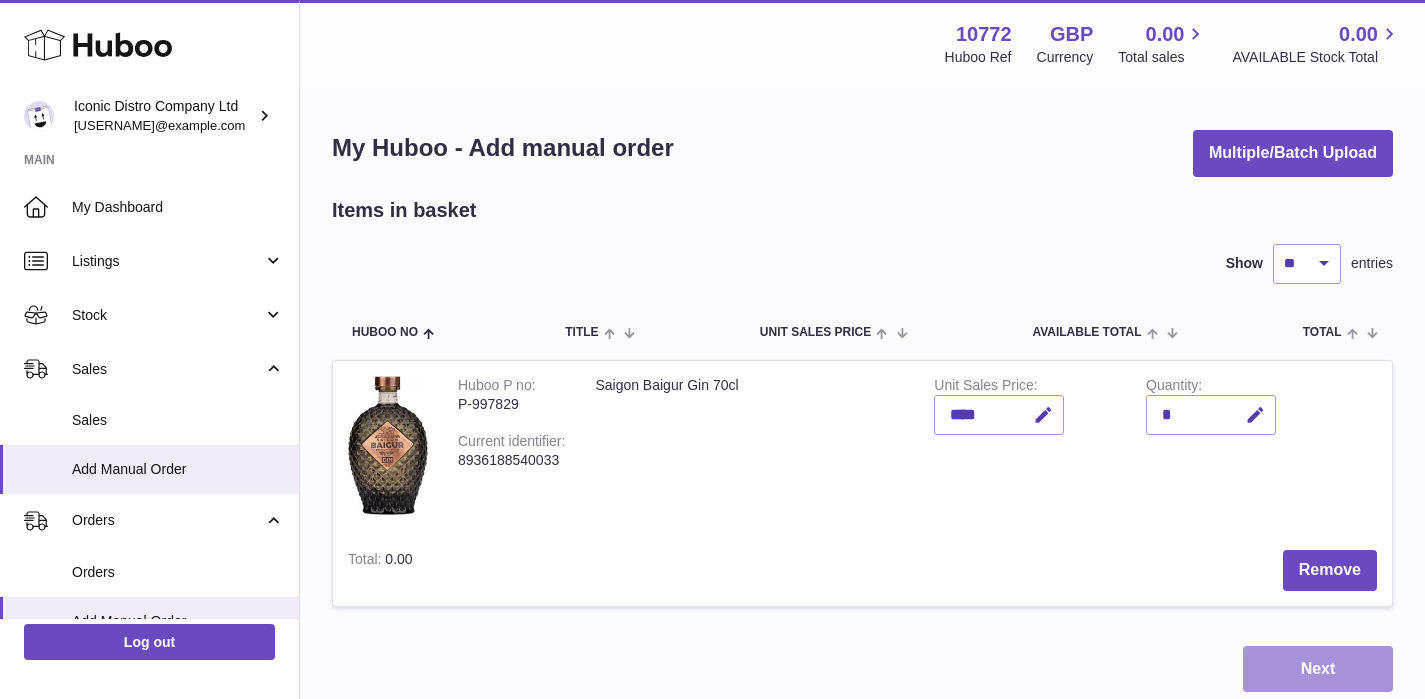 click on "Next" at bounding box center (1318, 669) 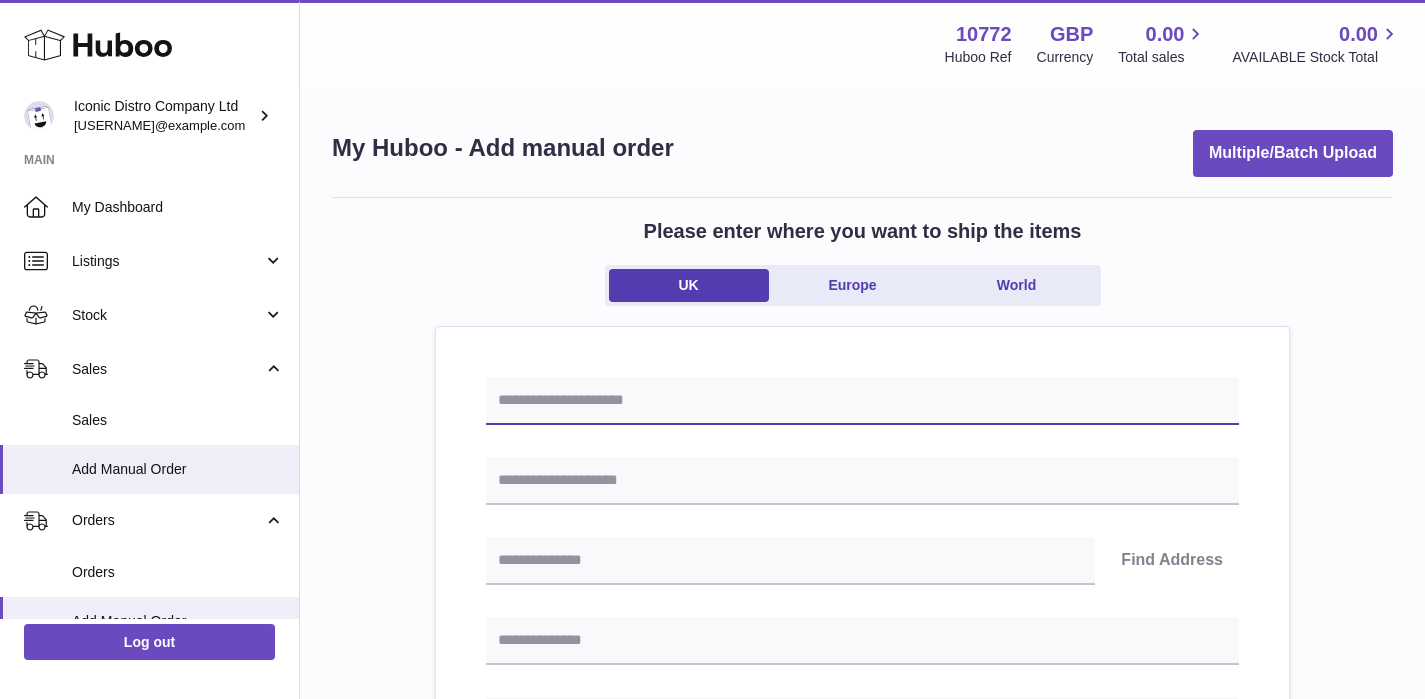 click at bounding box center [862, 401] 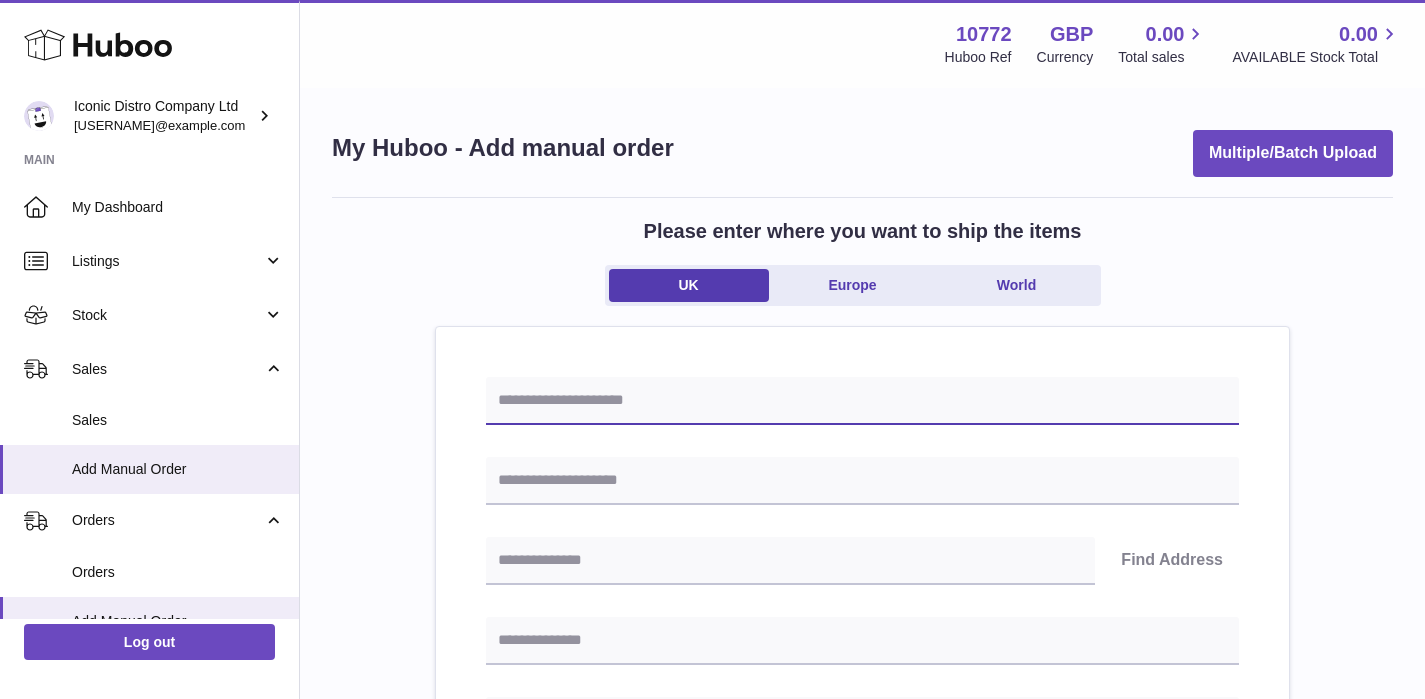 paste on "**********" 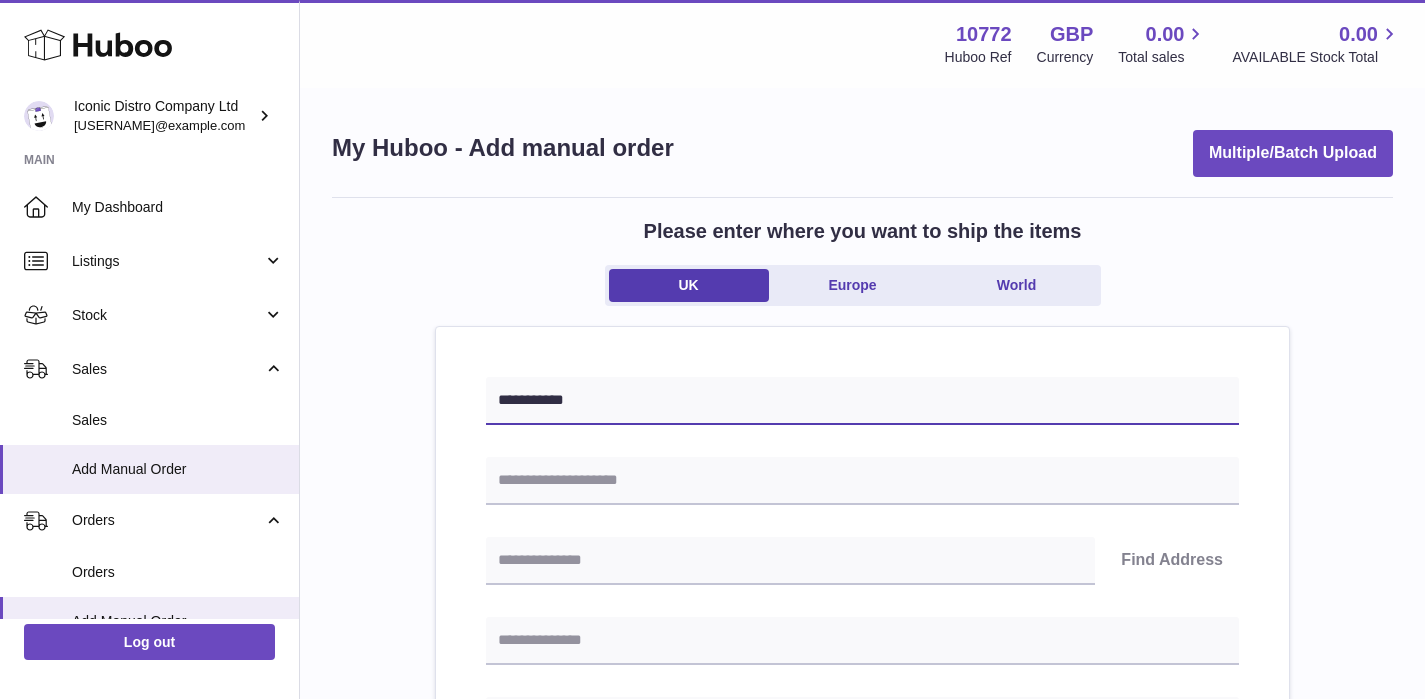 type on "**********" 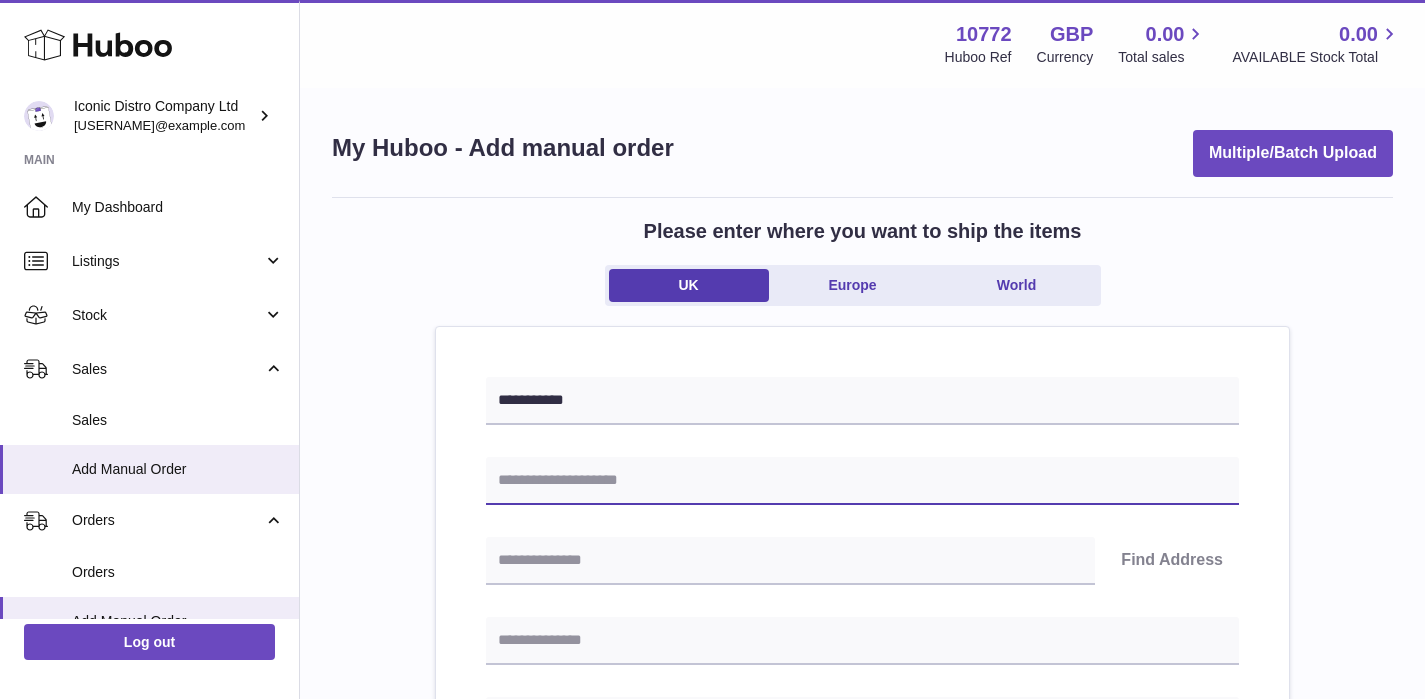 click at bounding box center [862, 481] 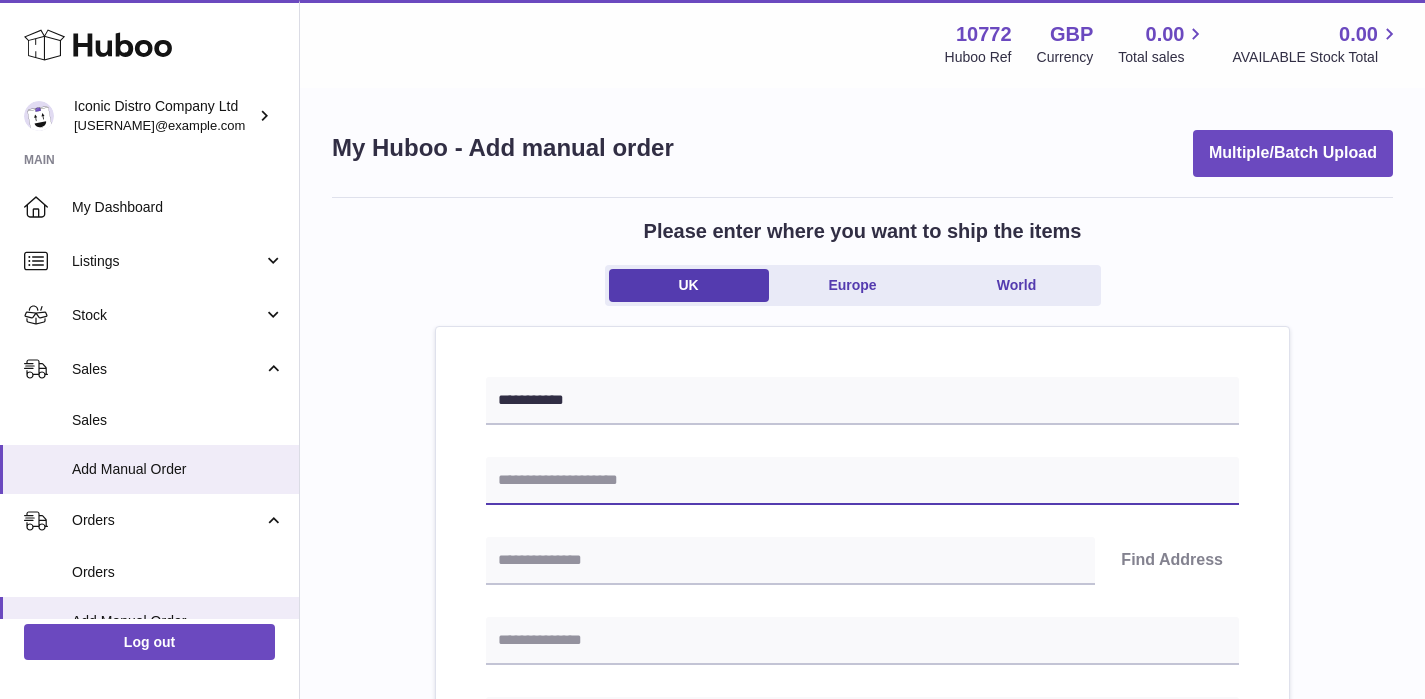 paste on "**********" 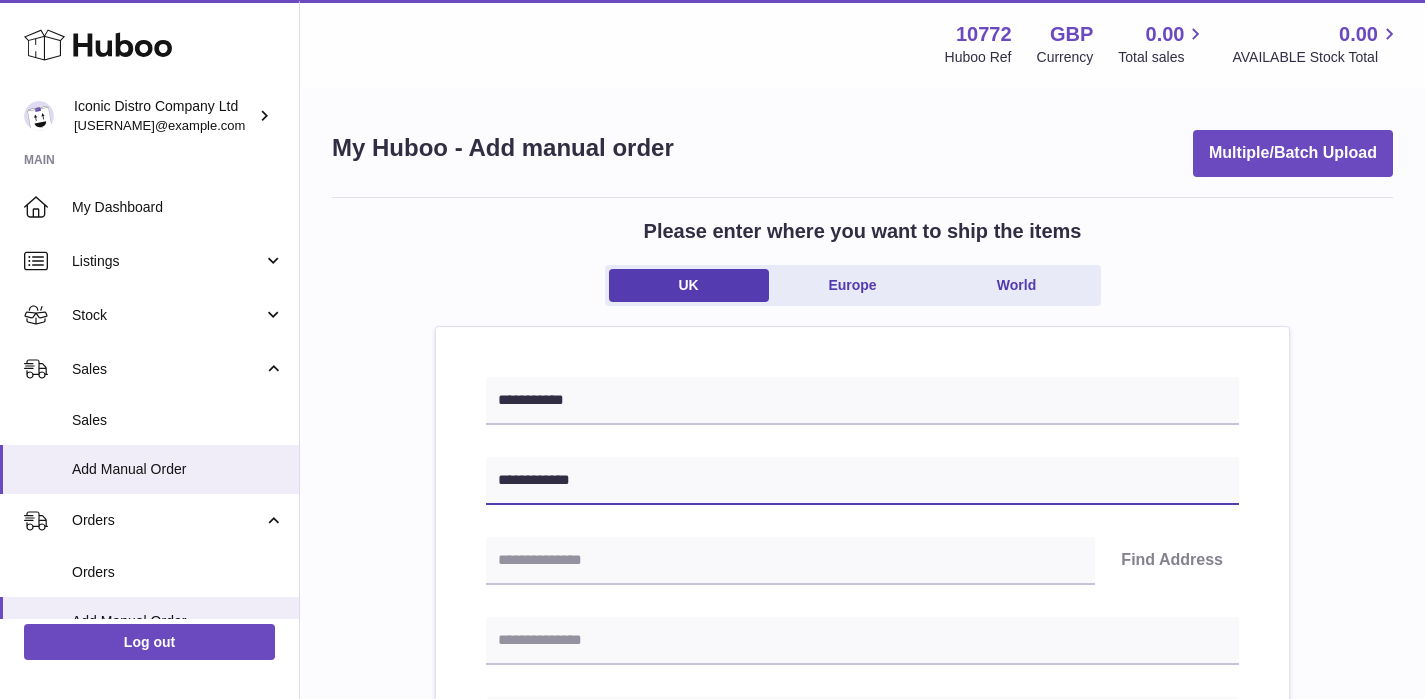 type on "**********" 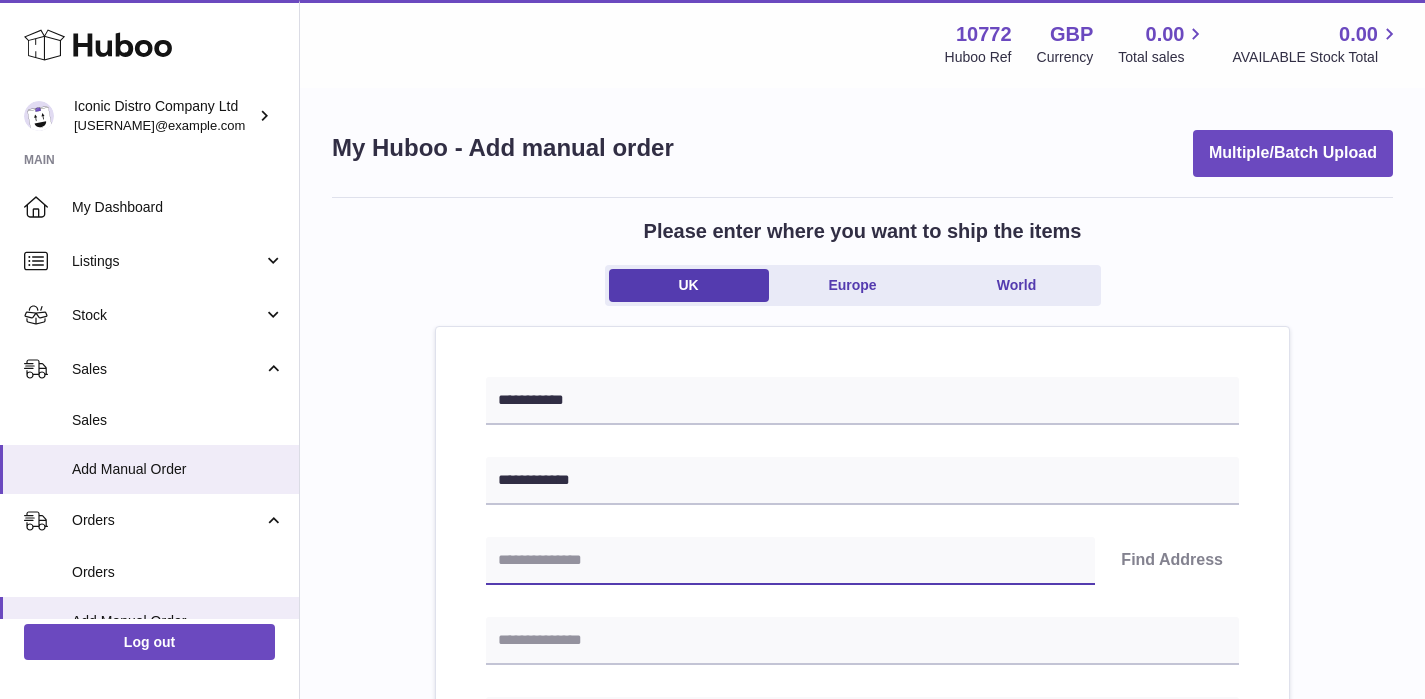 click at bounding box center [790, 561] 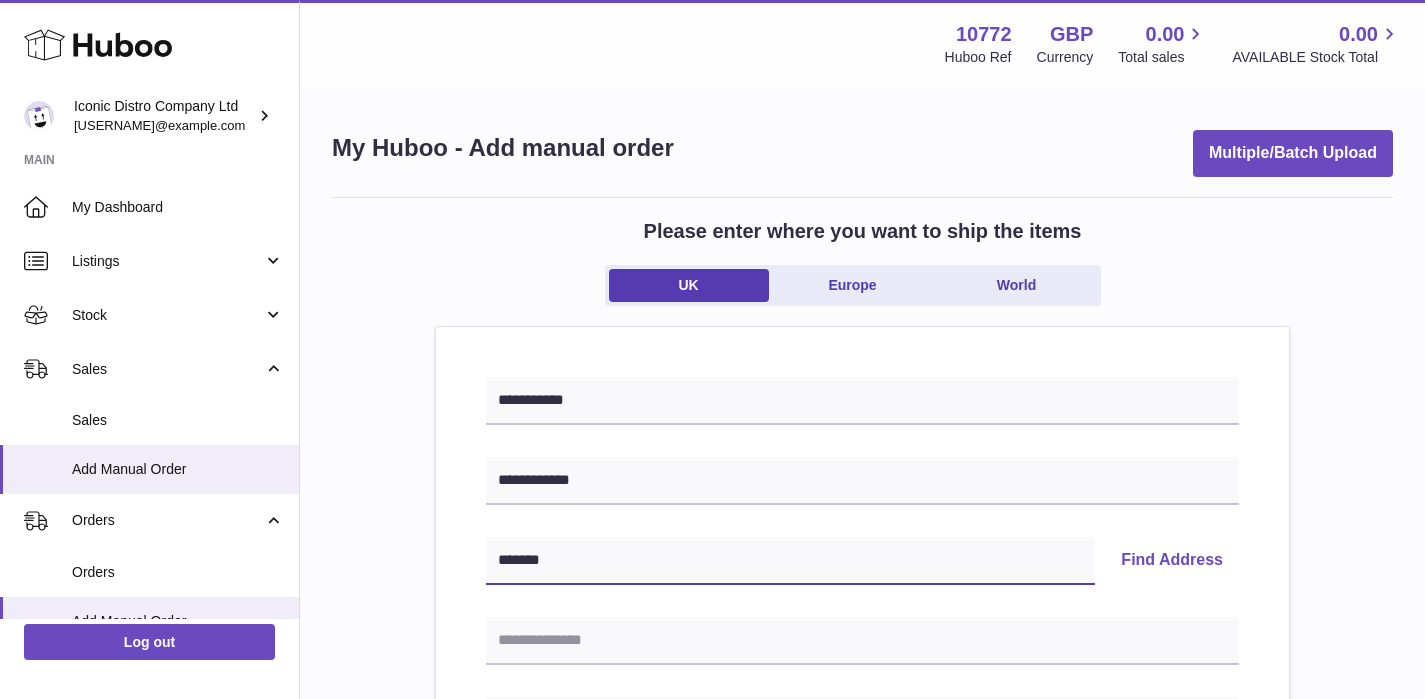 type on "*******" 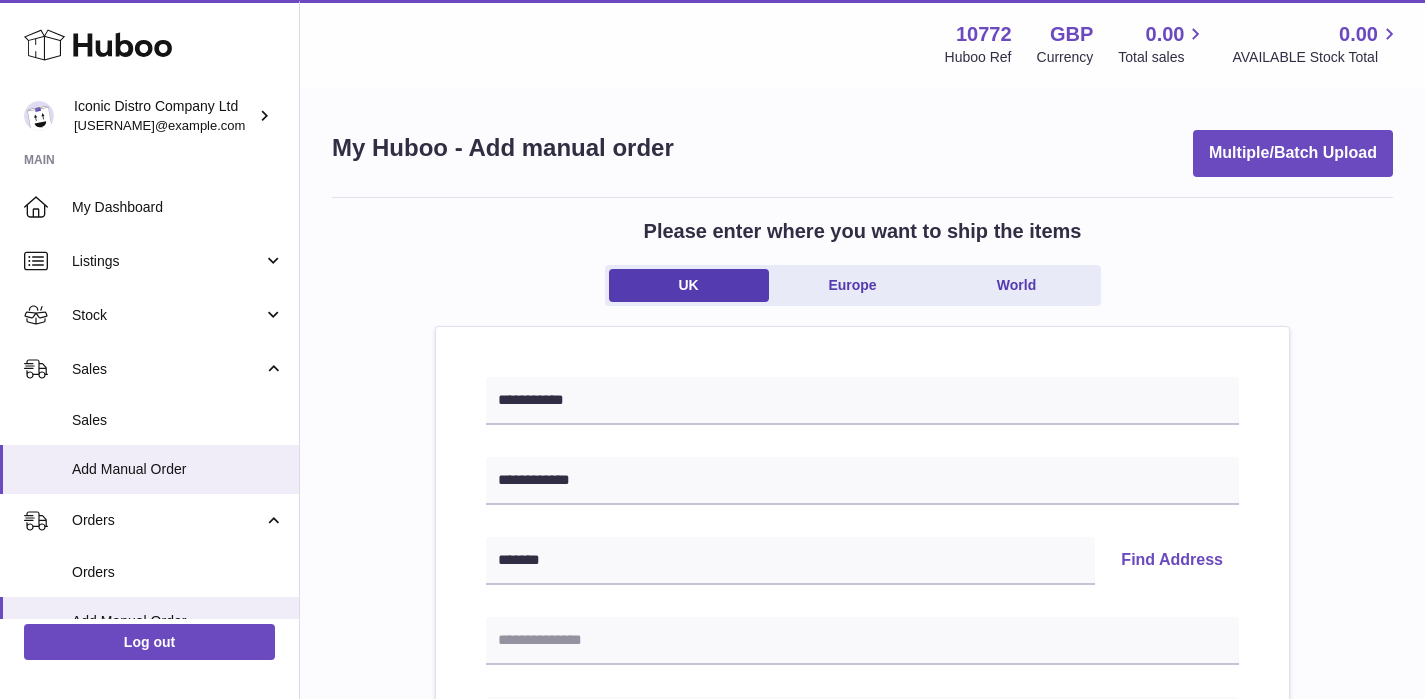 click on "Find Address" at bounding box center (1172, 561) 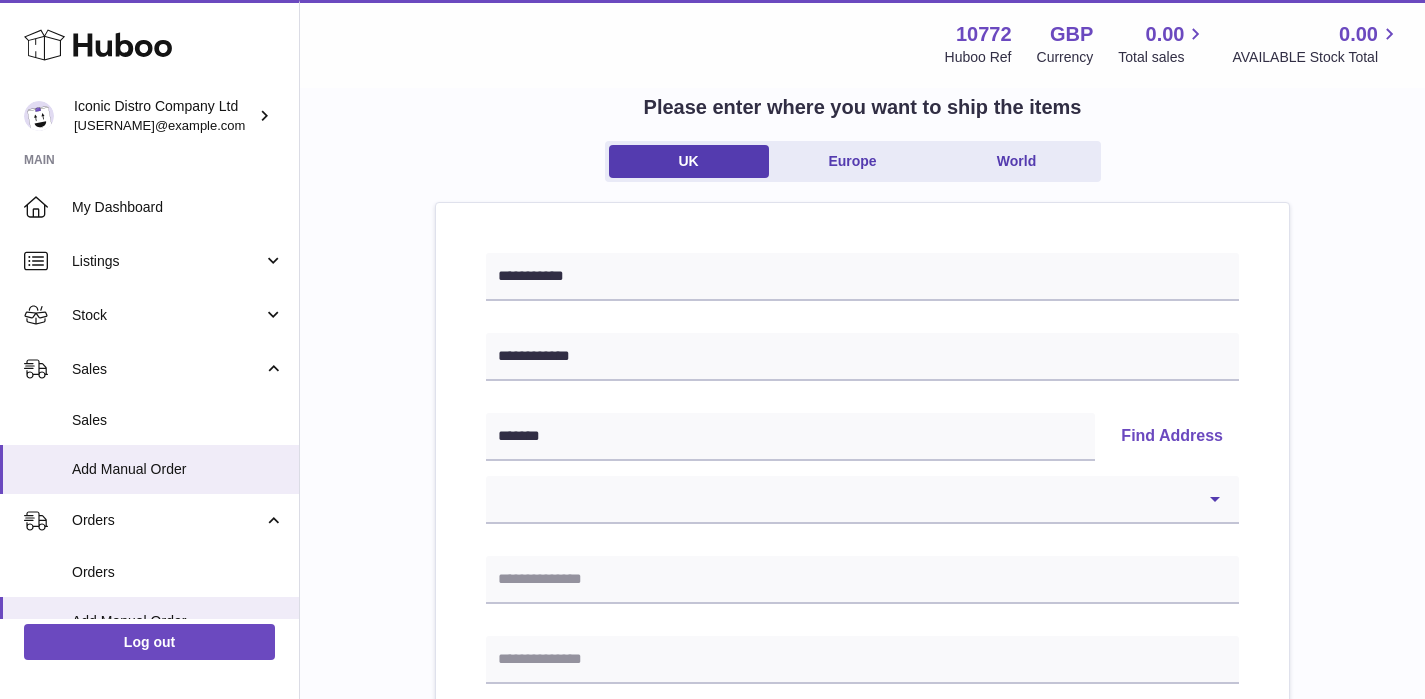 scroll, scrollTop: 125, scrollLeft: 0, axis: vertical 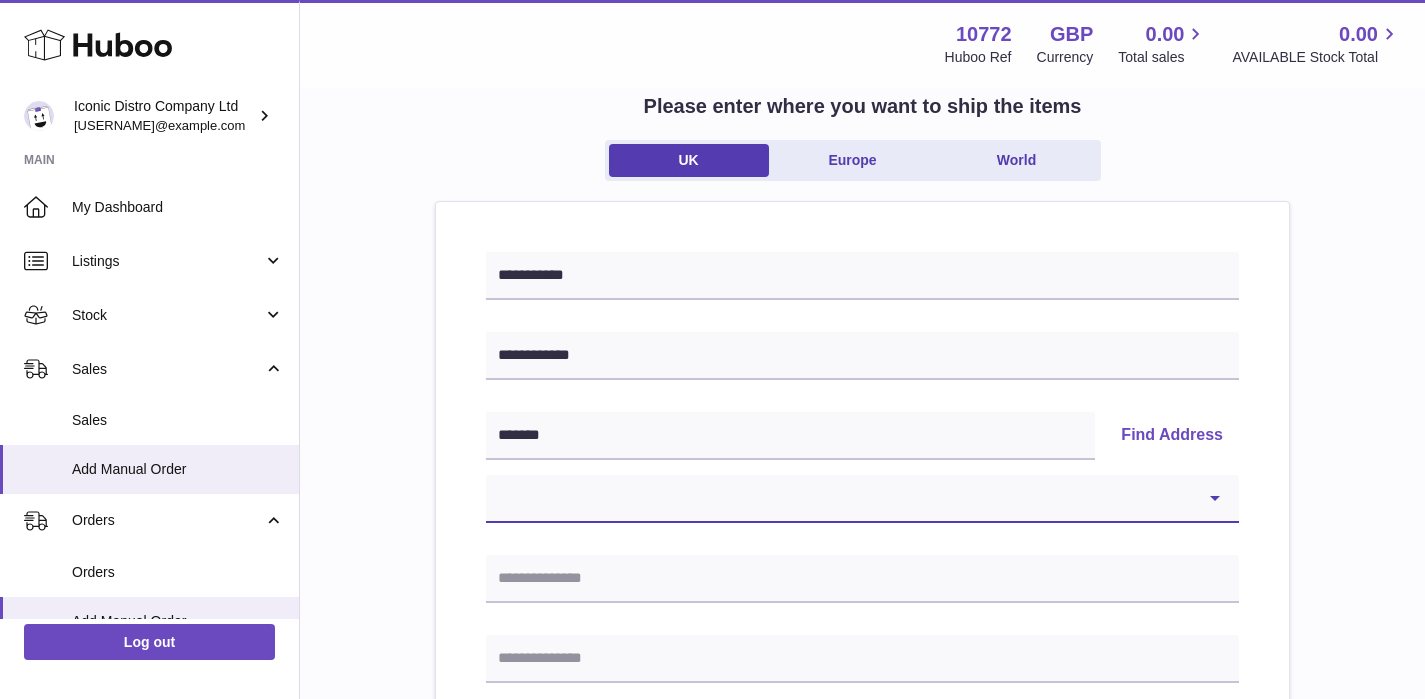click on "**********" at bounding box center (862, 499) 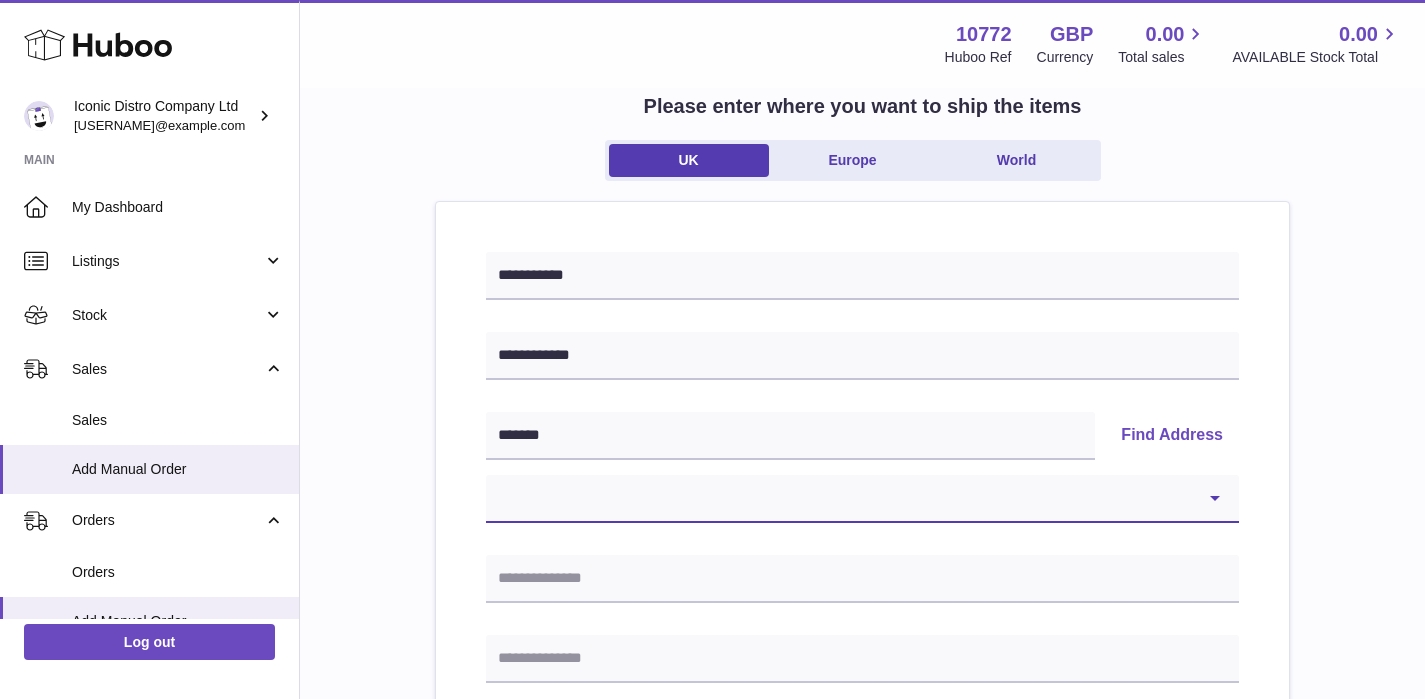 select on "**" 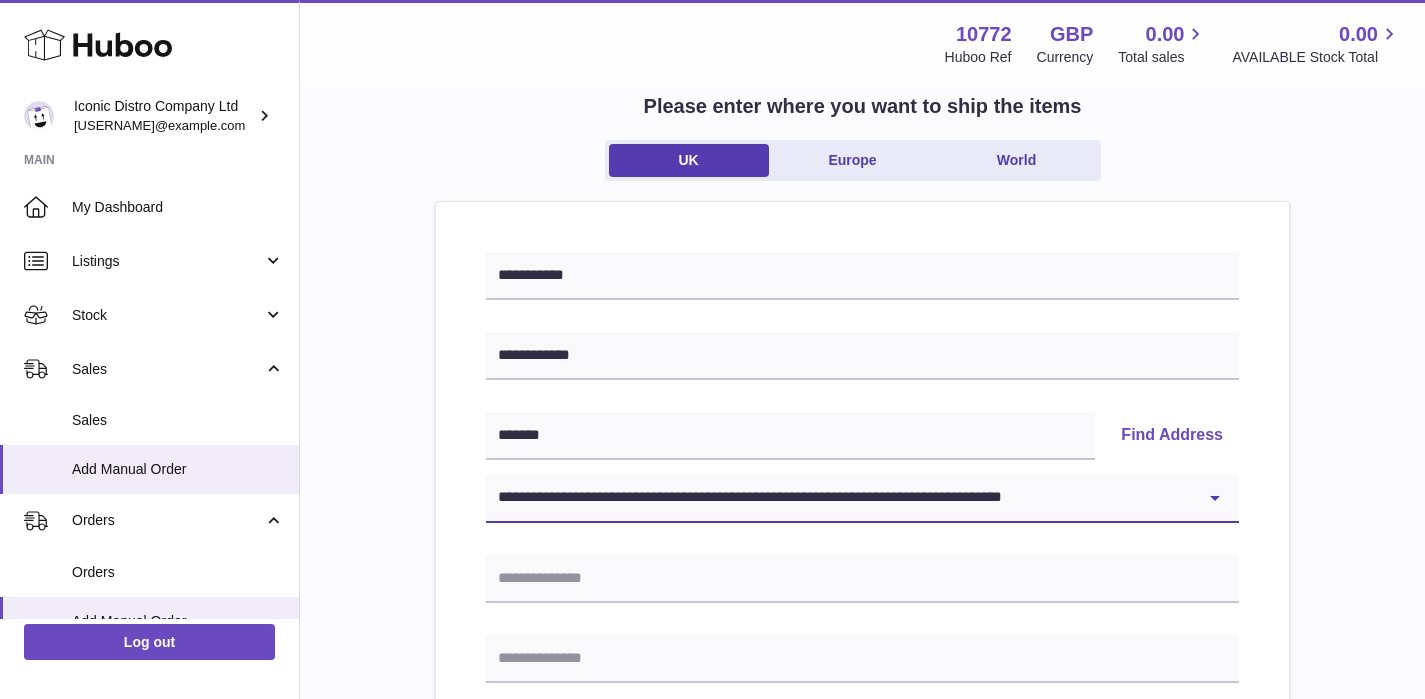 type on "**********" 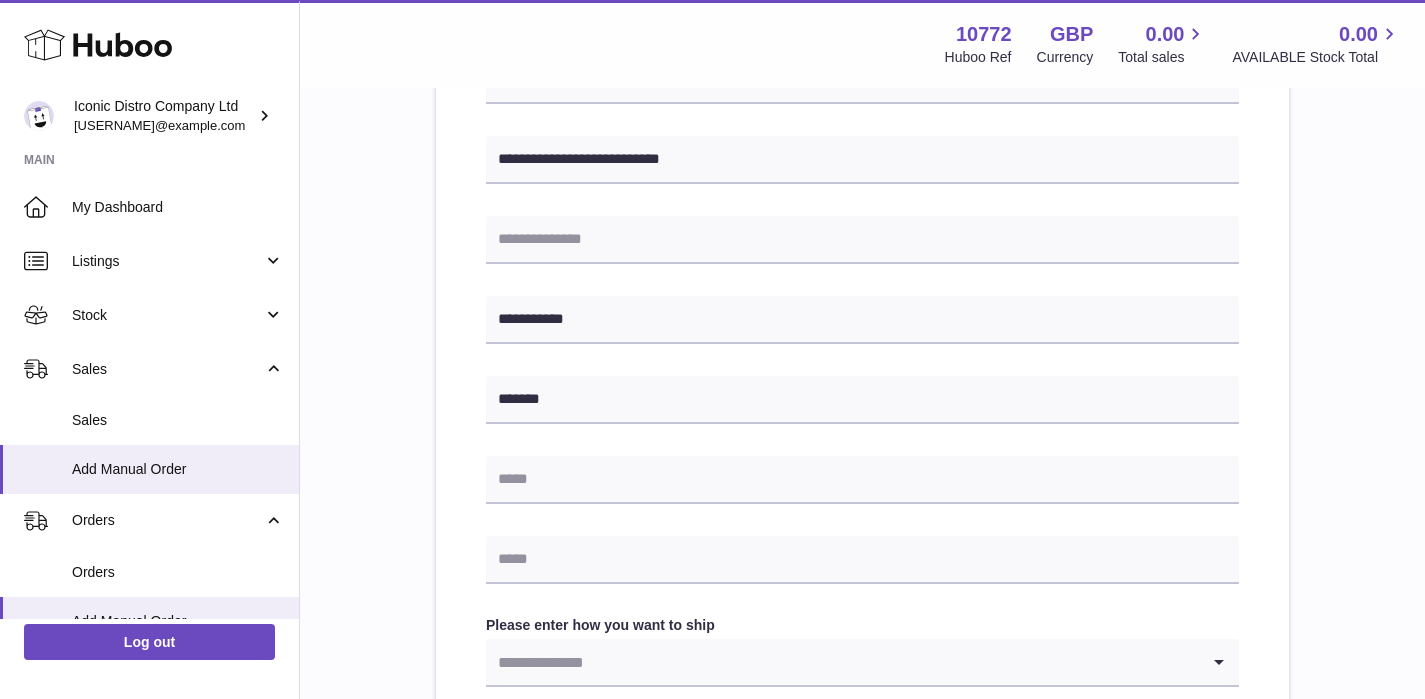 scroll, scrollTop: 827, scrollLeft: 0, axis: vertical 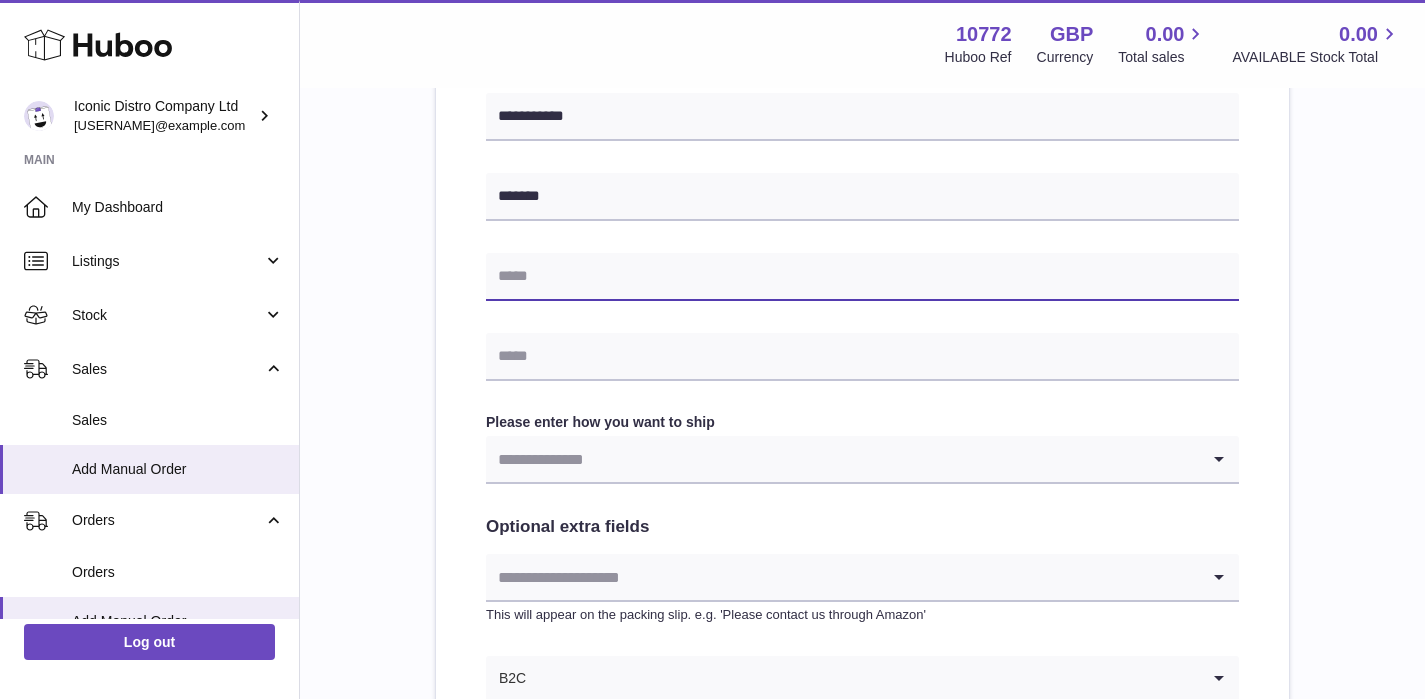 click at bounding box center [862, 277] 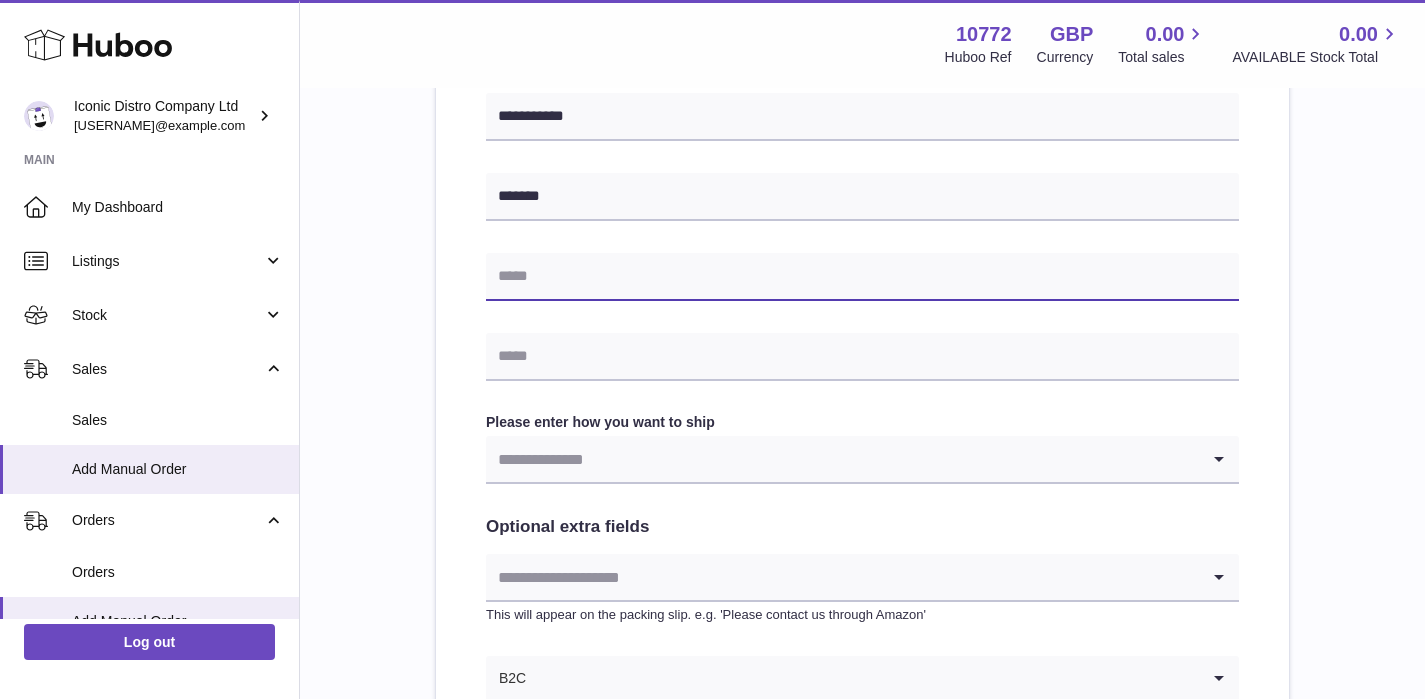 paste on "**********" 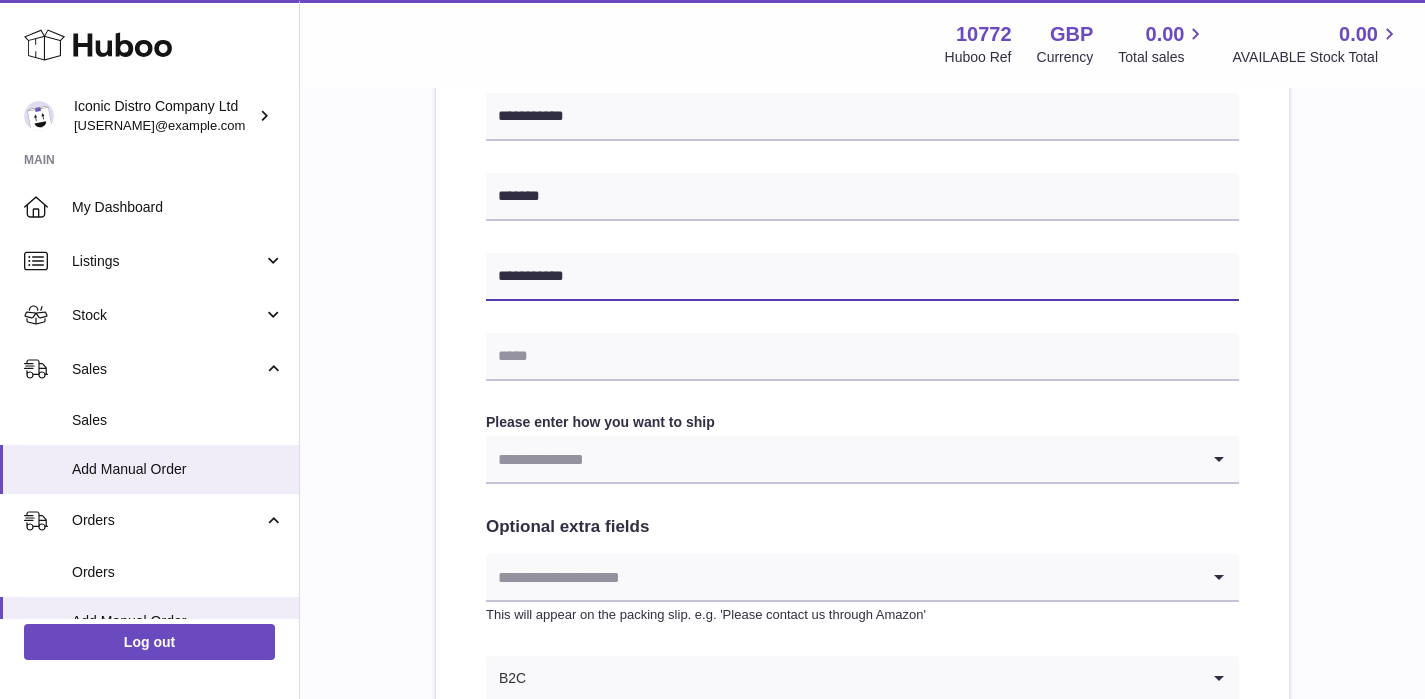 type on "**********" 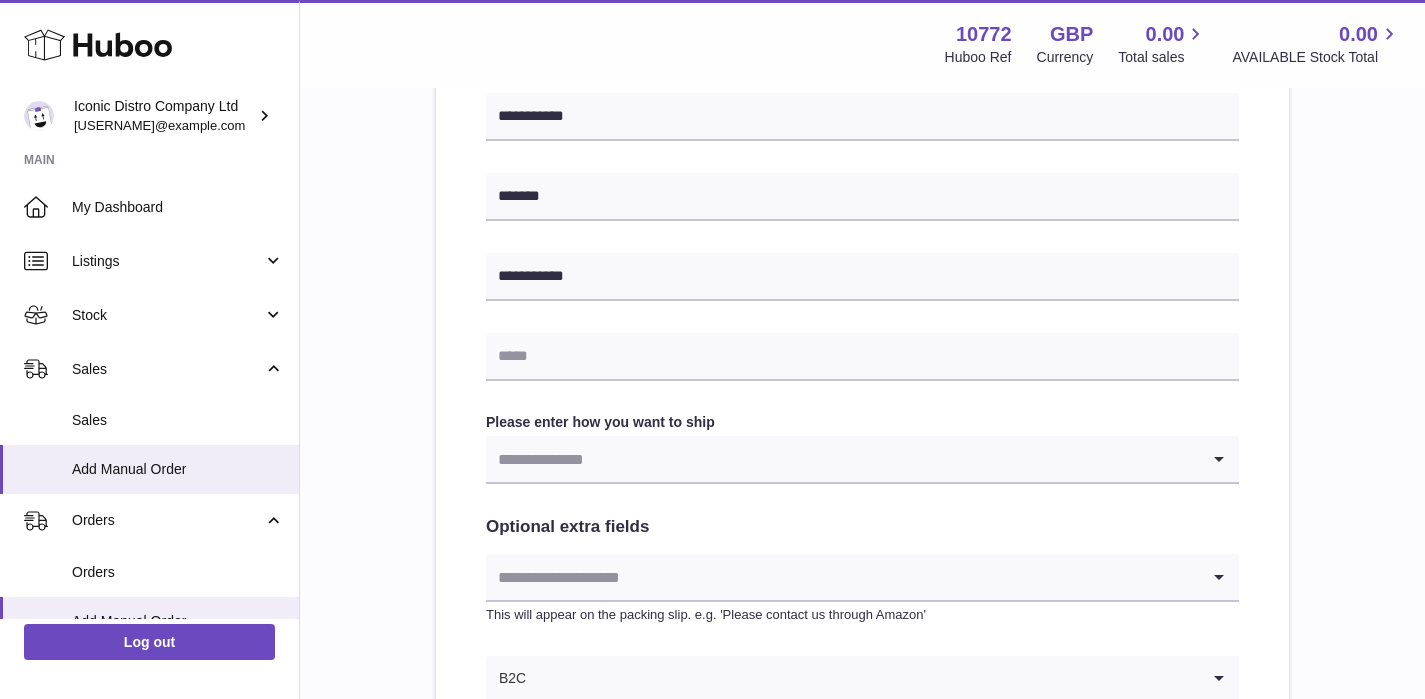 click at bounding box center (842, 459) 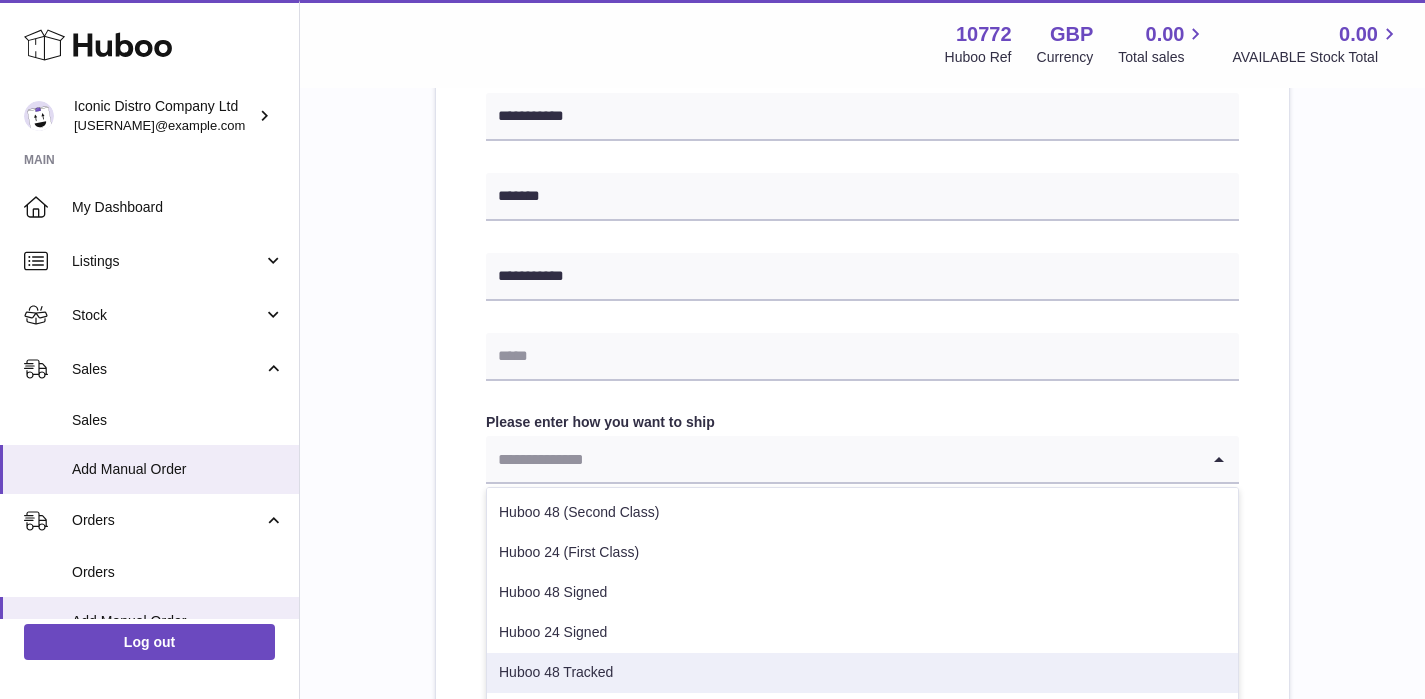 click on "Huboo 48 Tracked" at bounding box center (862, 673) 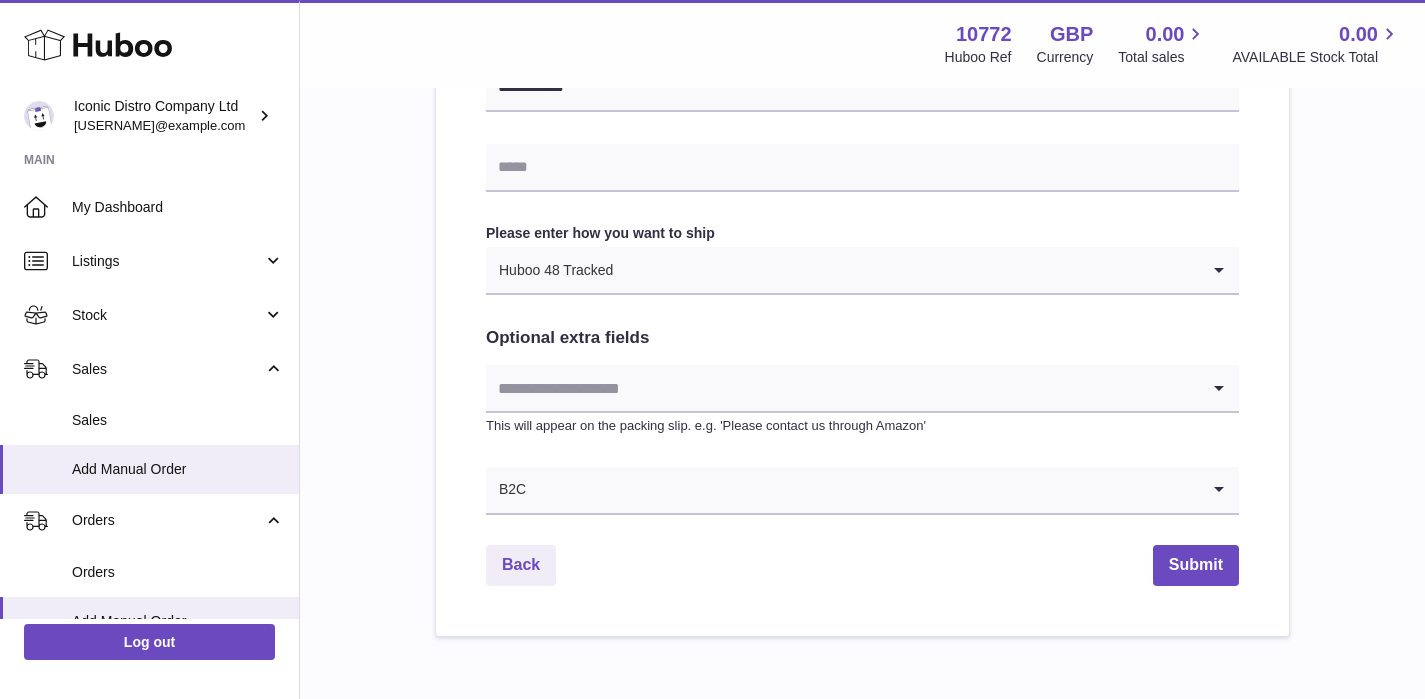 scroll, scrollTop: 1111, scrollLeft: 0, axis: vertical 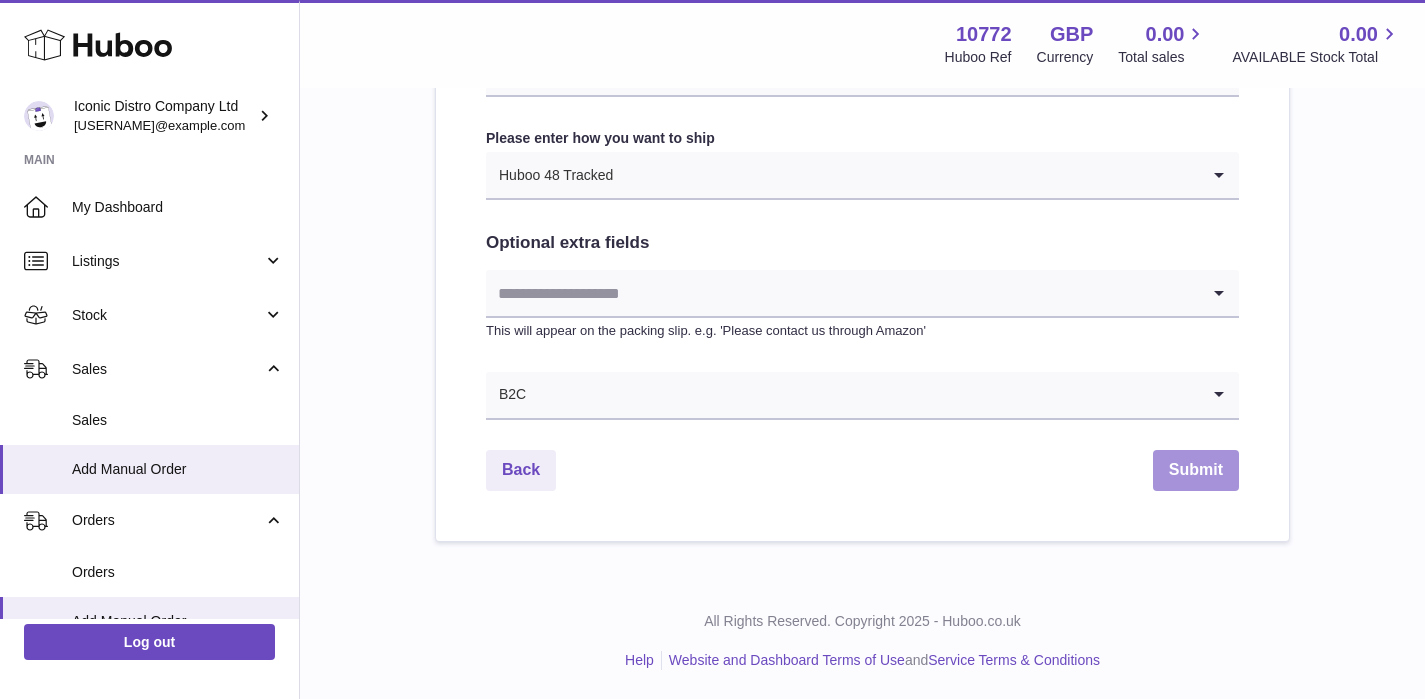 click on "Submit" at bounding box center (1196, 470) 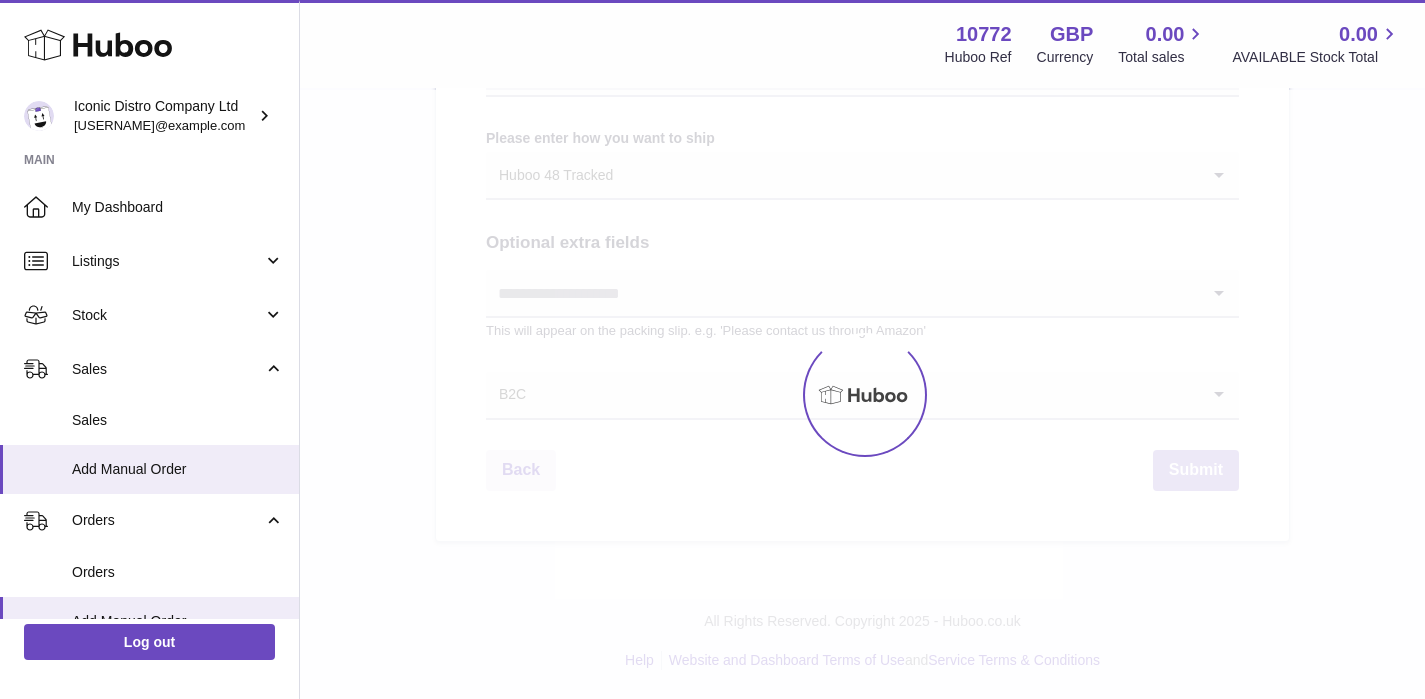 select on "**" 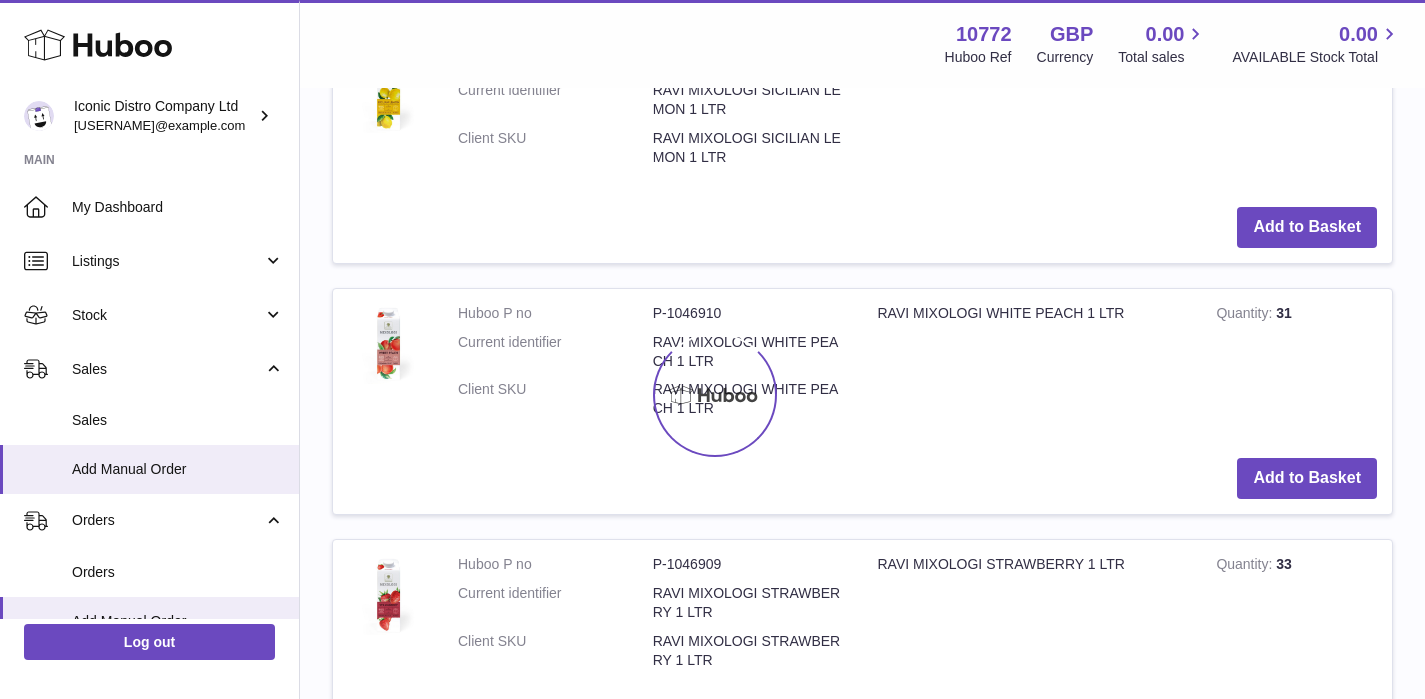 scroll, scrollTop: 0, scrollLeft: 0, axis: both 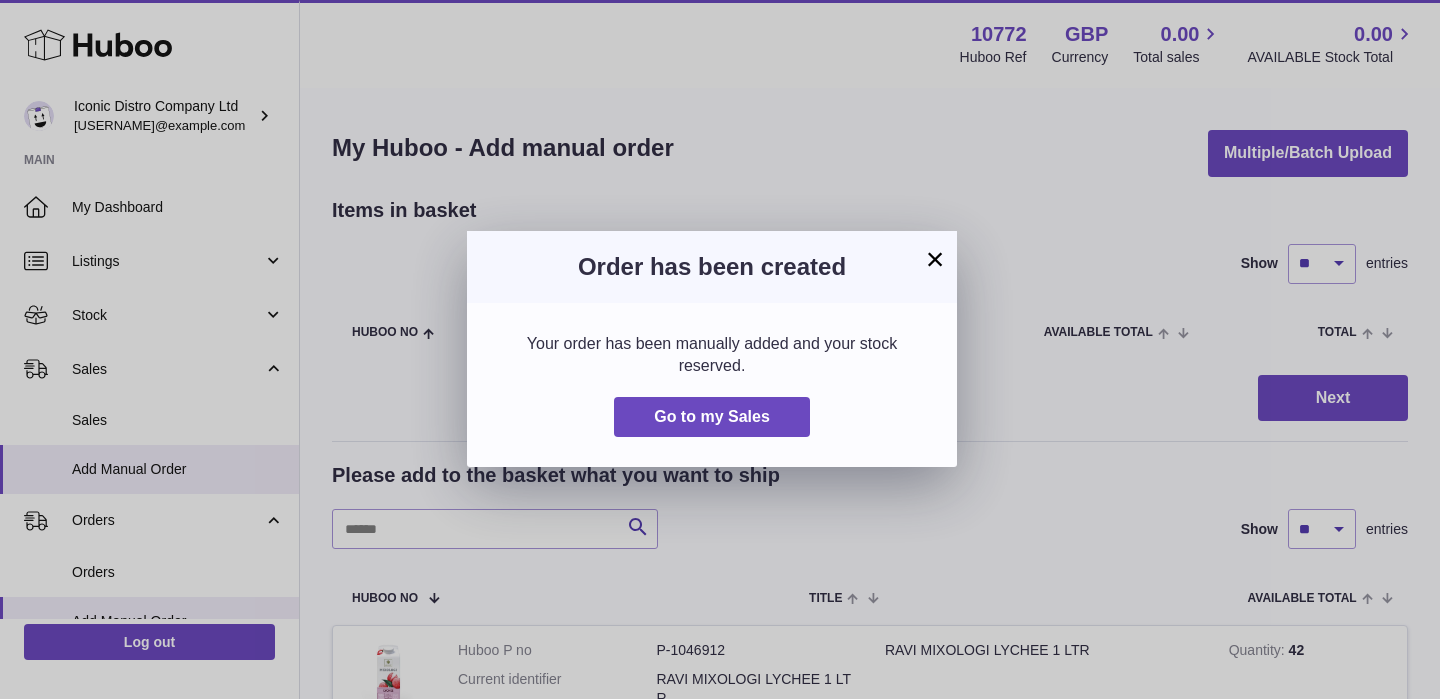 click on "×" at bounding box center [935, 259] 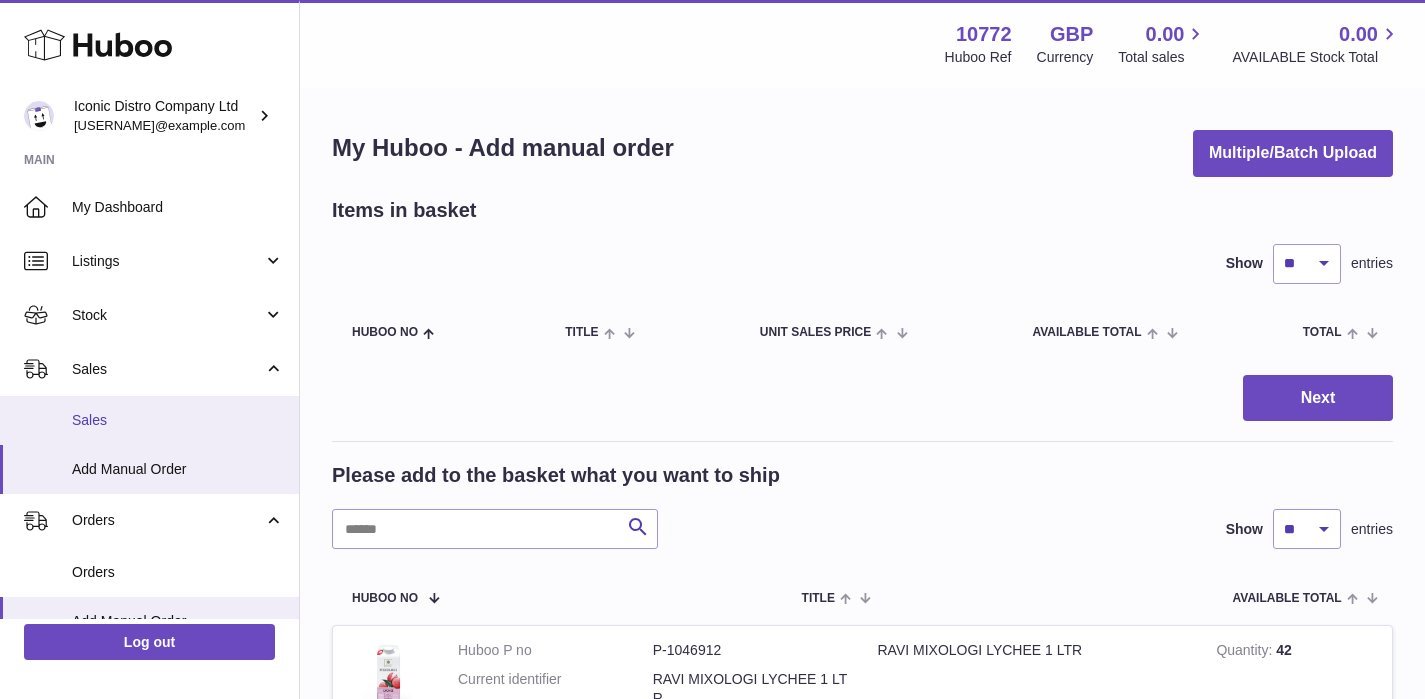 click on "Sales" at bounding box center [178, 420] 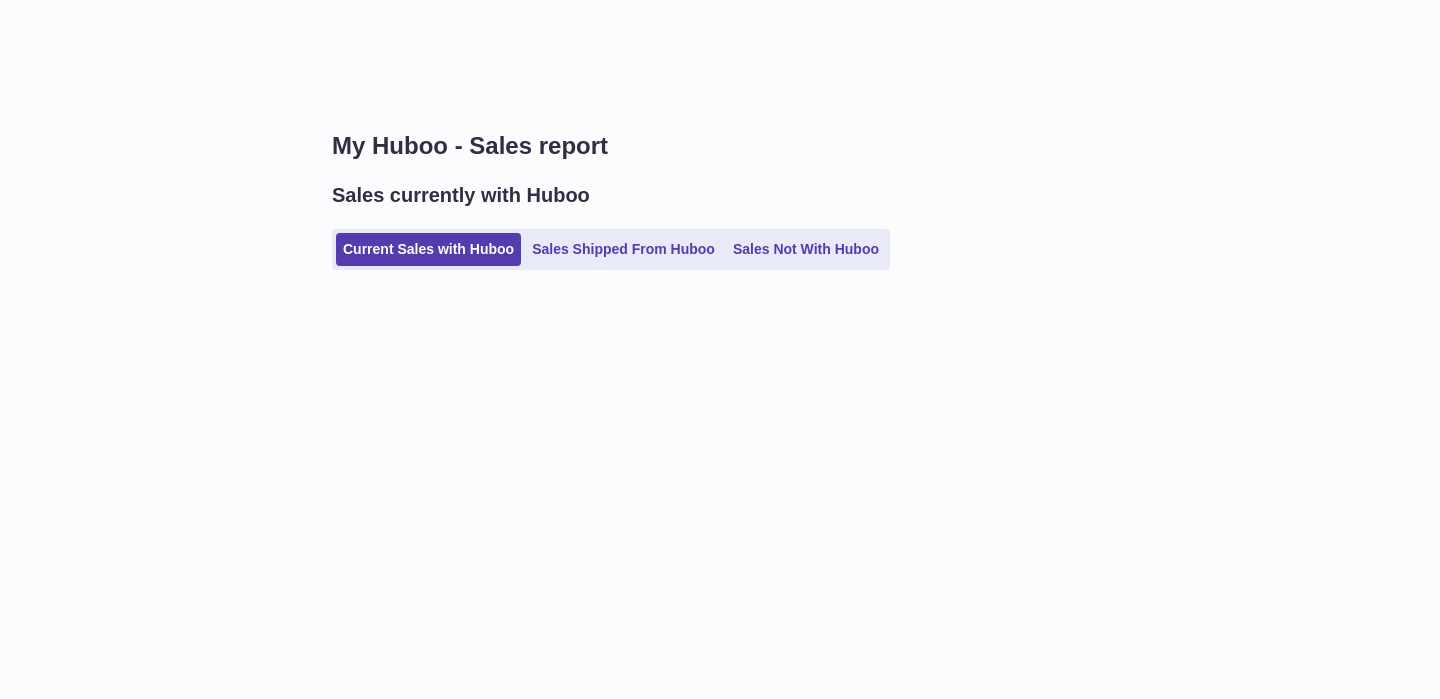 scroll, scrollTop: 0, scrollLeft: 0, axis: both 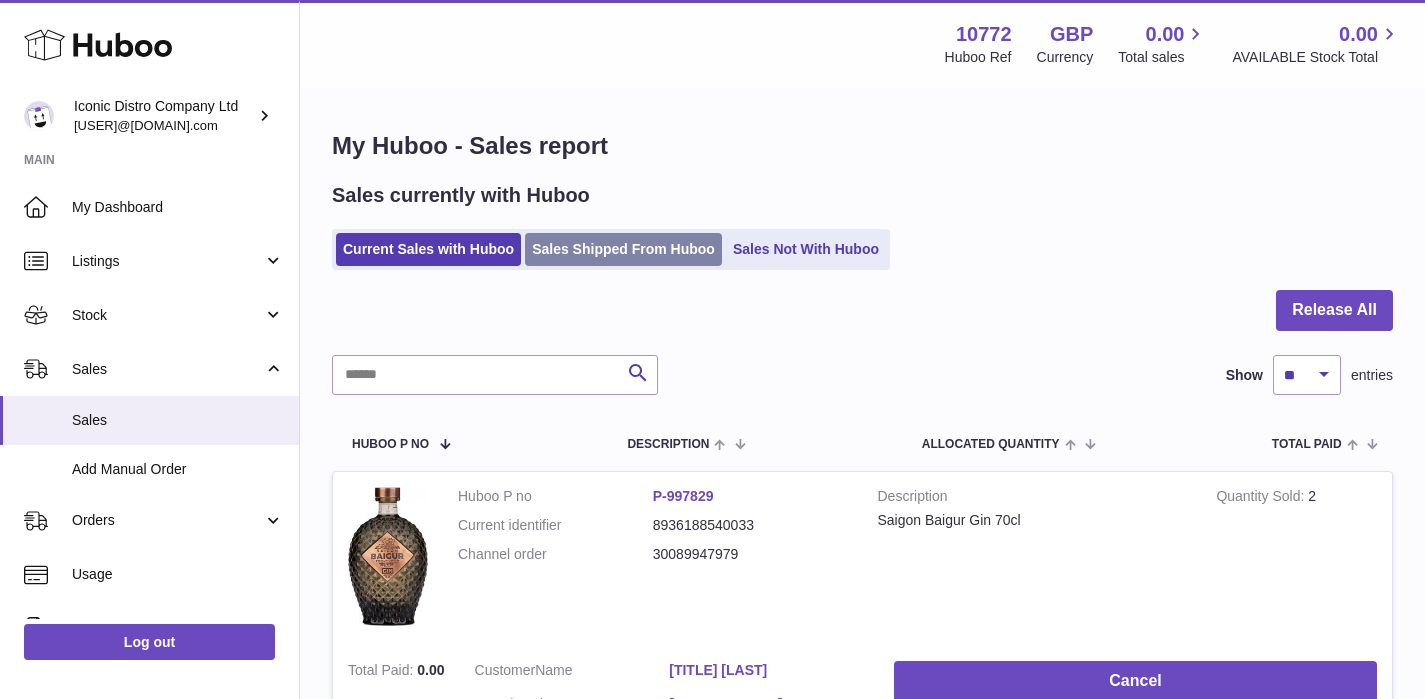 click on "Sales Shipped From Huboo" at bounding box center (623, 249) 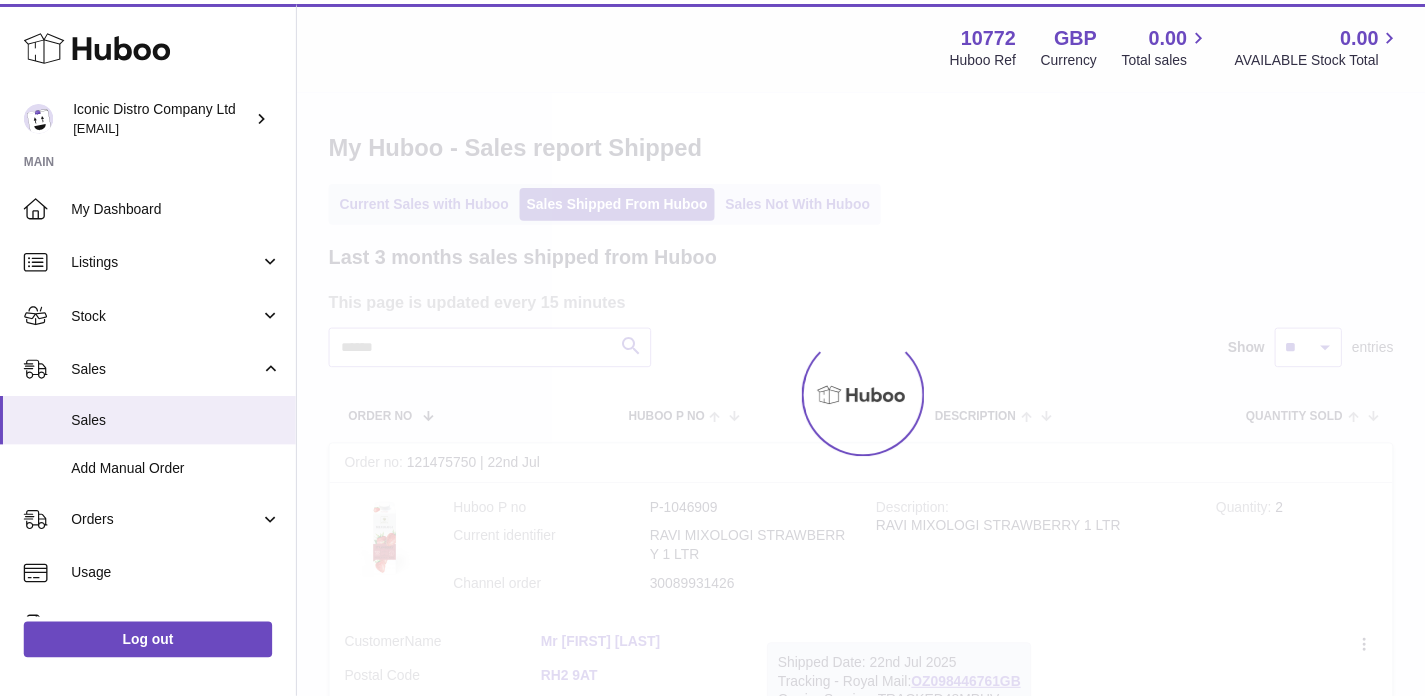 scroll, scrollTop: 0, scrollLeft: 0, axis: both 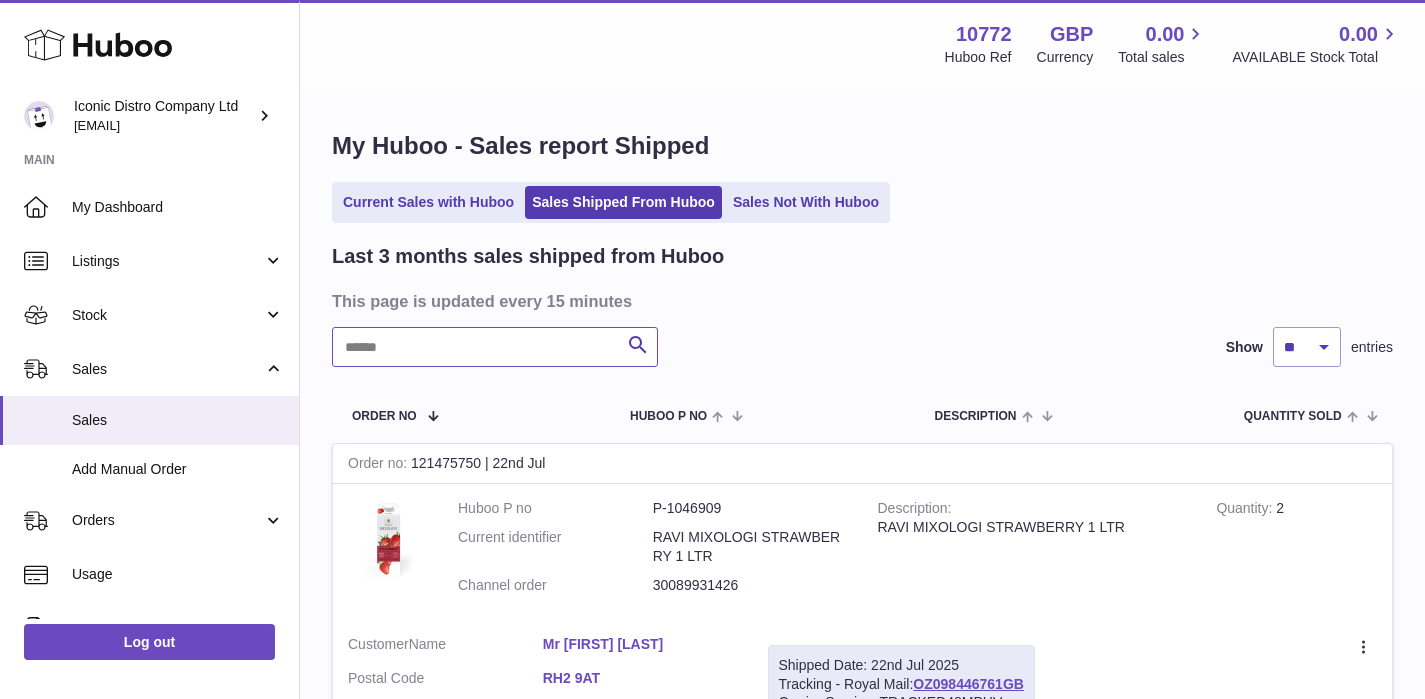 click at bounding box center [495, 347] 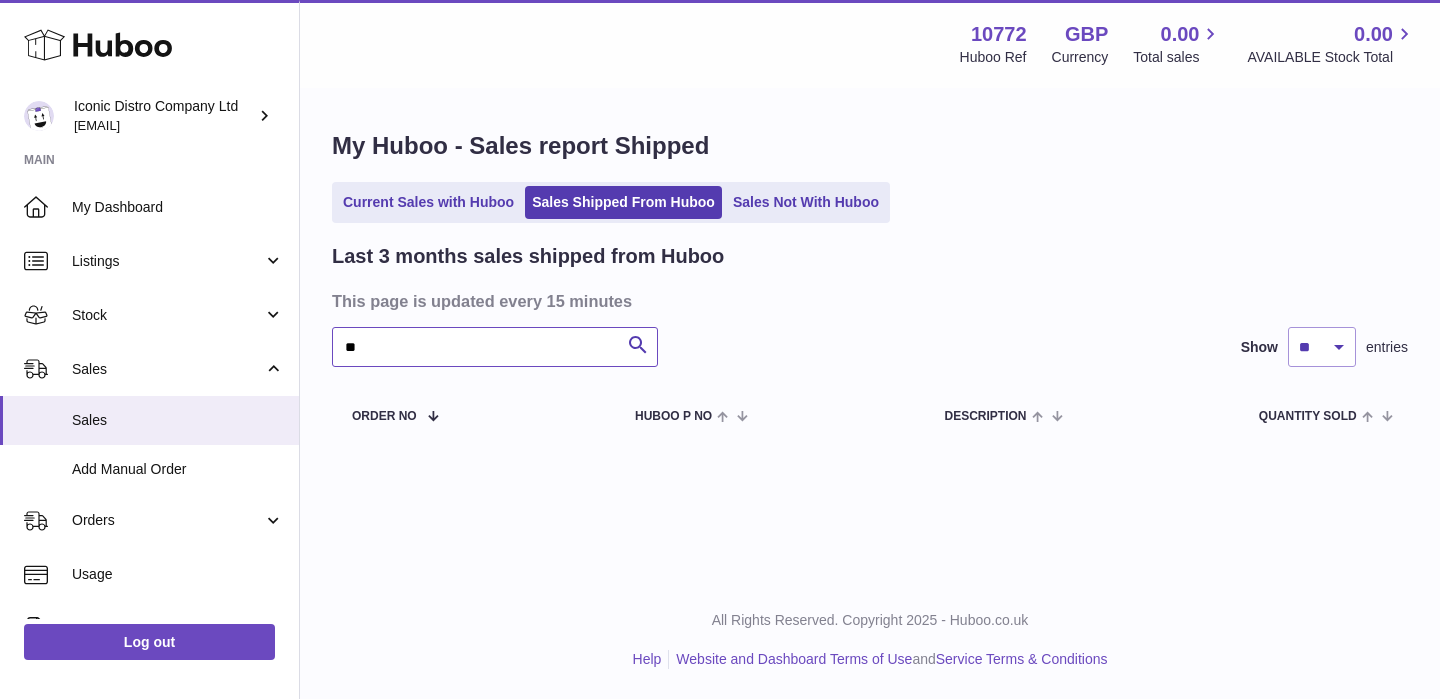 type on "*" 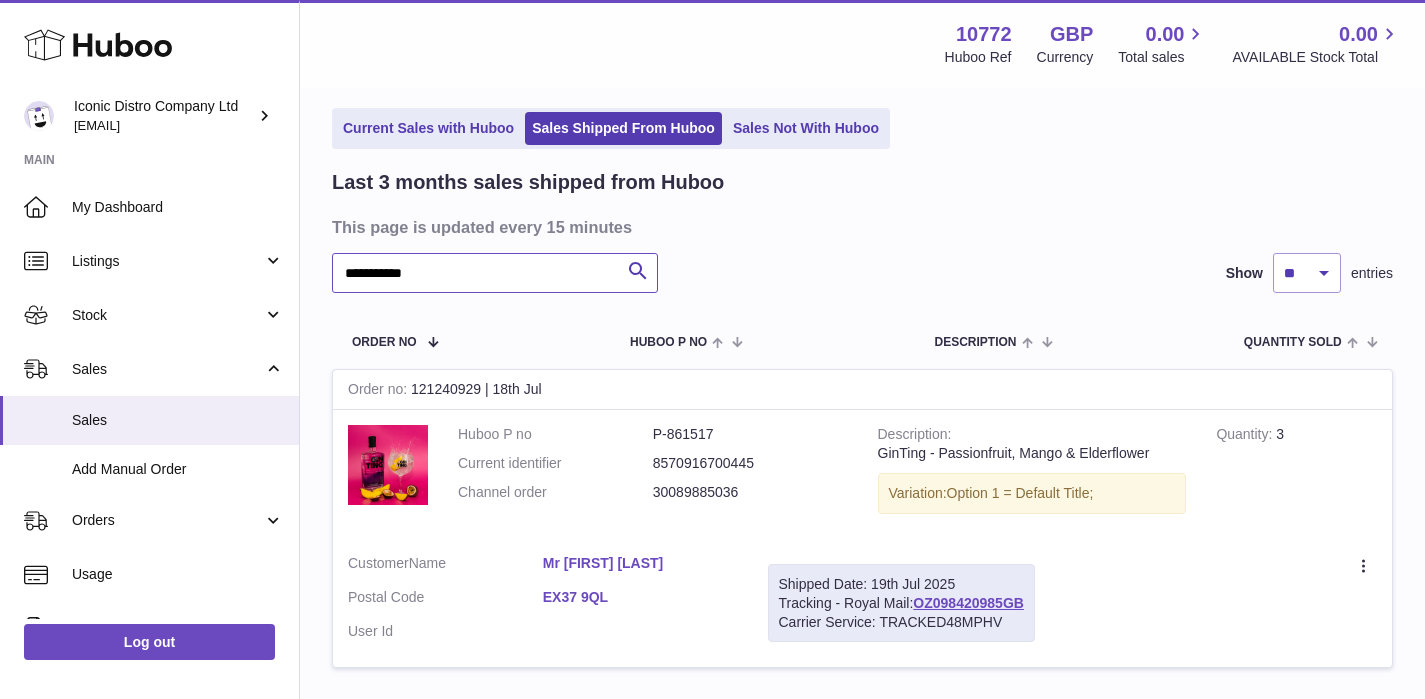 scroll, scrollTop: 104, scrollLeft: 0, axis: vertical 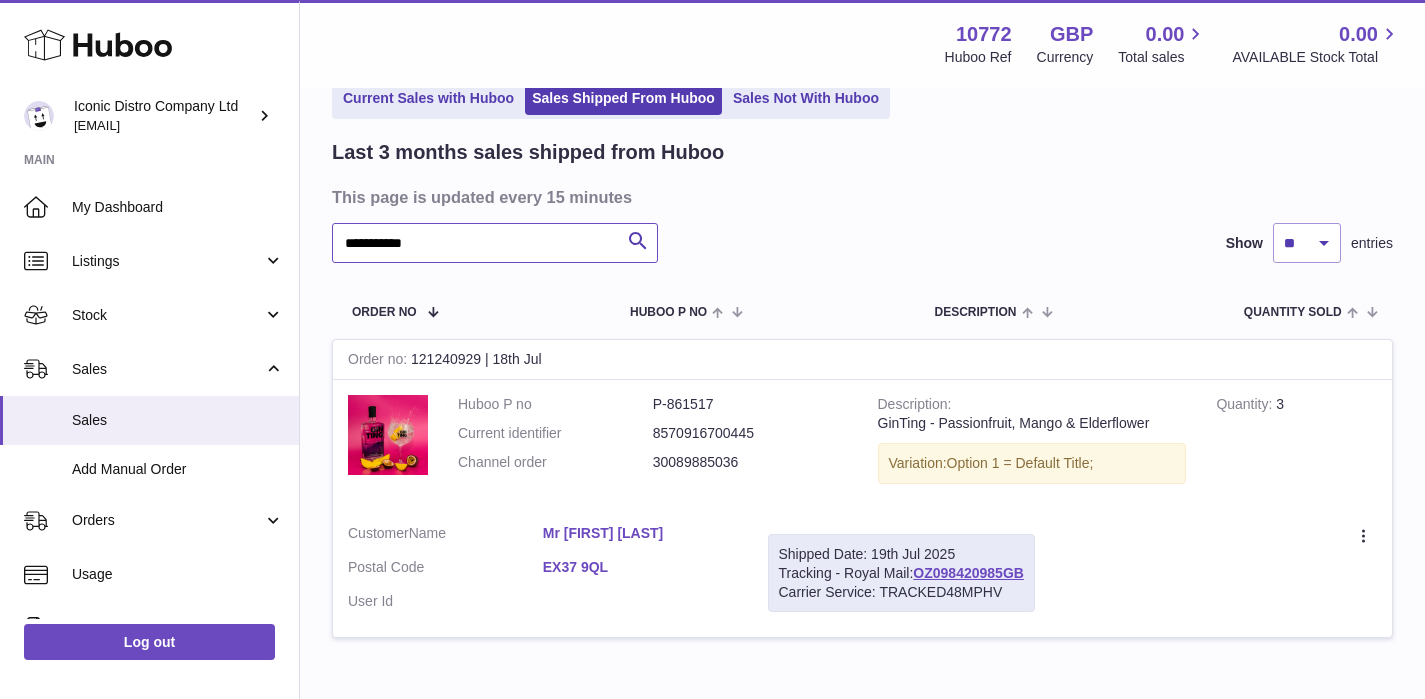 type on "**********" 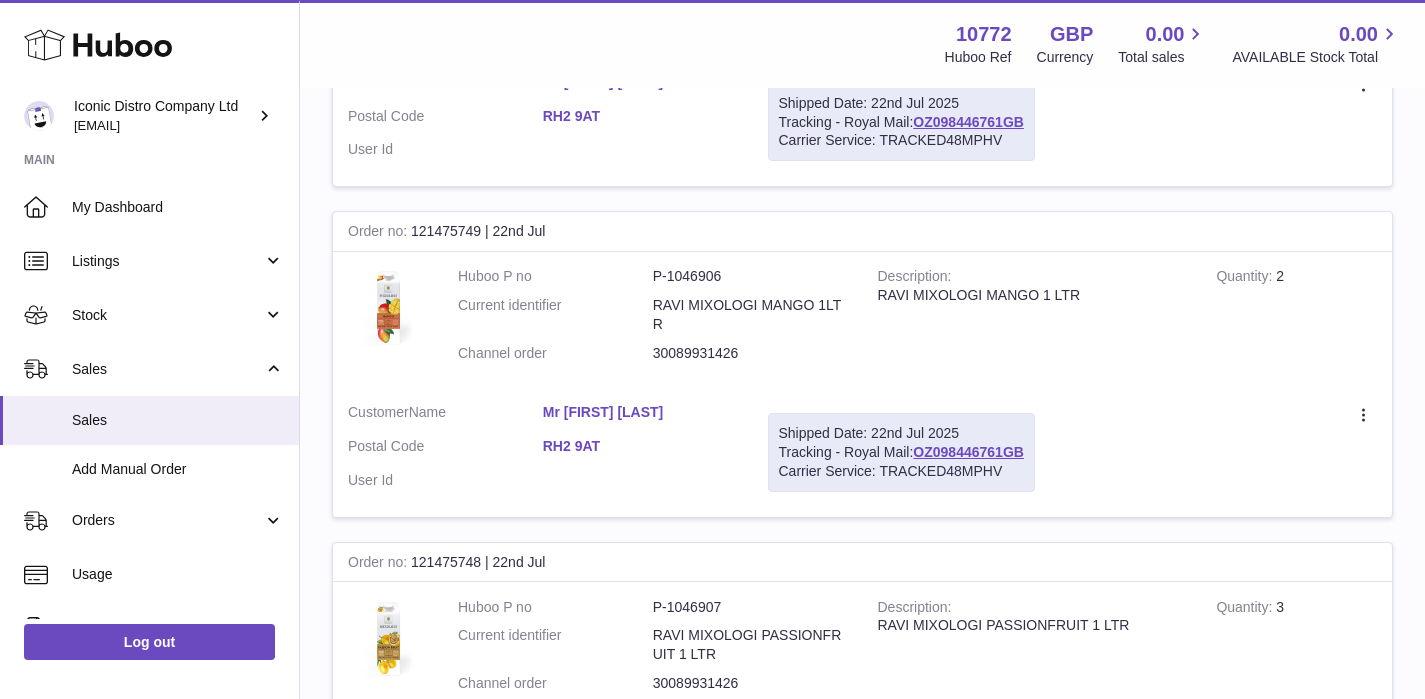 scroll, scrollTop: 539, scrollLeft: 0, axis: vertical 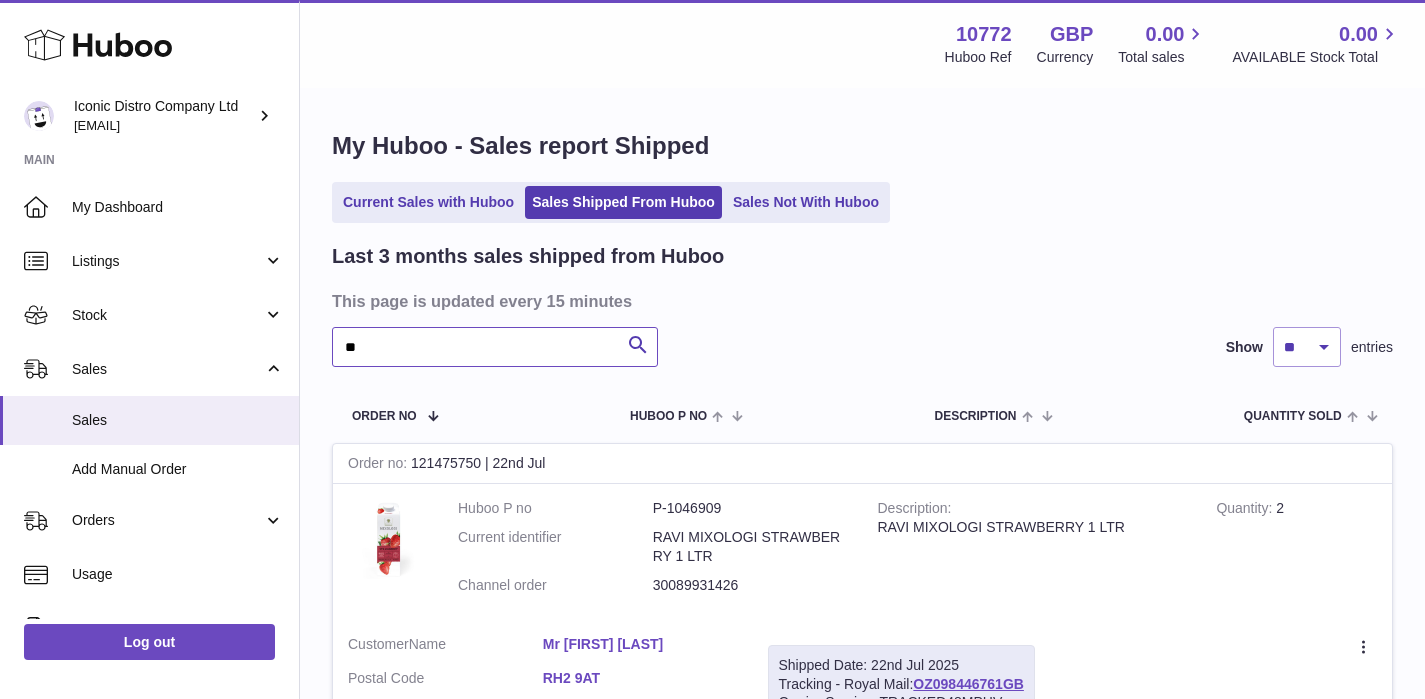 type on "*" 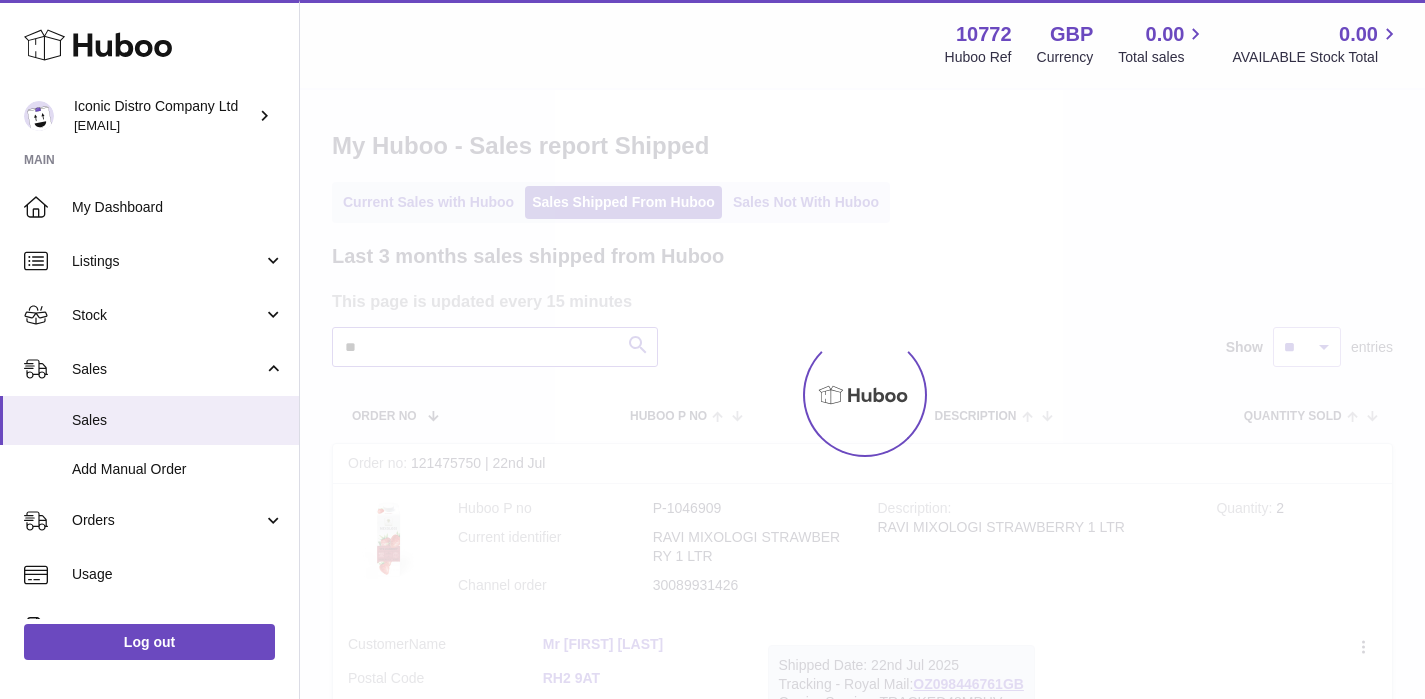 type on "*" 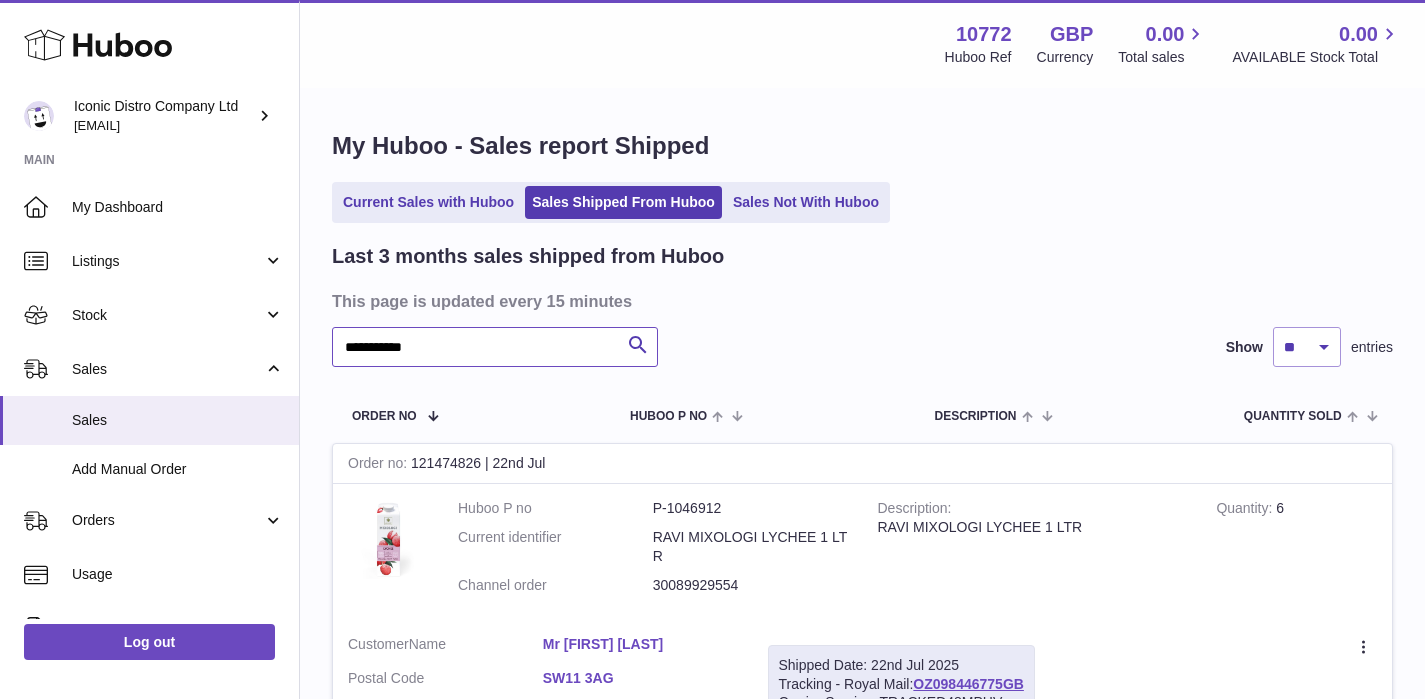 type on "**********" 